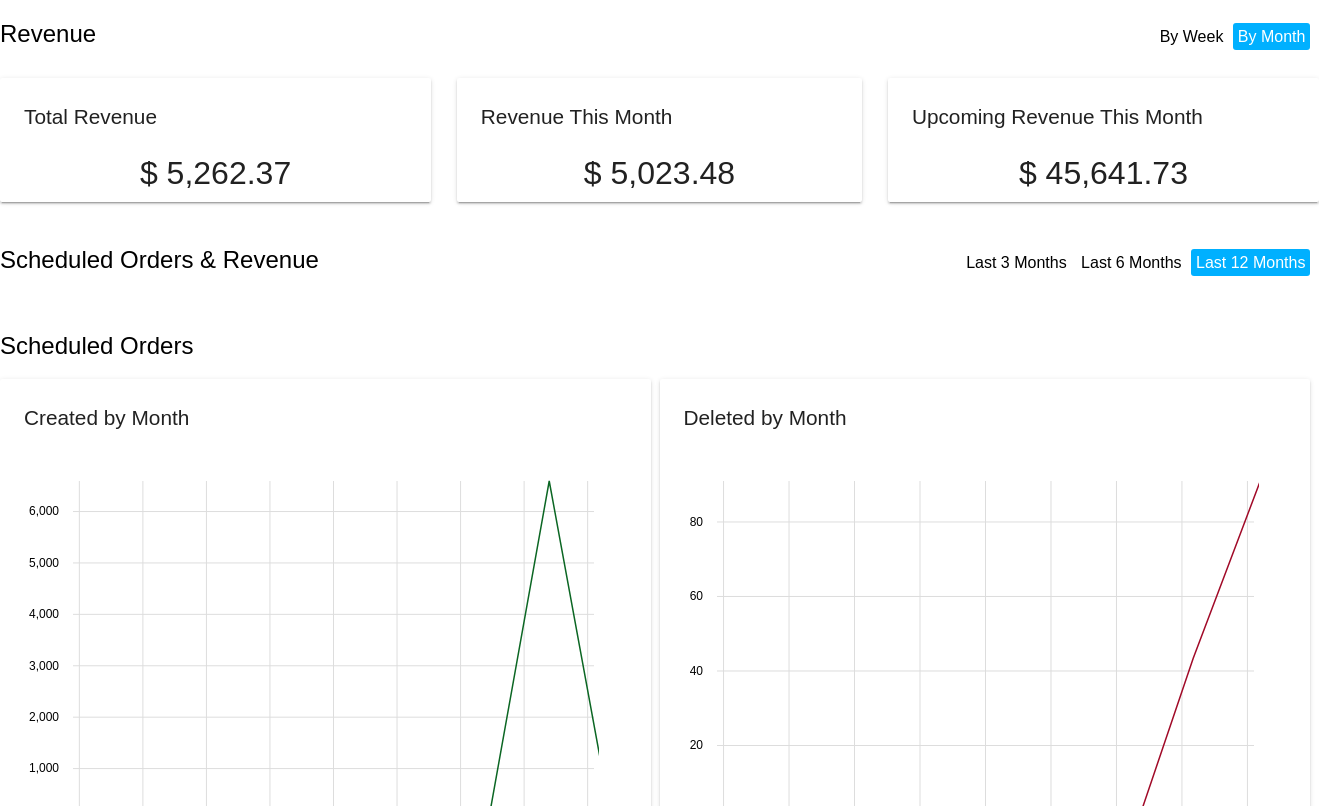 scroll, scrollTop: 0, scrollLeft: 0, axis: both 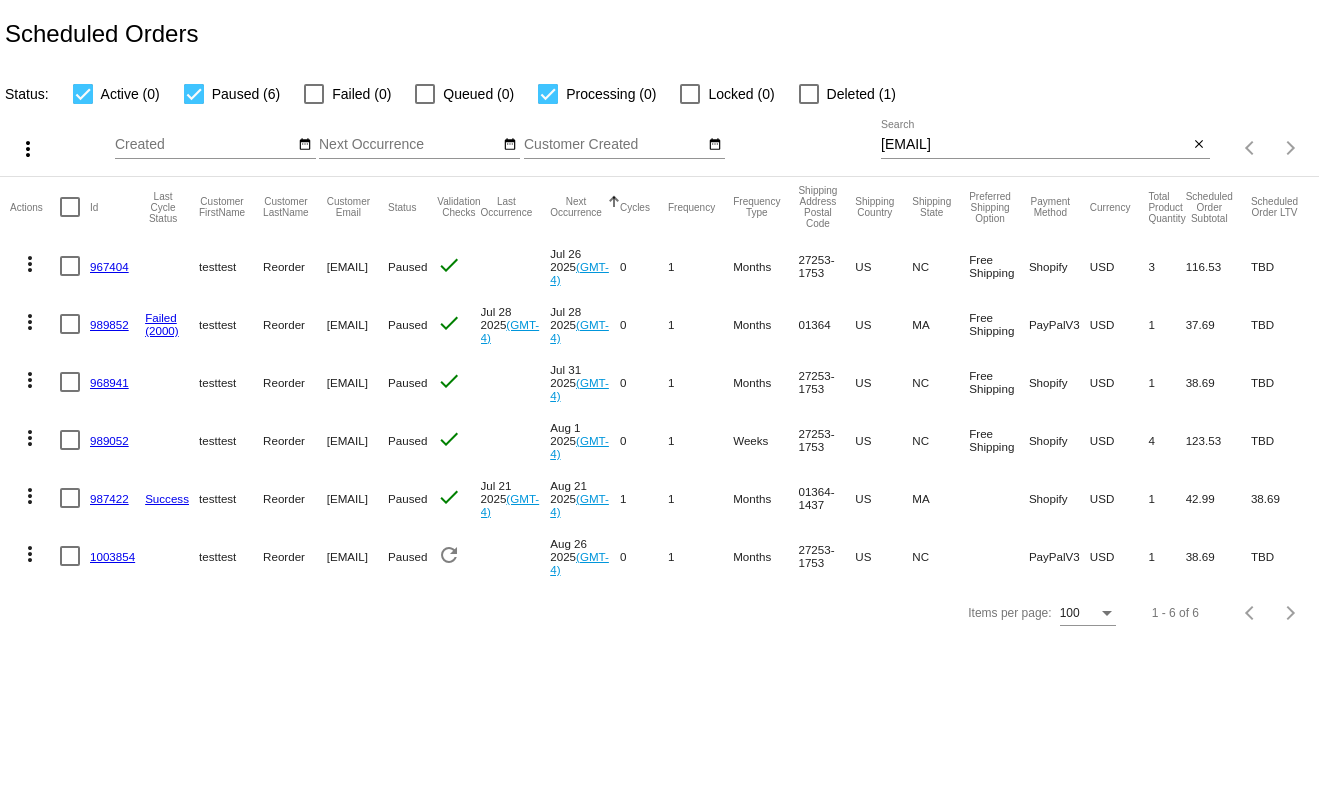 click on "Next Occurrence" 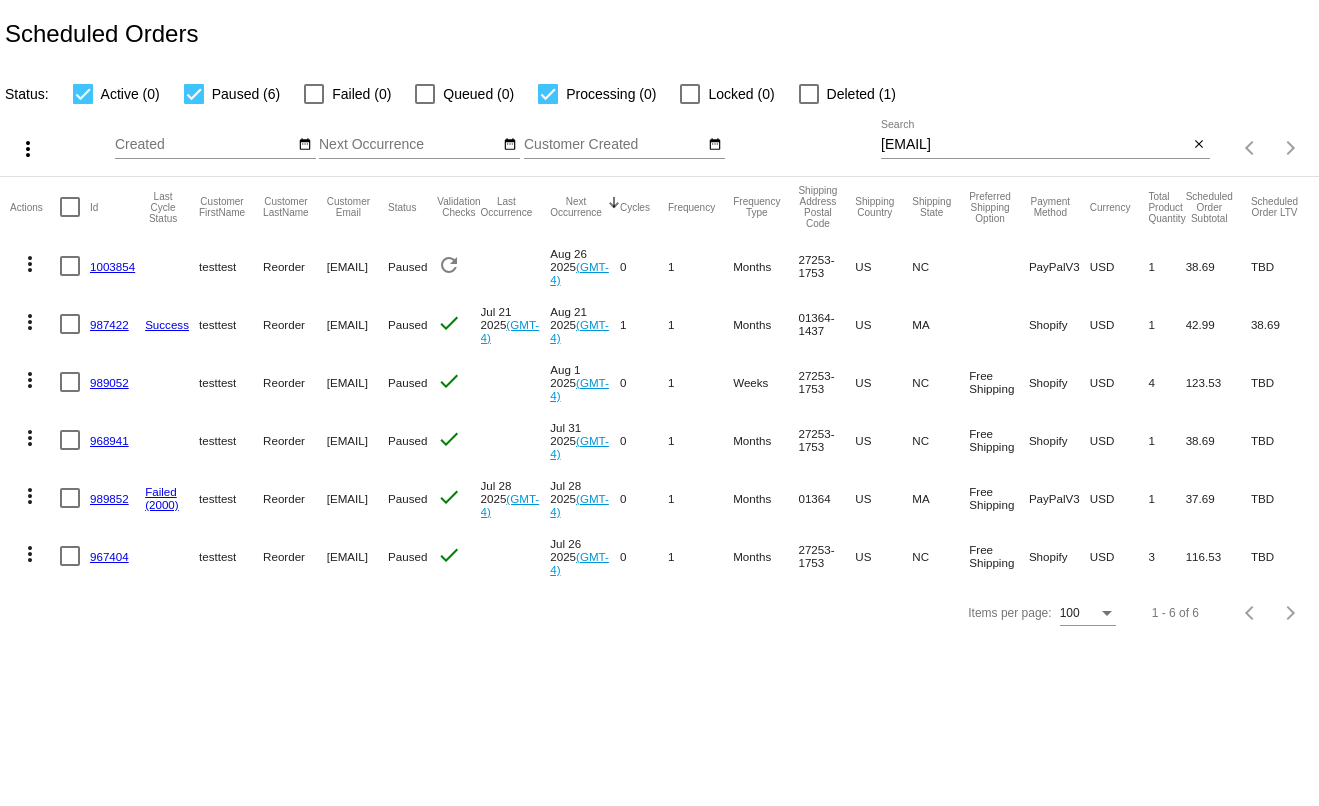 click on "Next Occurrence" 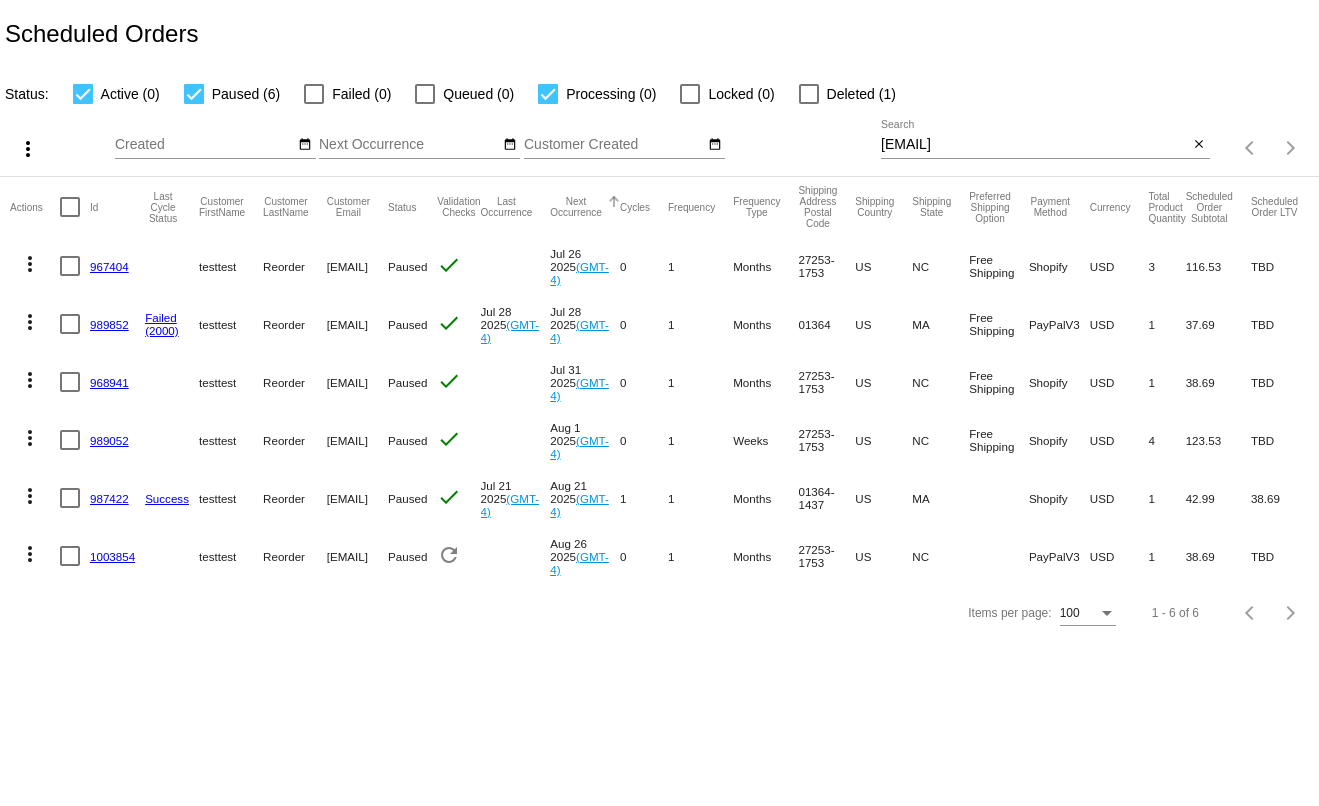 click on "Next Occurrence" 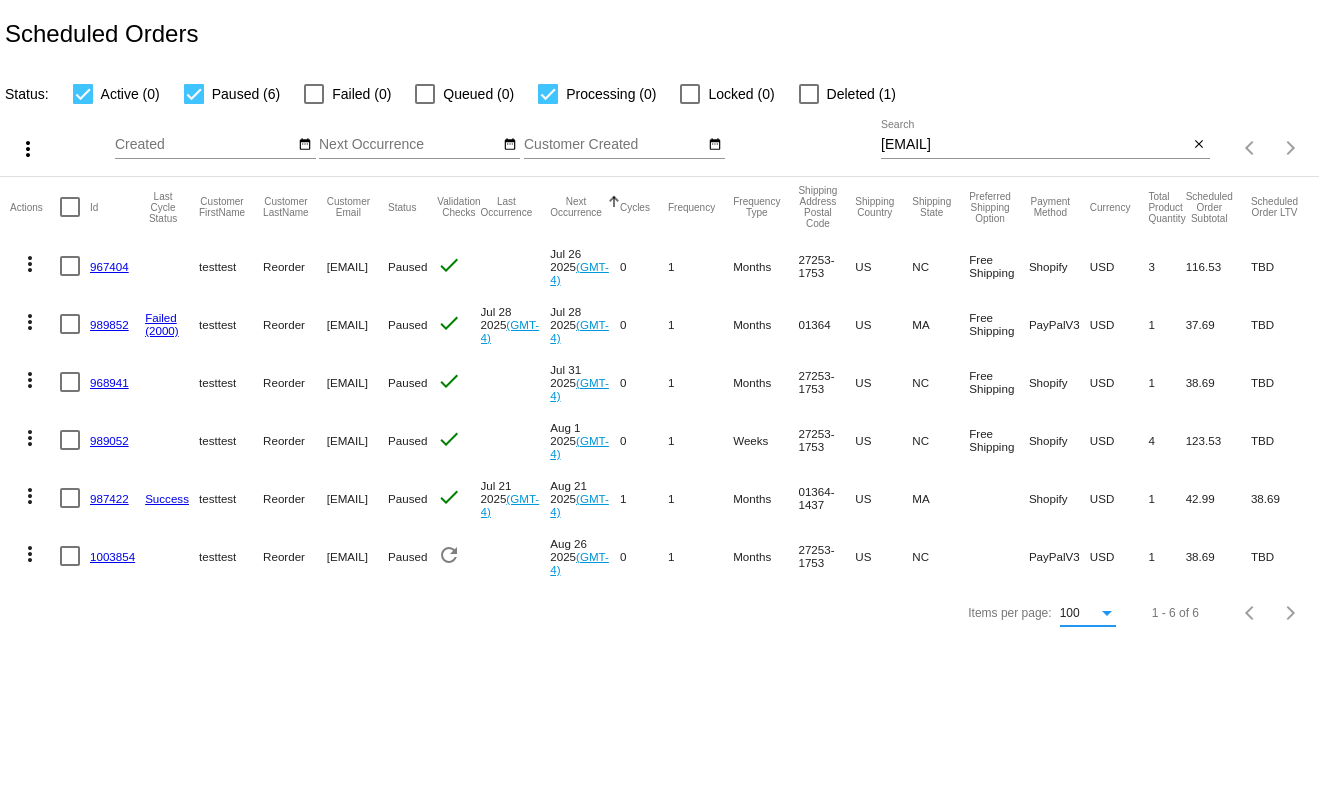 click on "100" at bounding box center [1079, 614] 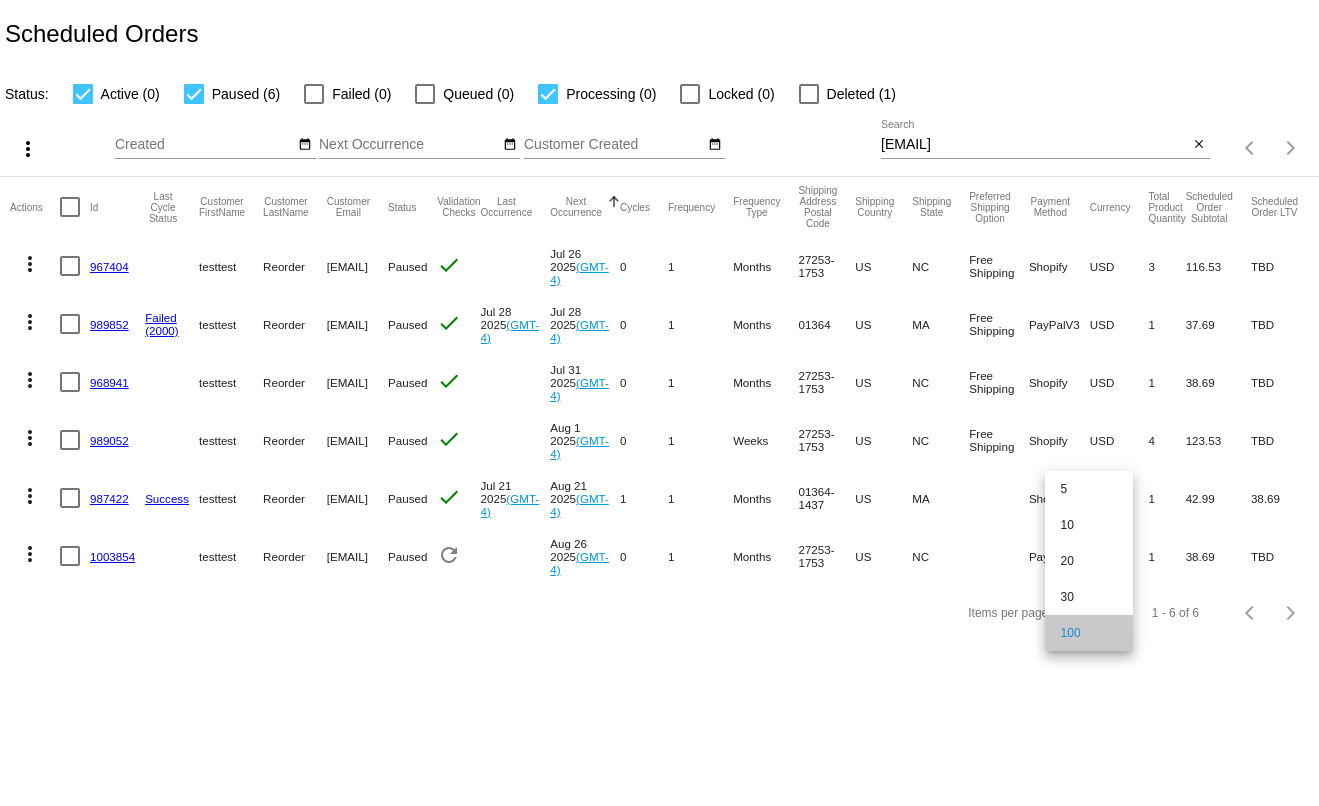 click on "100" at bounding box center (1089, 633) 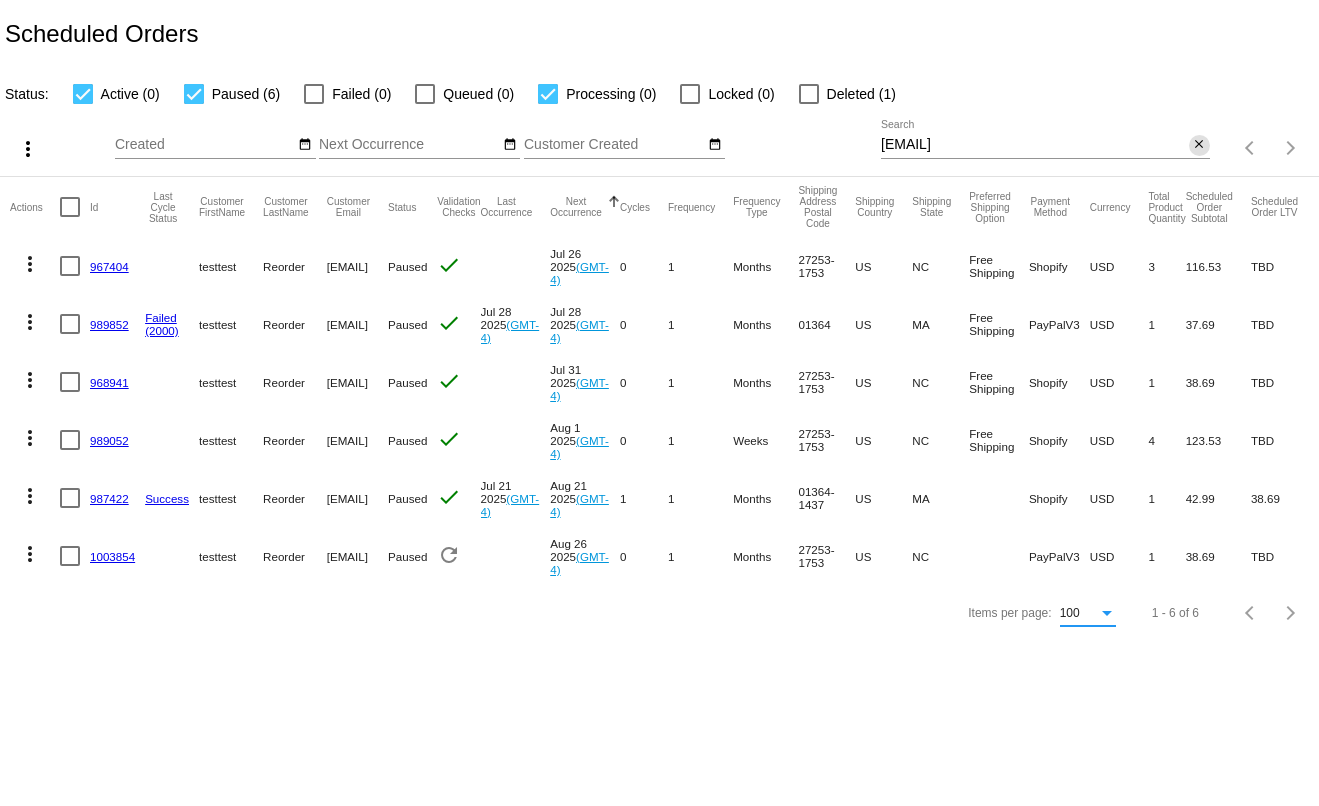 click on "close" 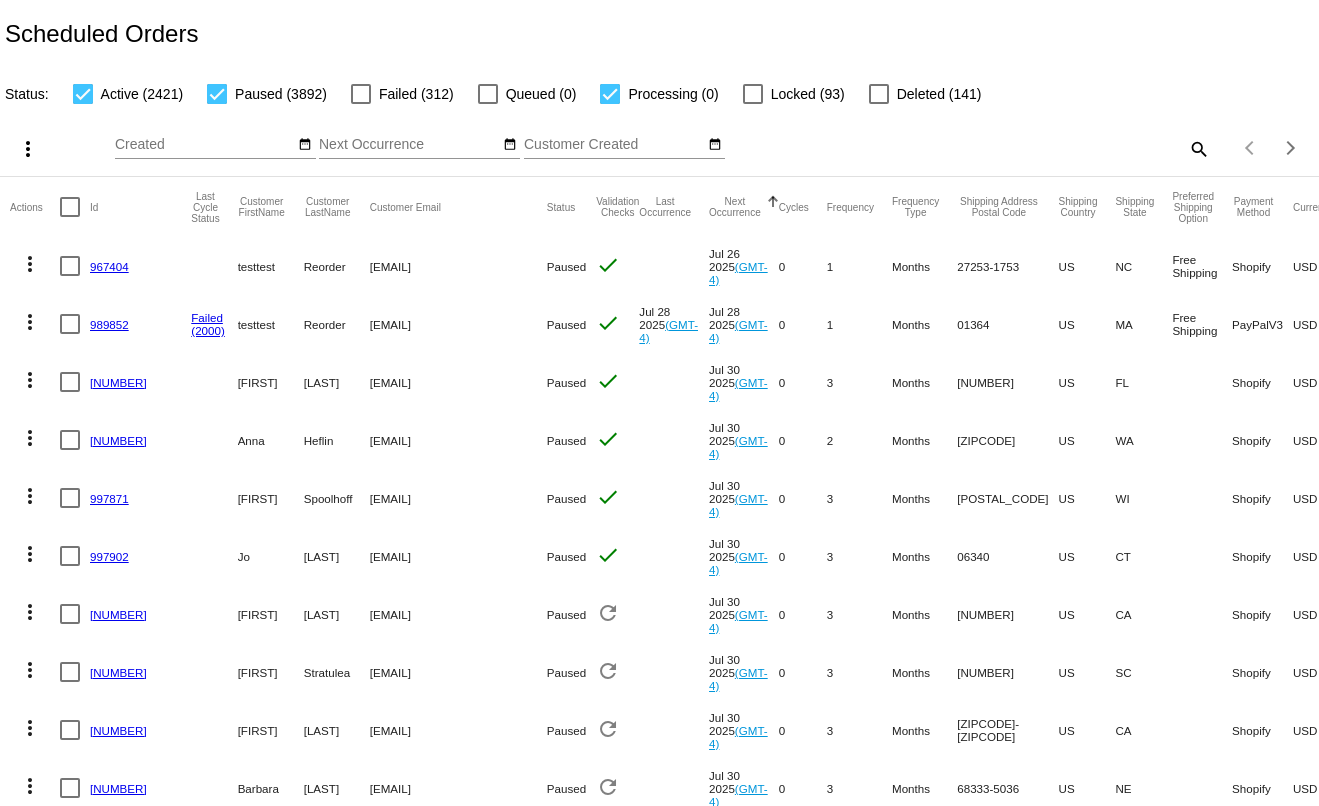 click on "Next Occurrence" 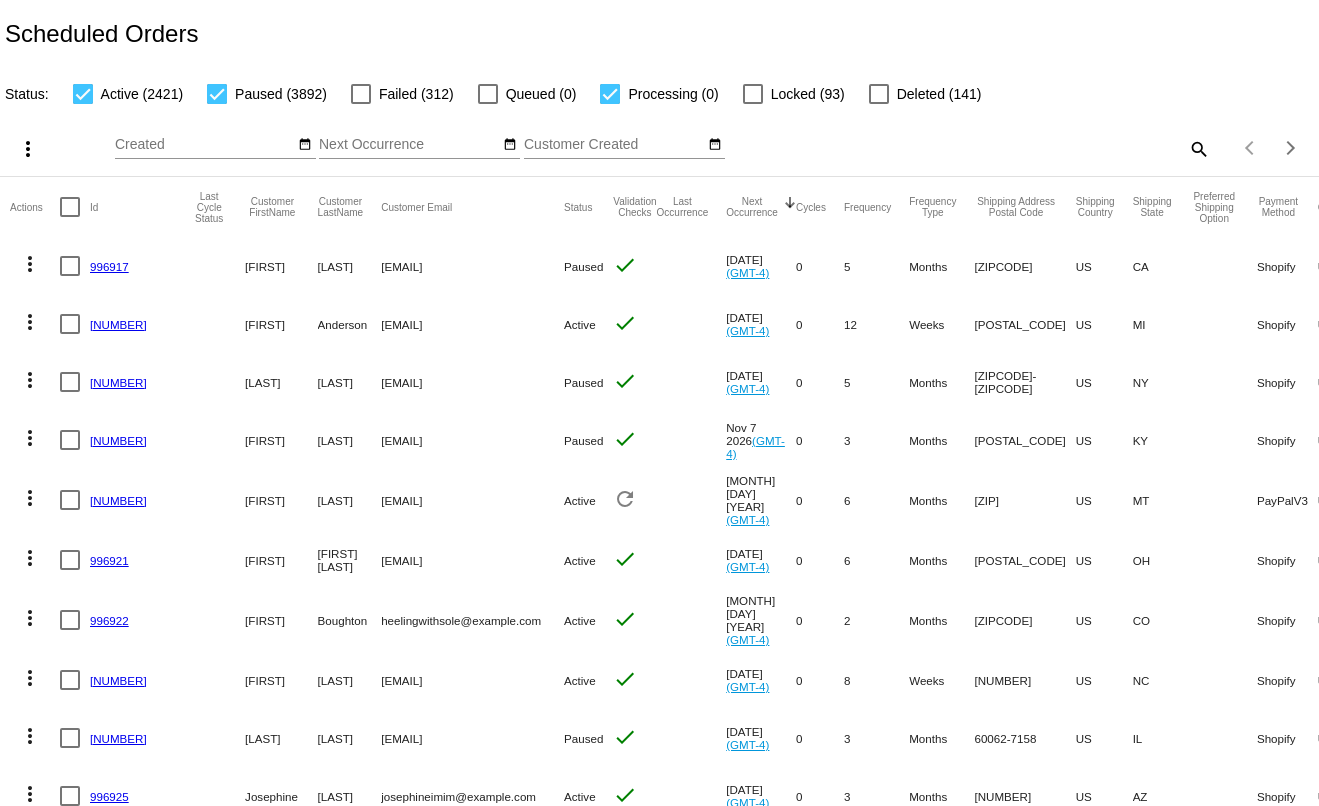 click on "Next Occurrence" 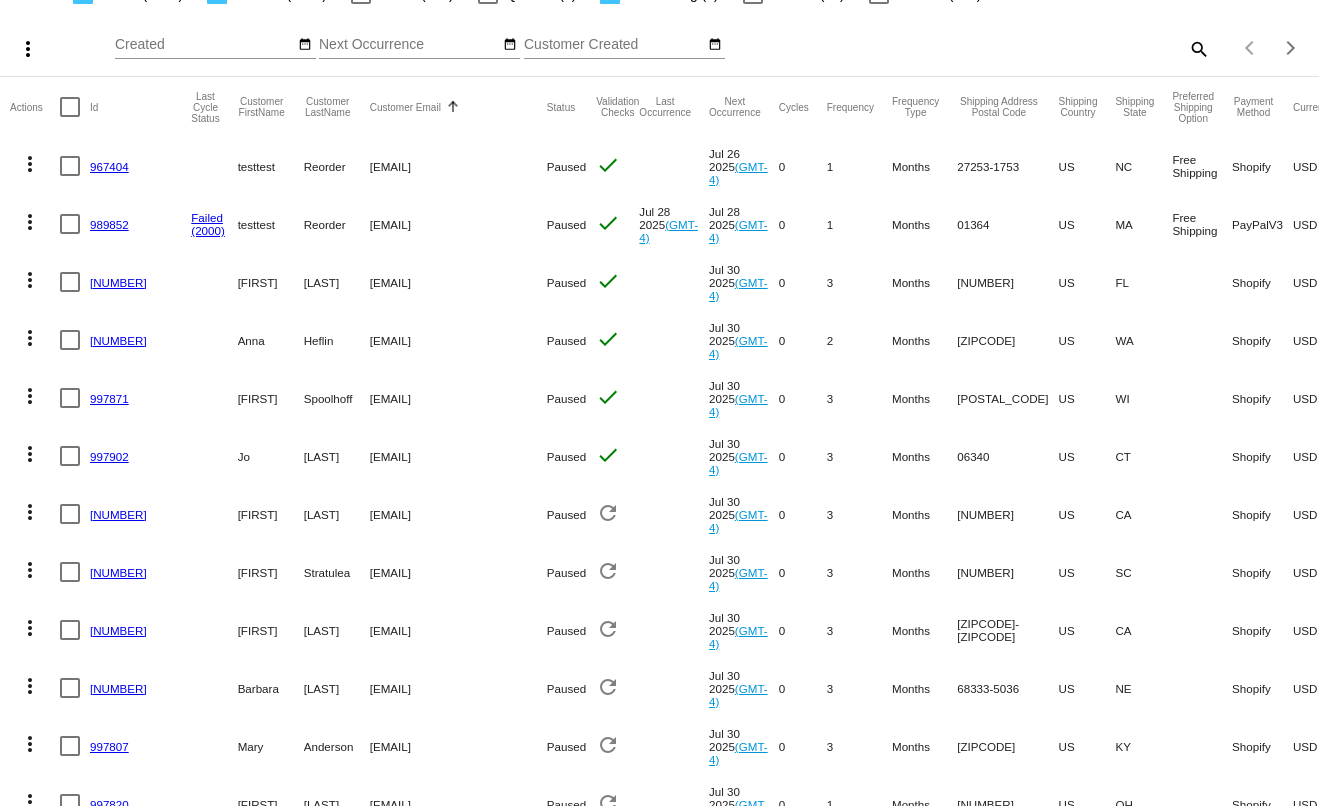 scroll, scrollTop: 0, scrollLeft: 0, axis: both 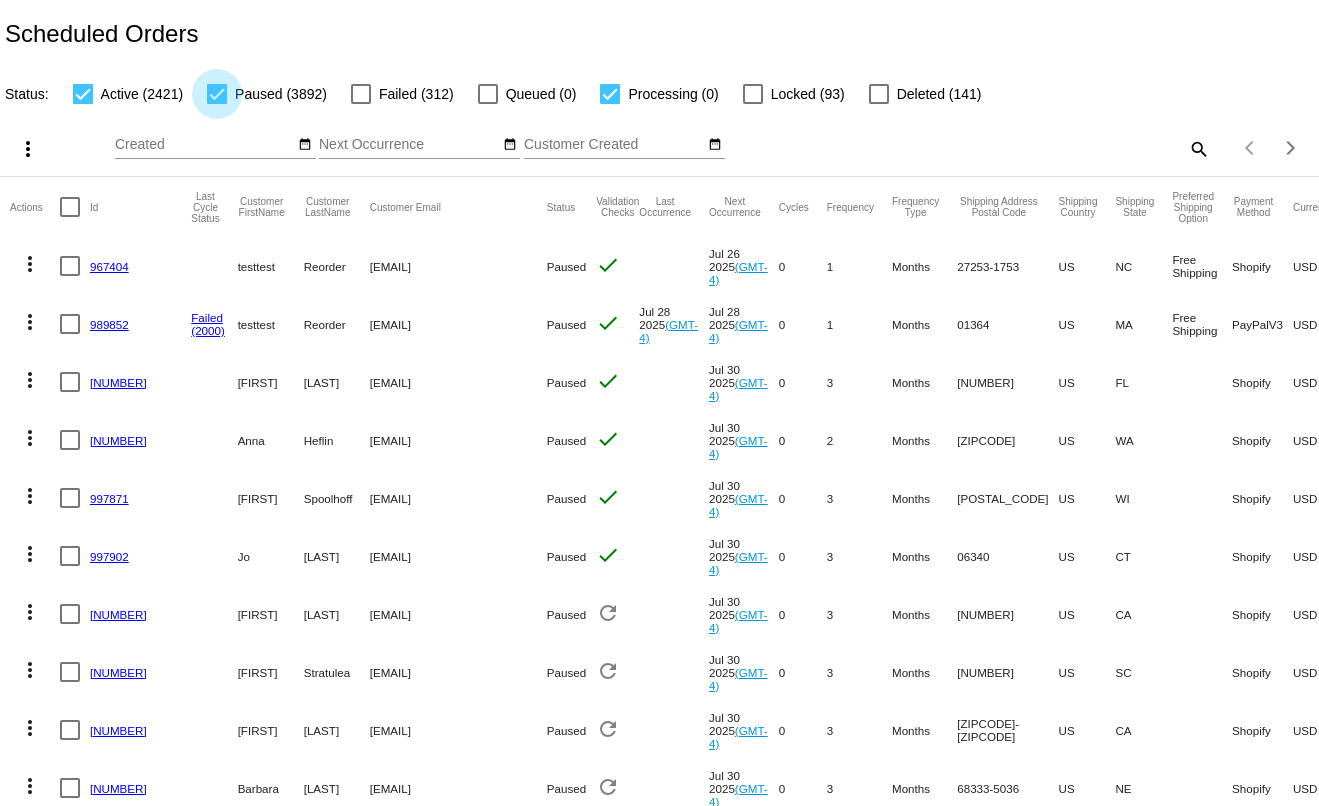 click at bounding box center [217, 94] 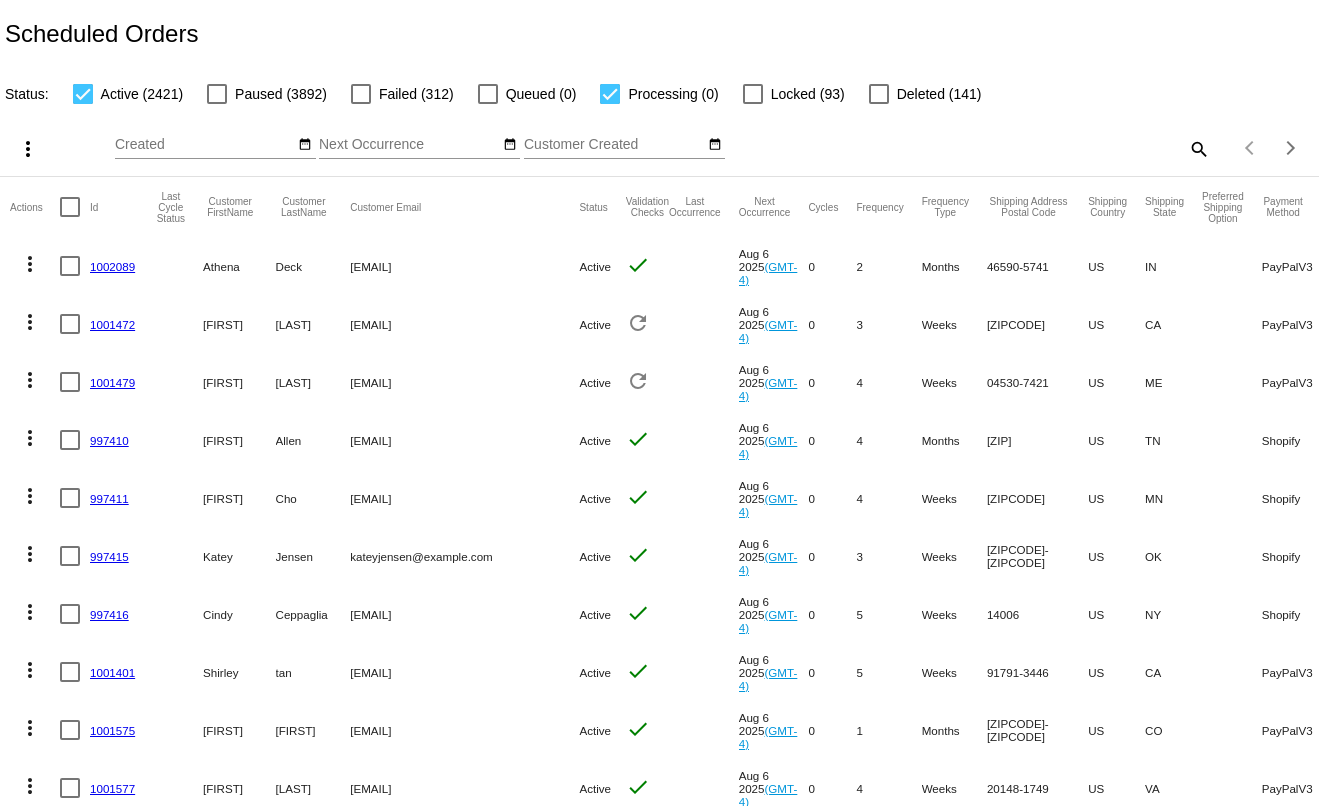 drag, startPoint x: 465, startPoint y: 270, endPoint x: 338, endPoint y: 267, distance: 127.03543 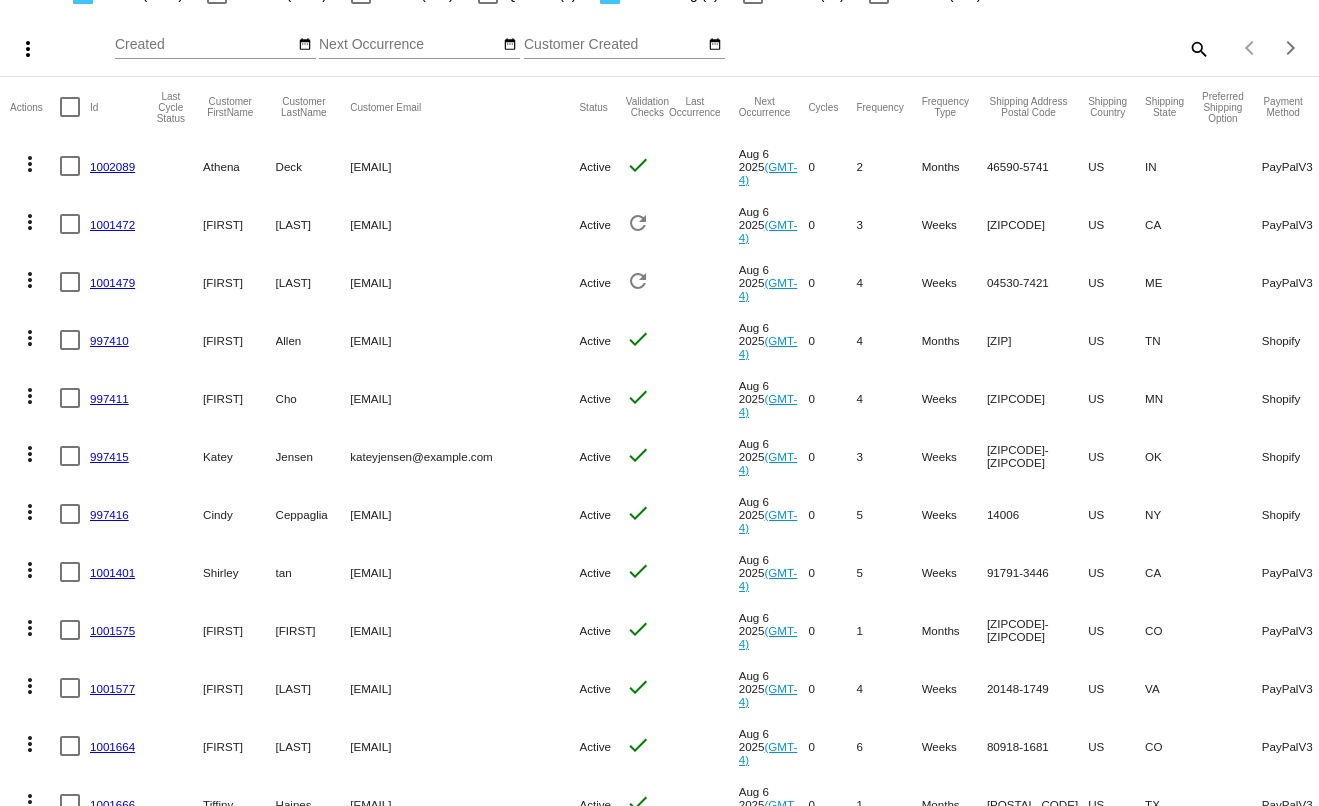 drag, startPoint x: 435, startPoint y: 344, endPoint x: 332, endPoint y: 343, distance: 103.00485 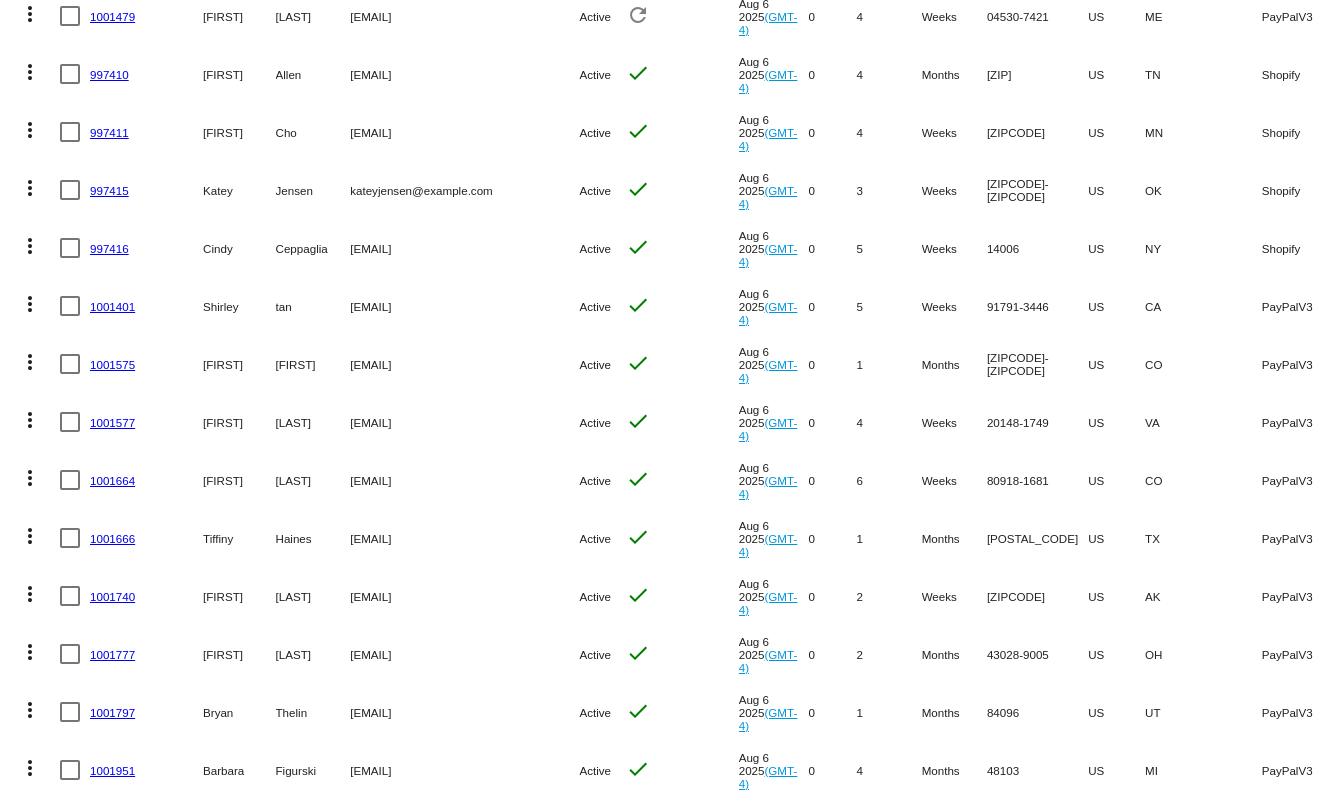 scroll, scrollTop: 400, scrollLeft: 0, axis: vertical 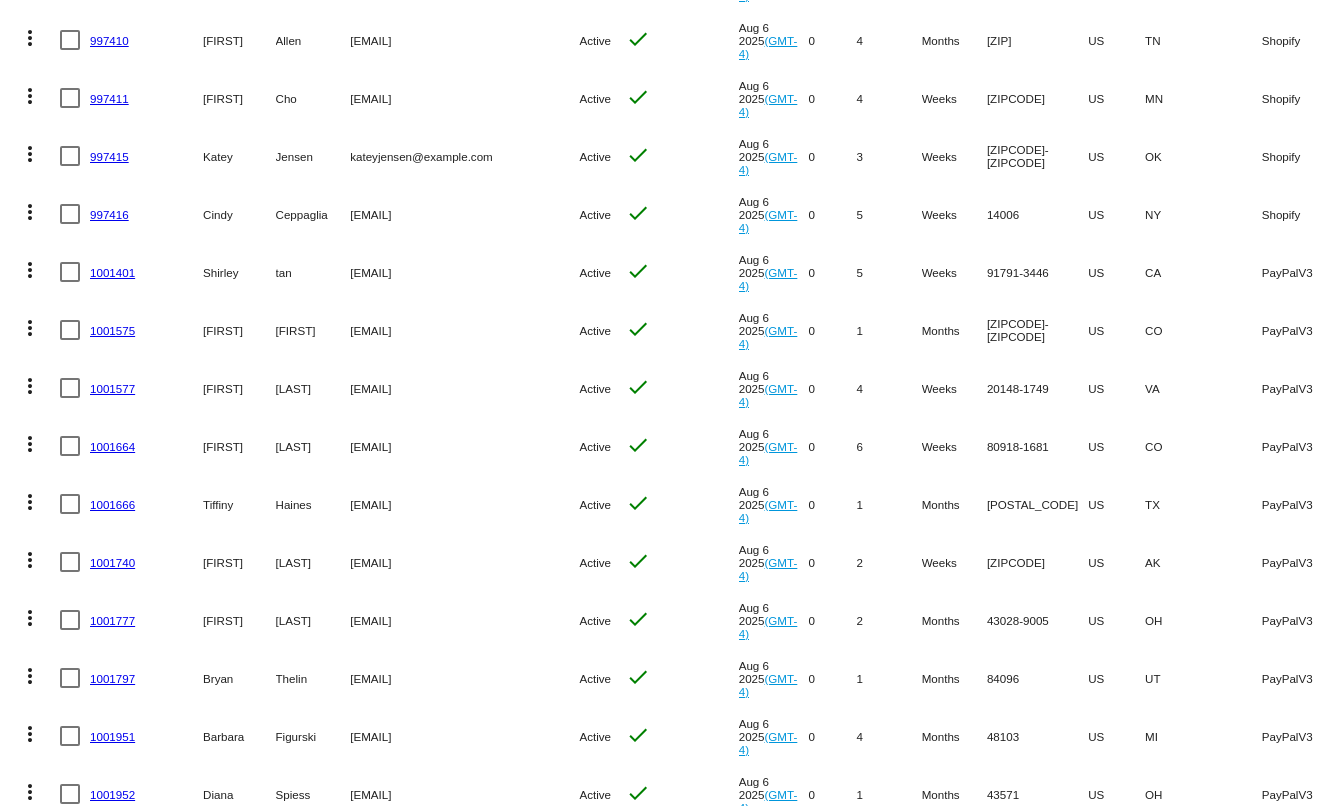 drag, startPoint x: 475, startPoint y: 508, endPoint x: 339, endPoint y: 511, distance: 136.03308 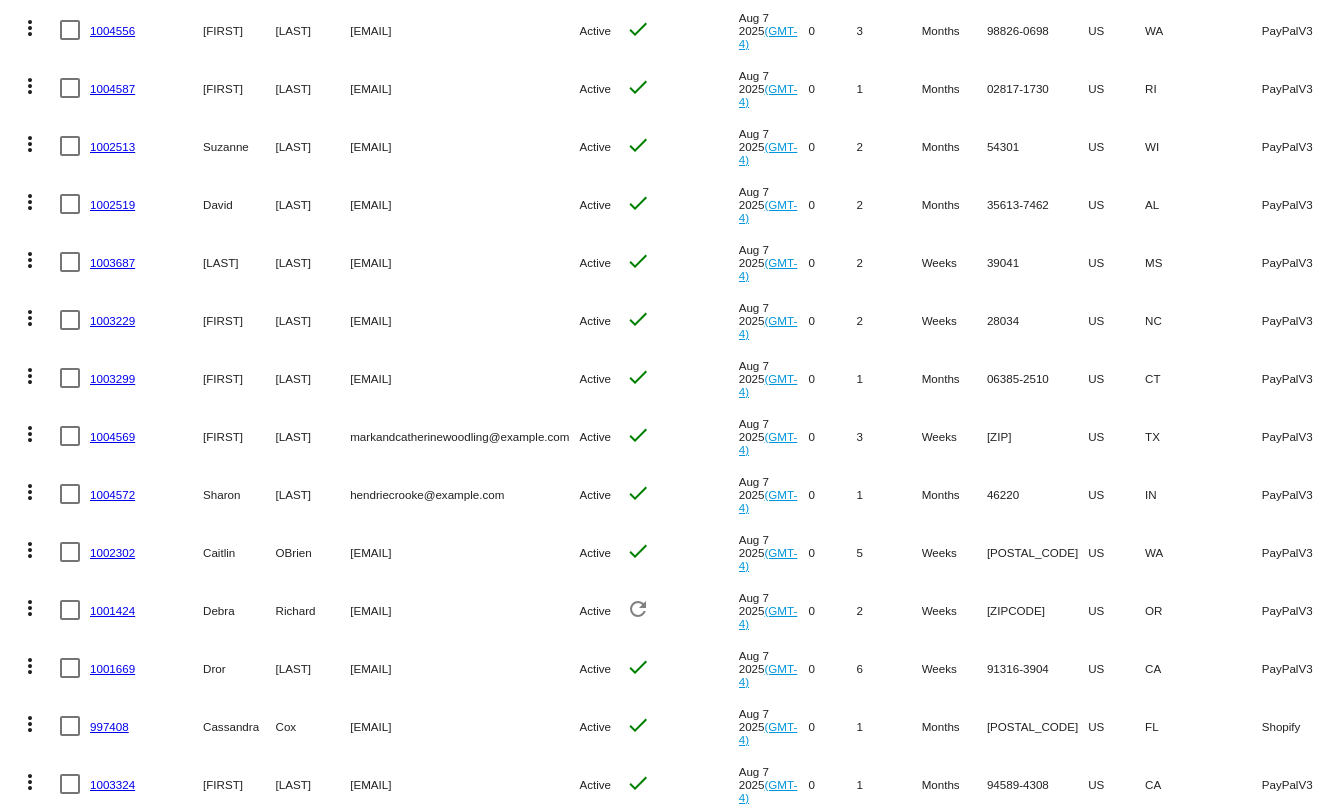 scroll, scrollTop: 3100, scrollLeft: 0, axis: vertical 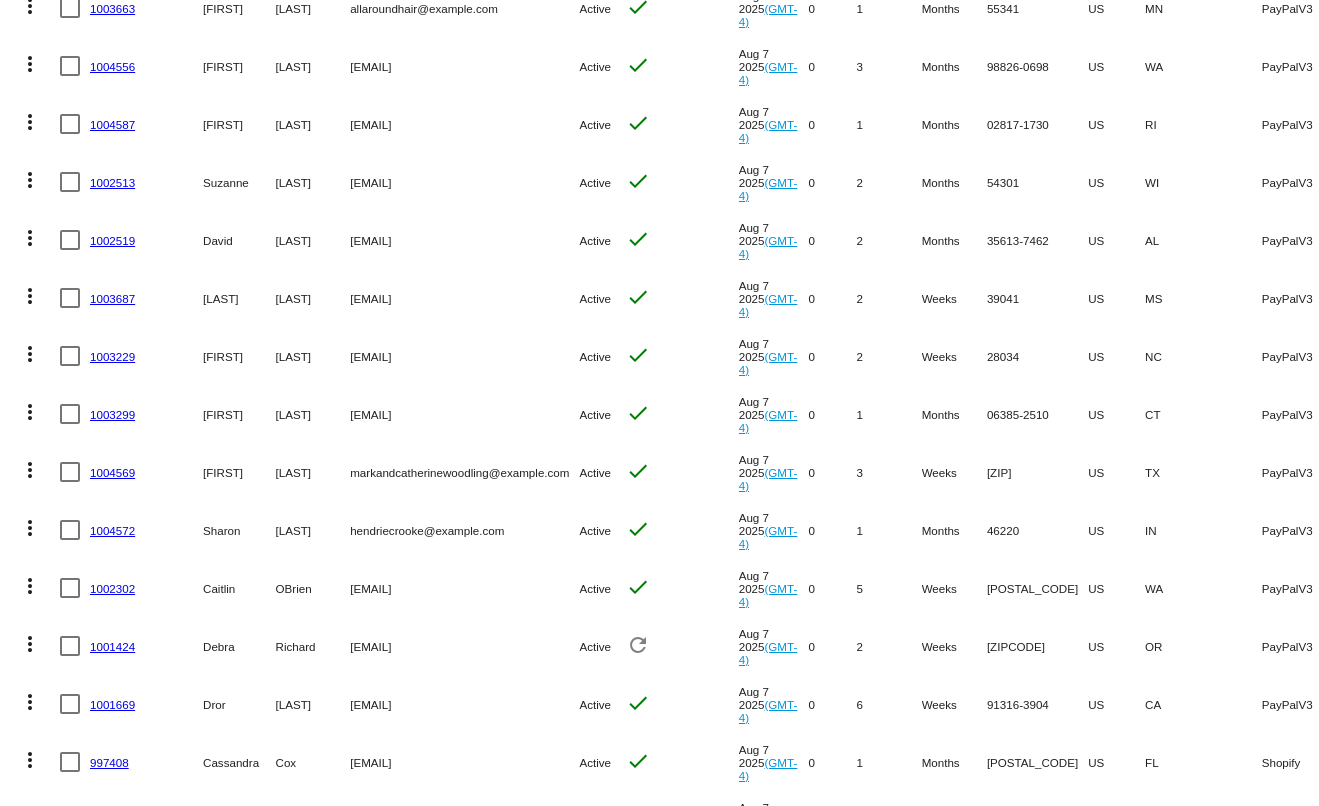 drag, startPoint x: 447, startPoint y: 187, endPoint x: 338, endPoint y: 187, distance: 109 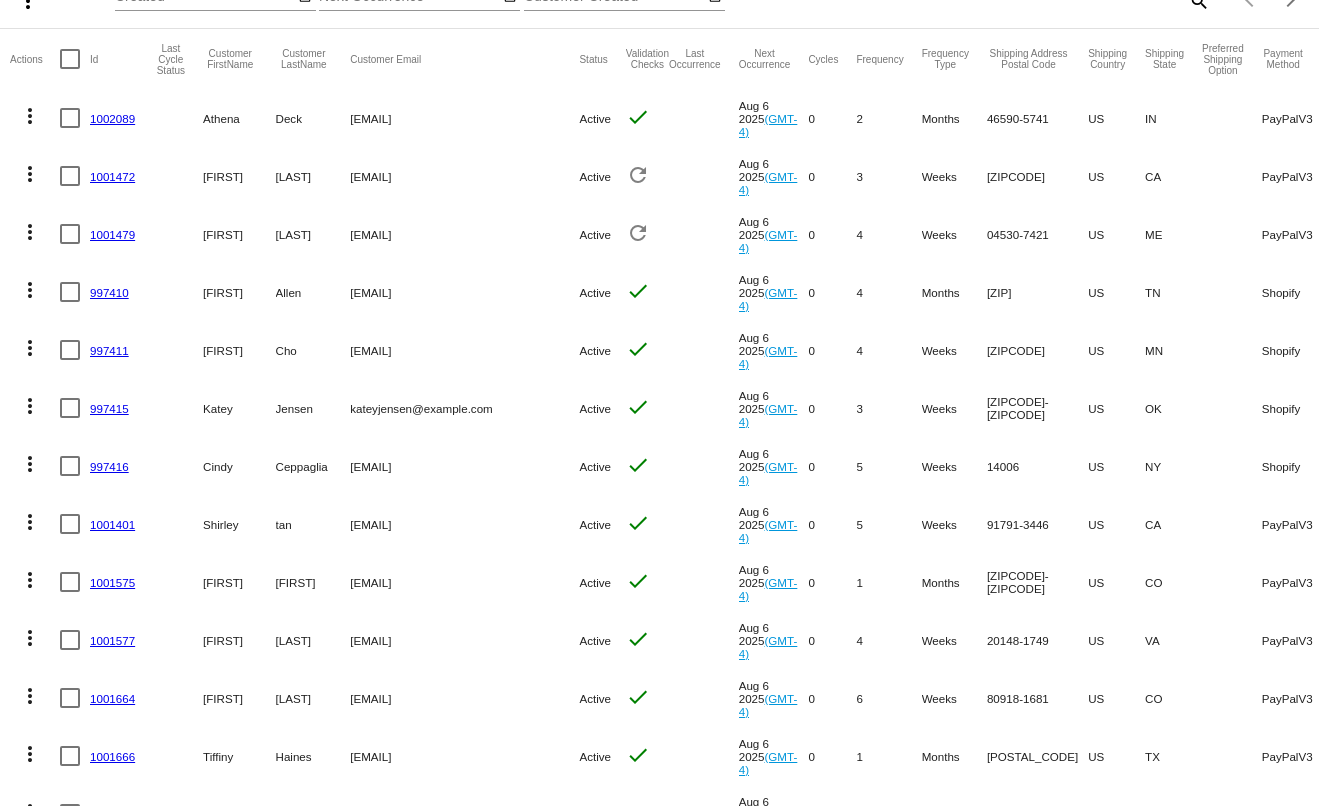 scroll, scrollTop: 300, scrollLeft: 0, axis: vertical 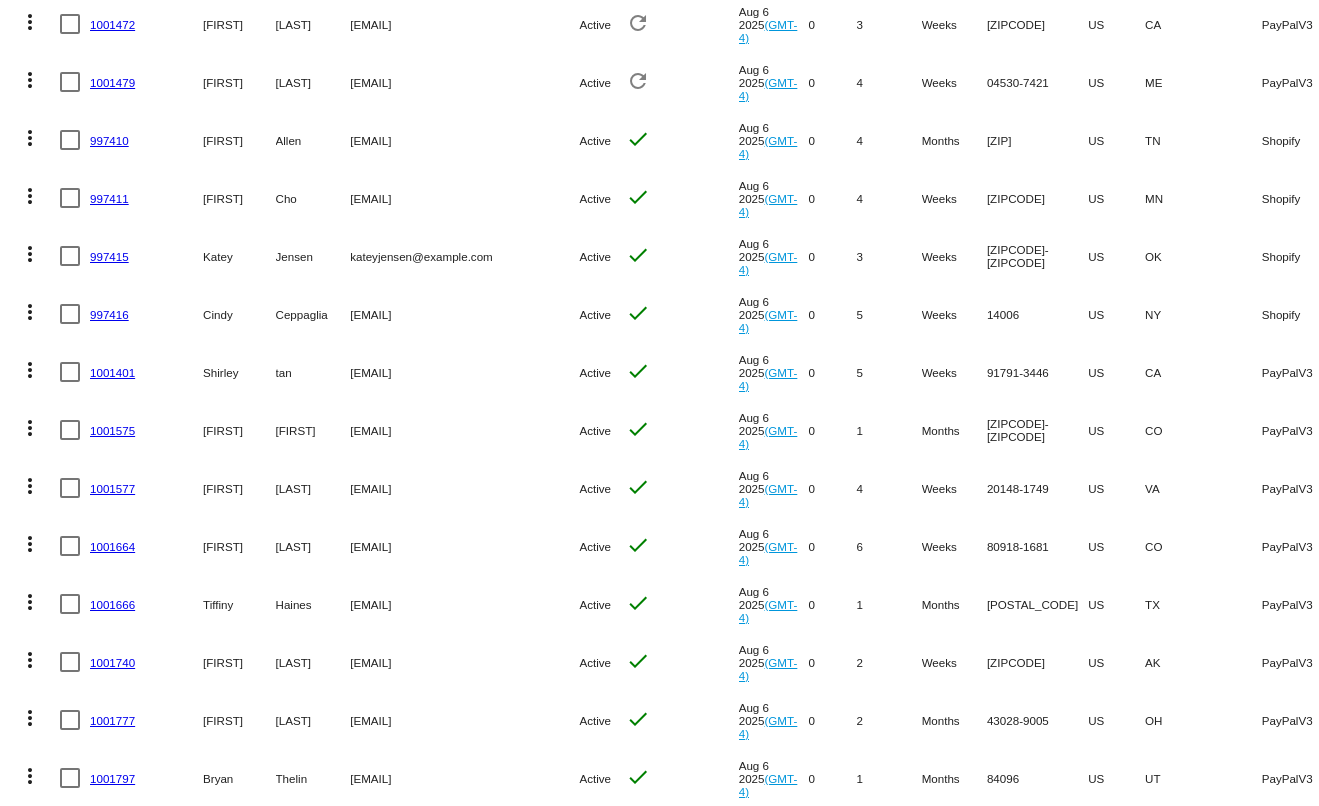 drag, startPoint x: 414, startPoint y: 429, endPoint x: 337, endPoint y: 427, distance: 77.02597 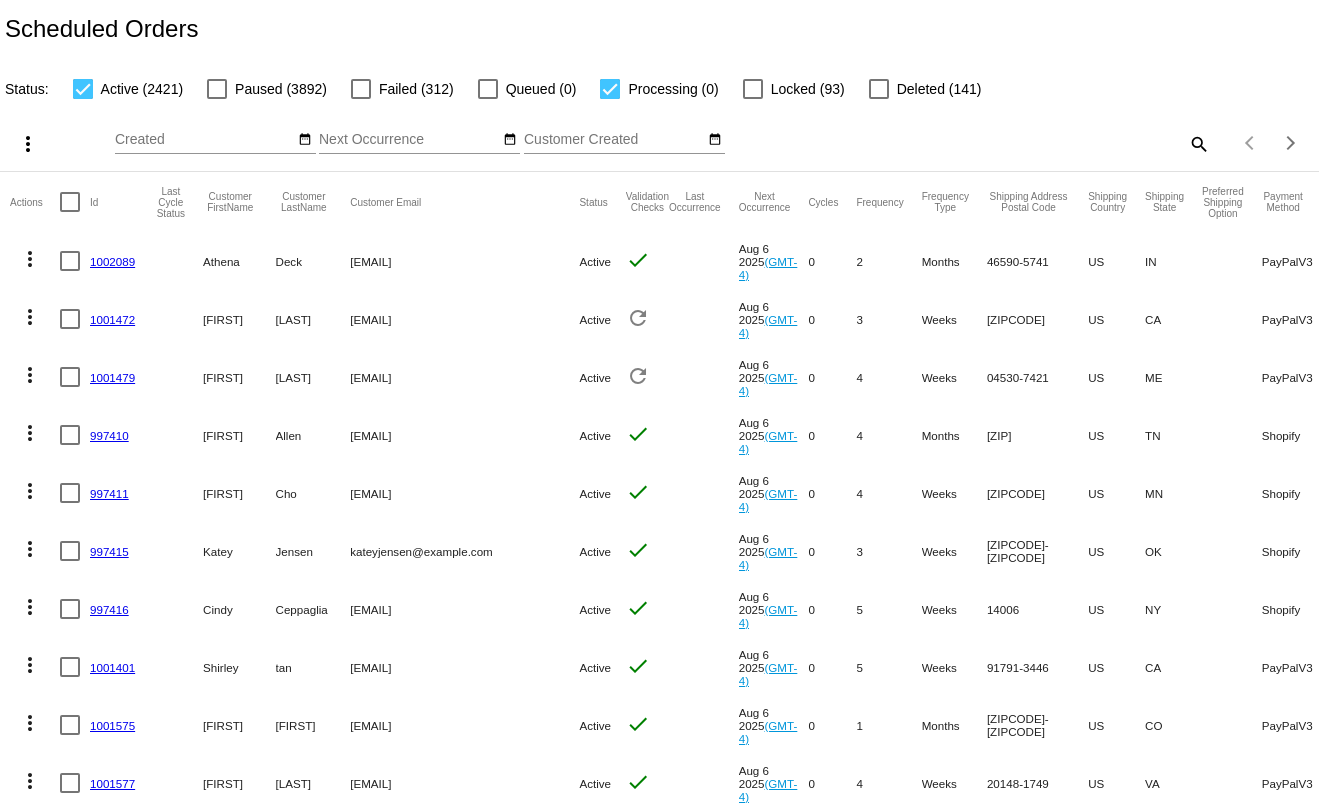 scroll, scrollTop: 0, scrollLeft: 0, axis: both 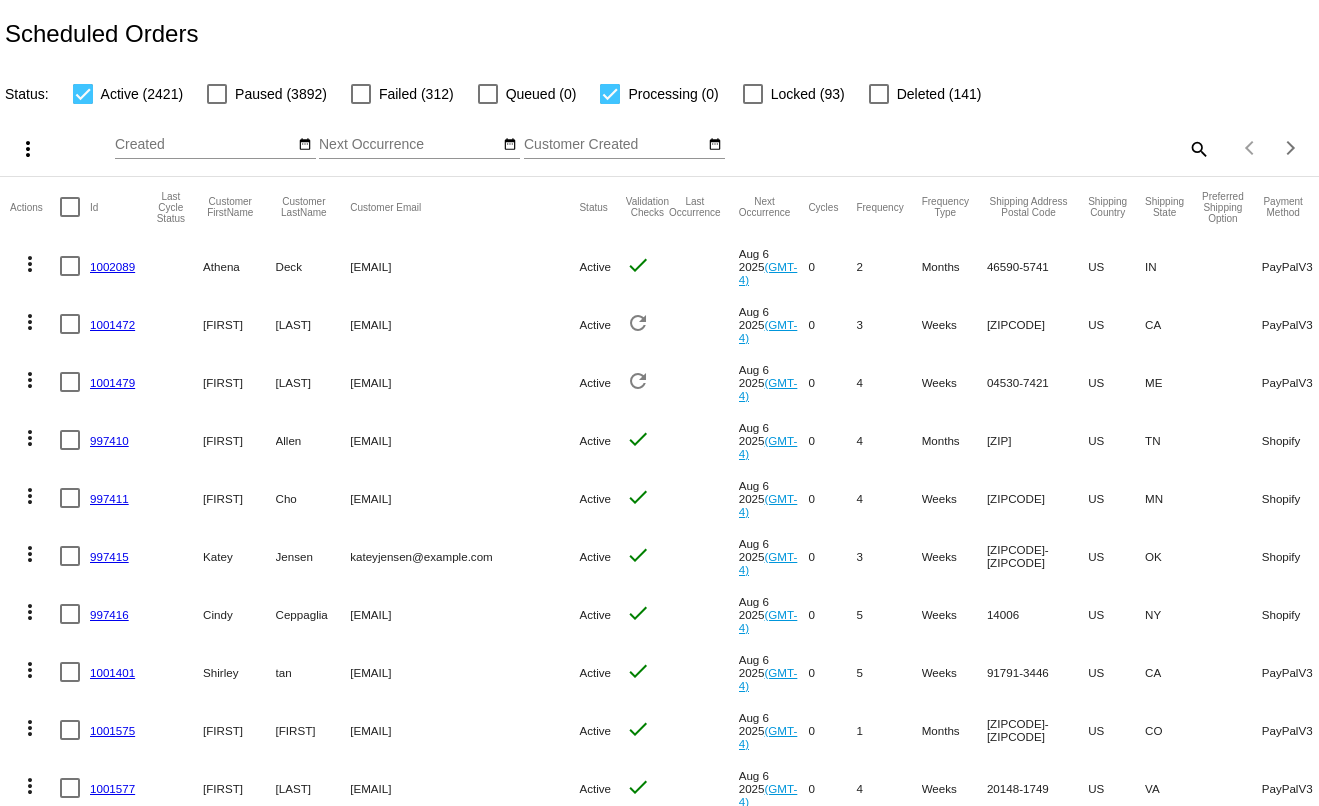 click on "search" 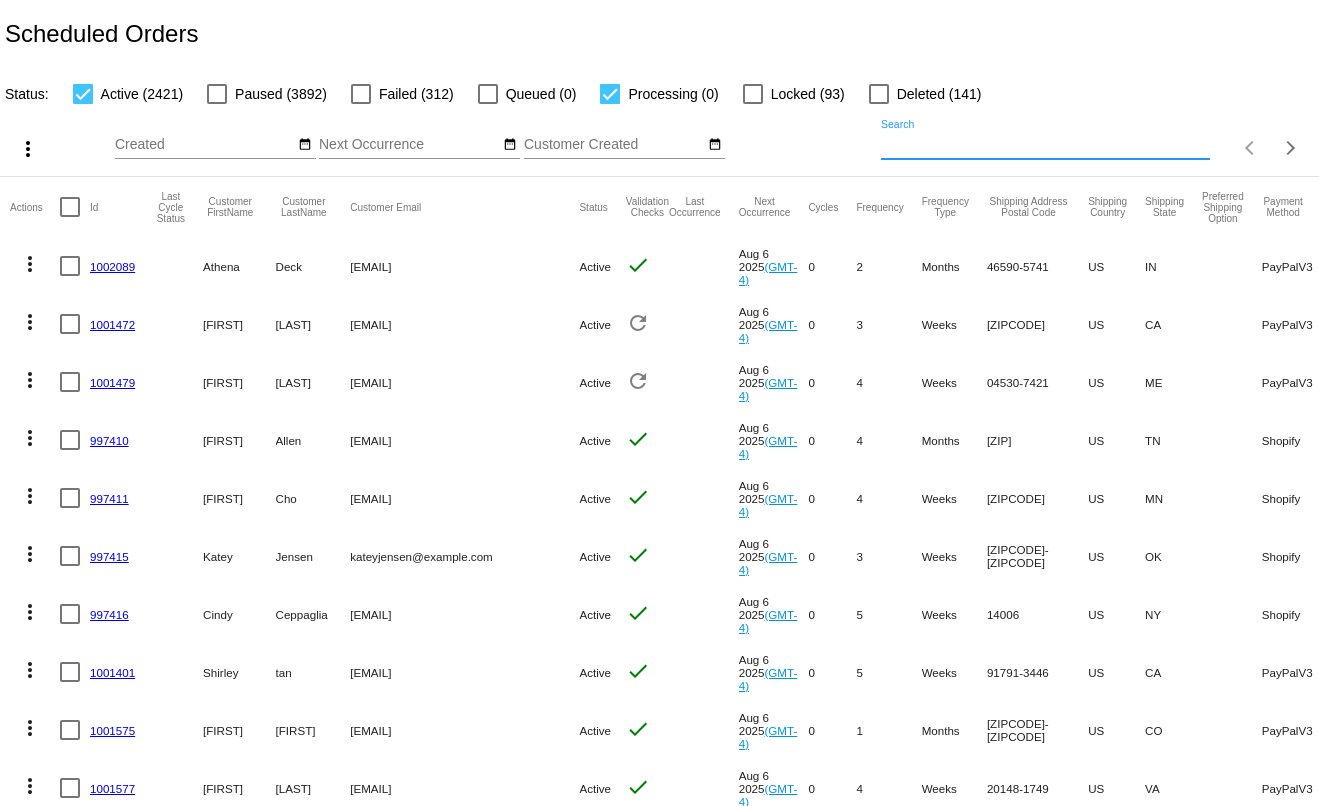 click on "Search" at bounding box center (1045, 145) 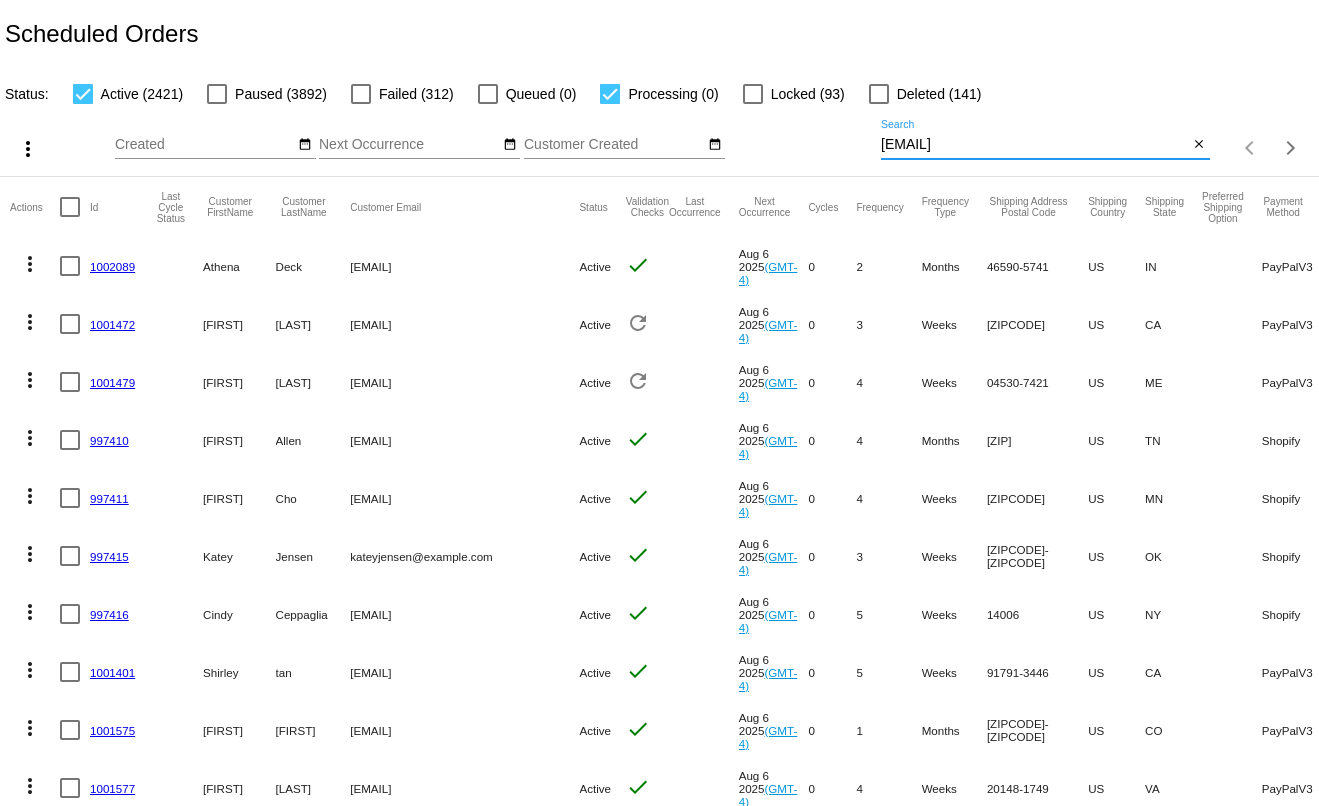 type on "[EMAIL]" 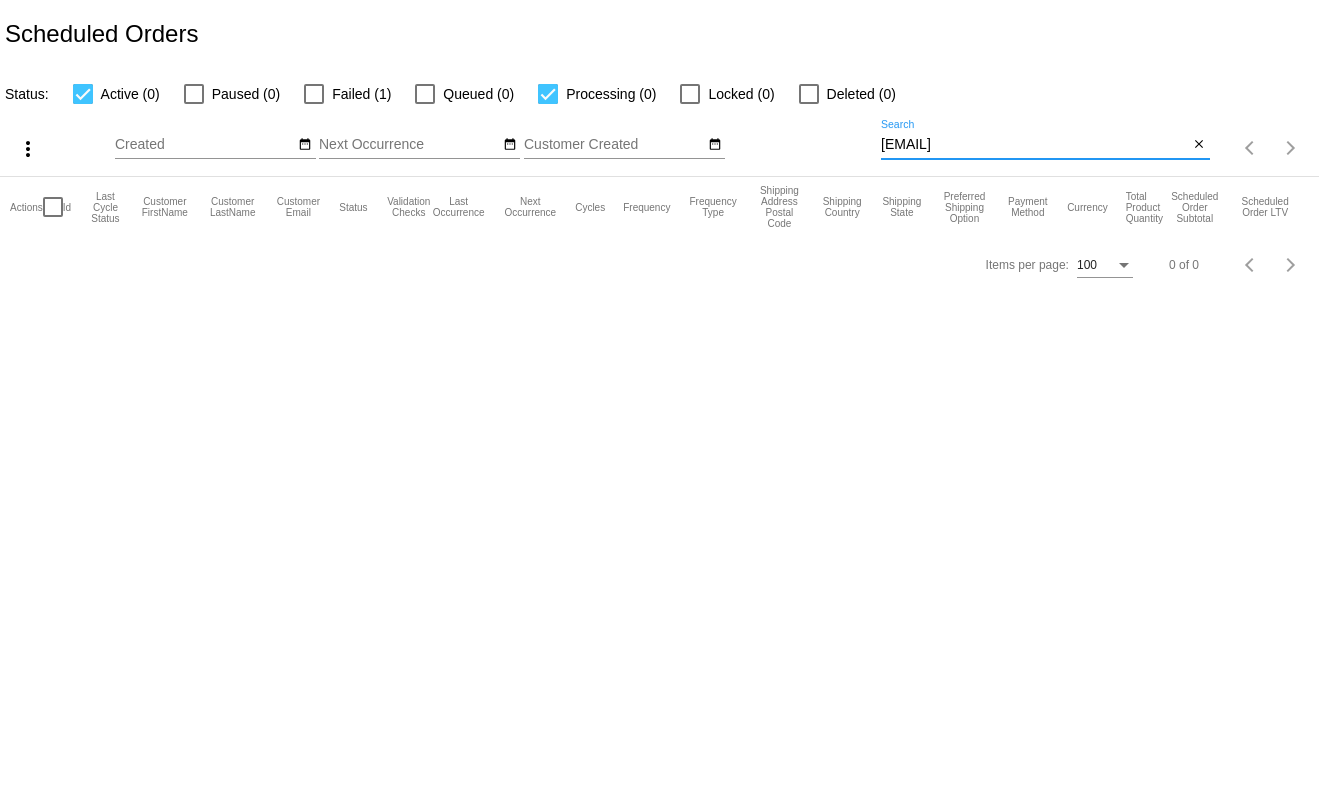 click at bounding box center [314, 94] 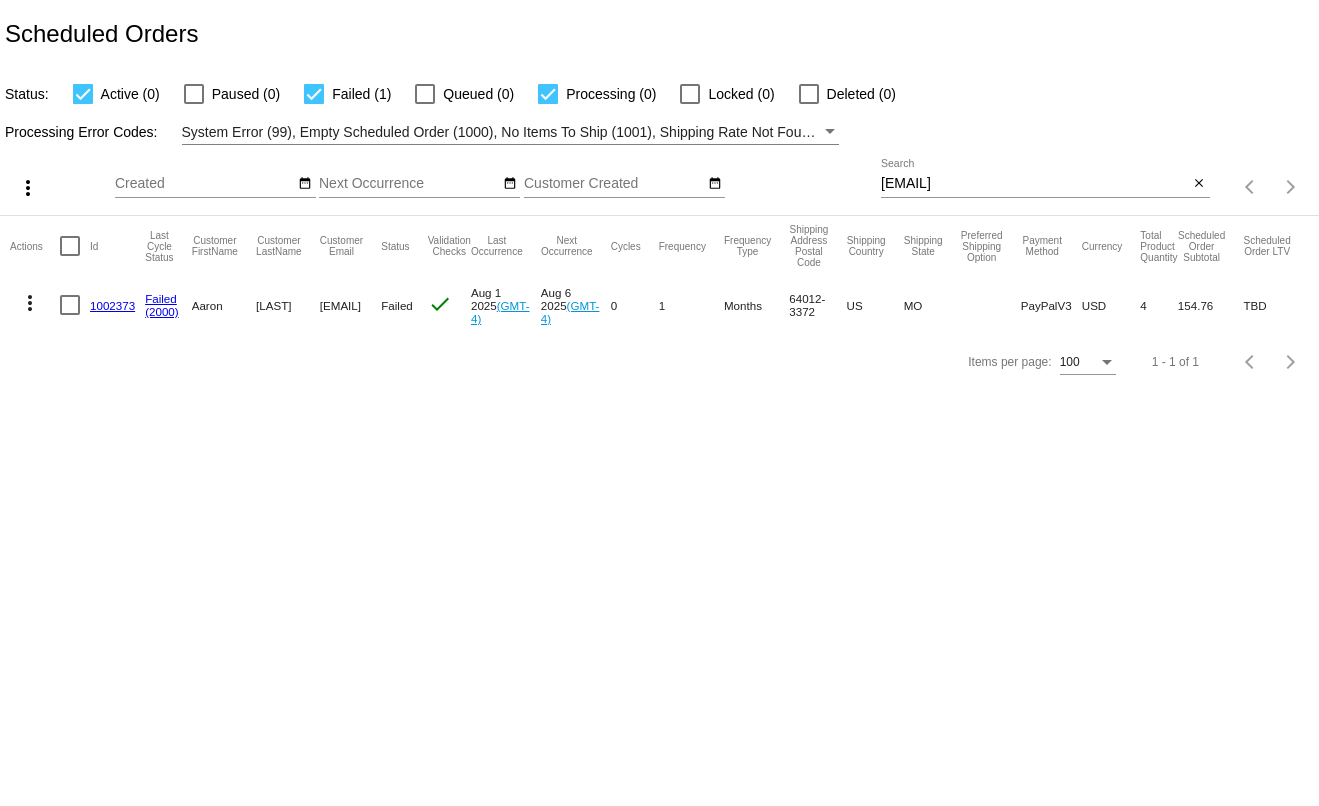 click on "[EMAIL]" at bounding box center (1035, 184) 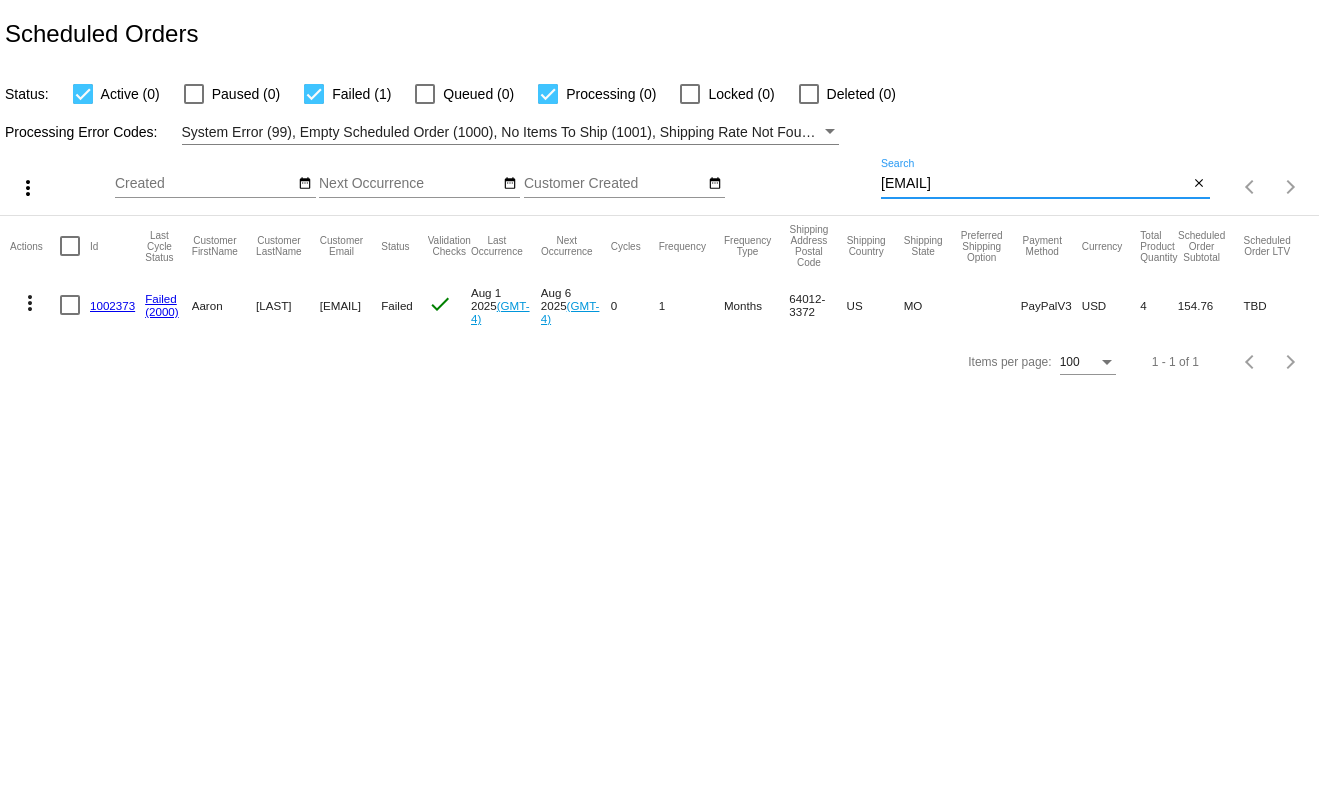 click on "[EMAIL]" at bounding box center (1035, 184) 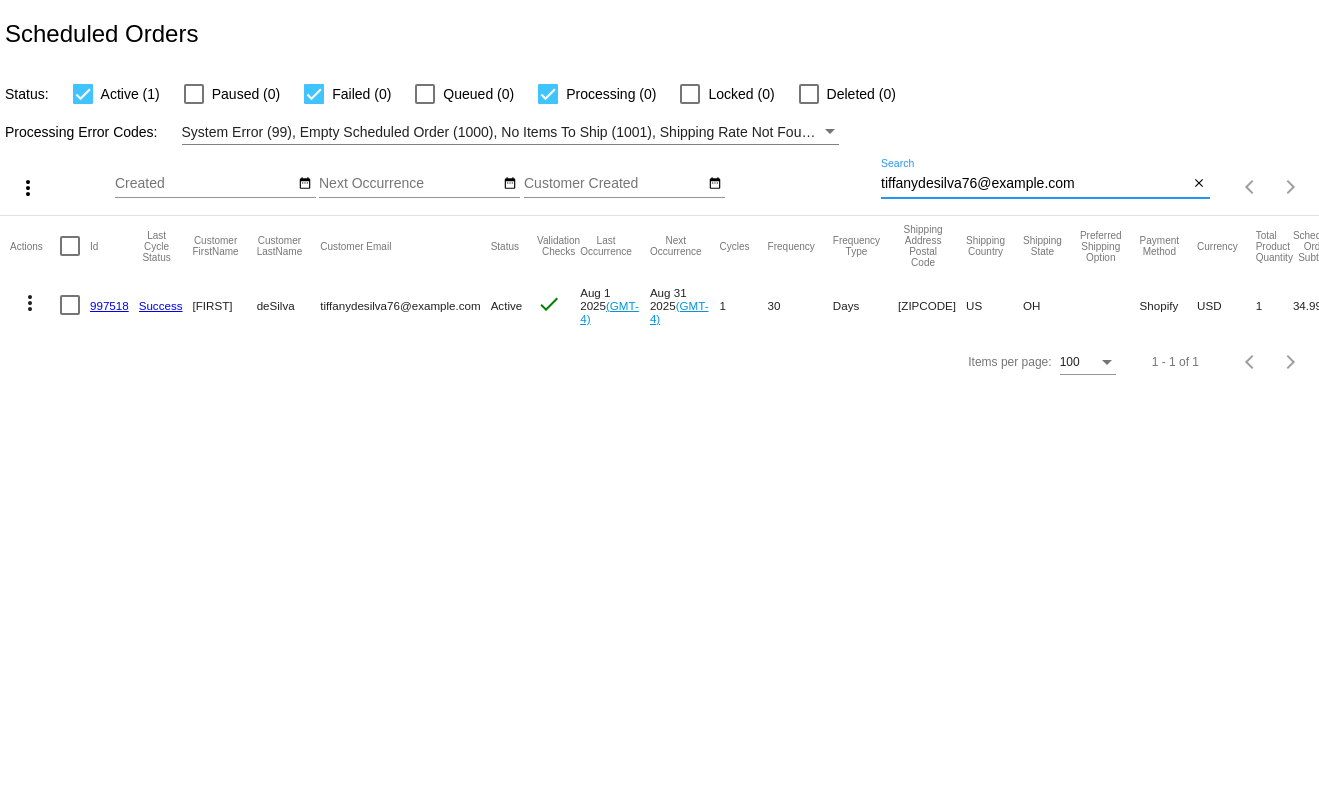 click on "tiffanydesilva76@example.com" at bounding box center (1035, 184) 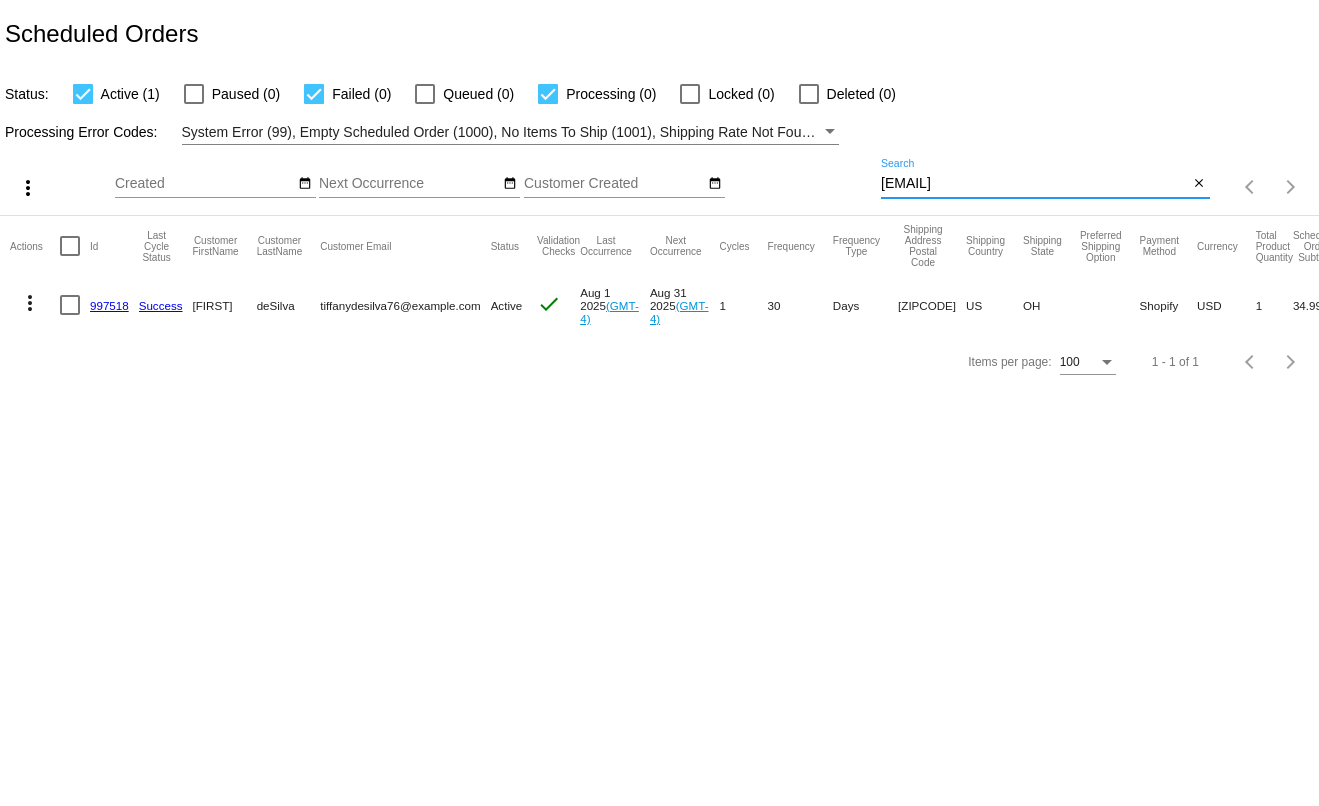 type on "[EMAIL]" 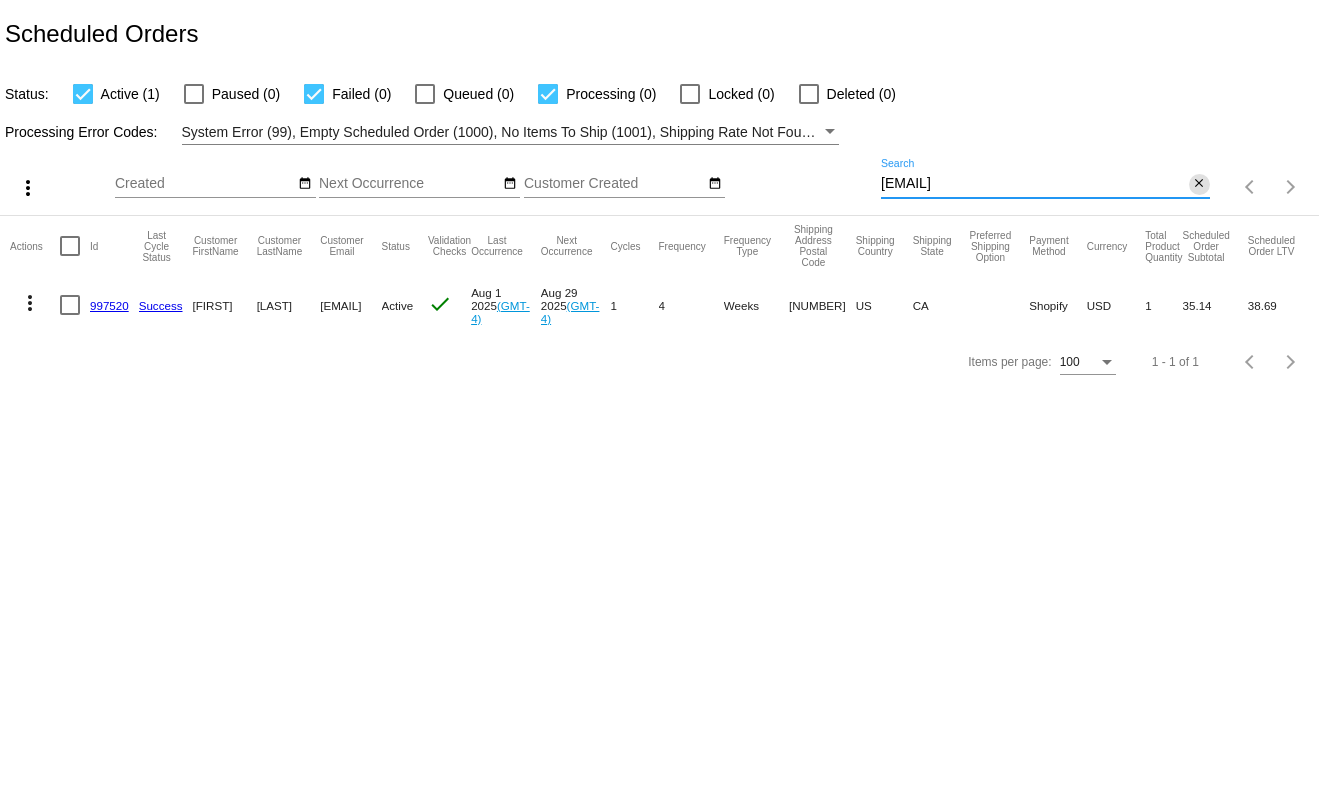 click on "close" 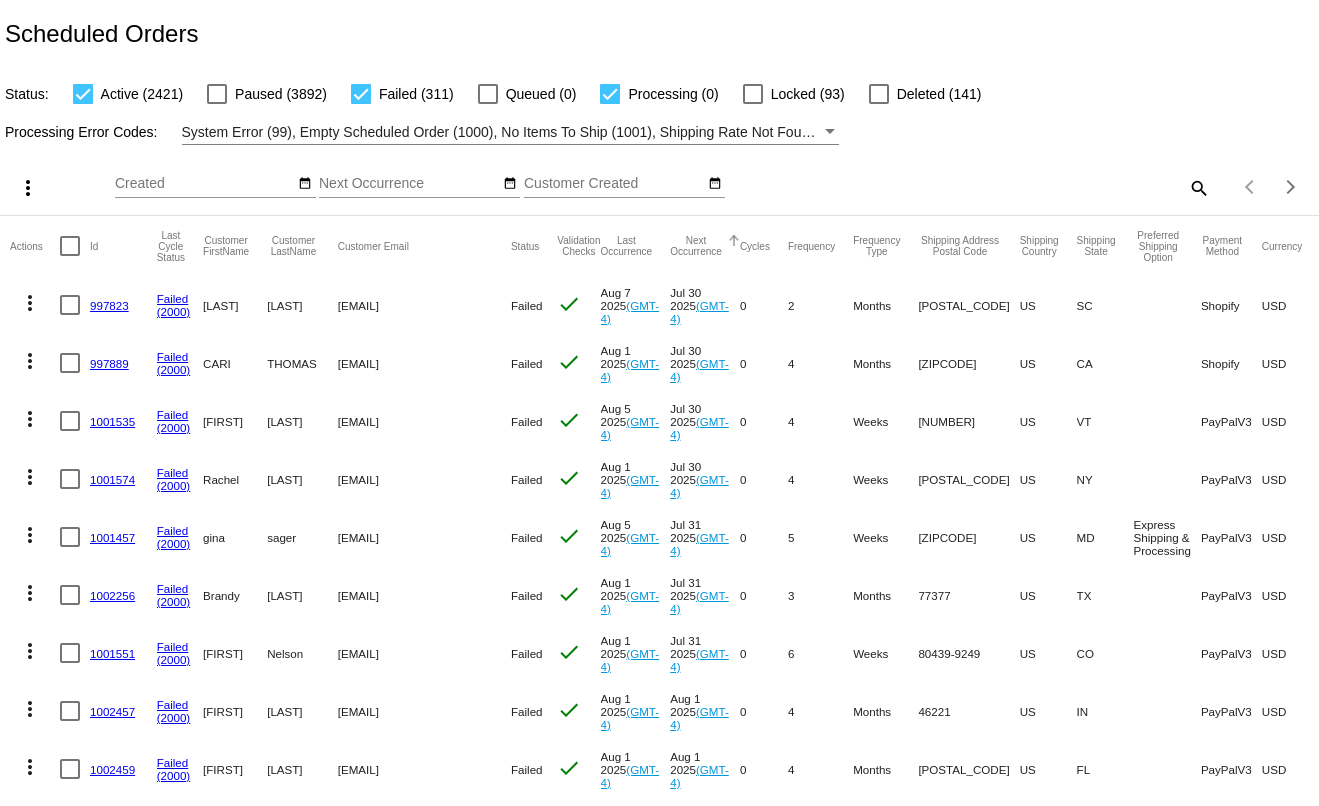 click on "Next Occurrence" 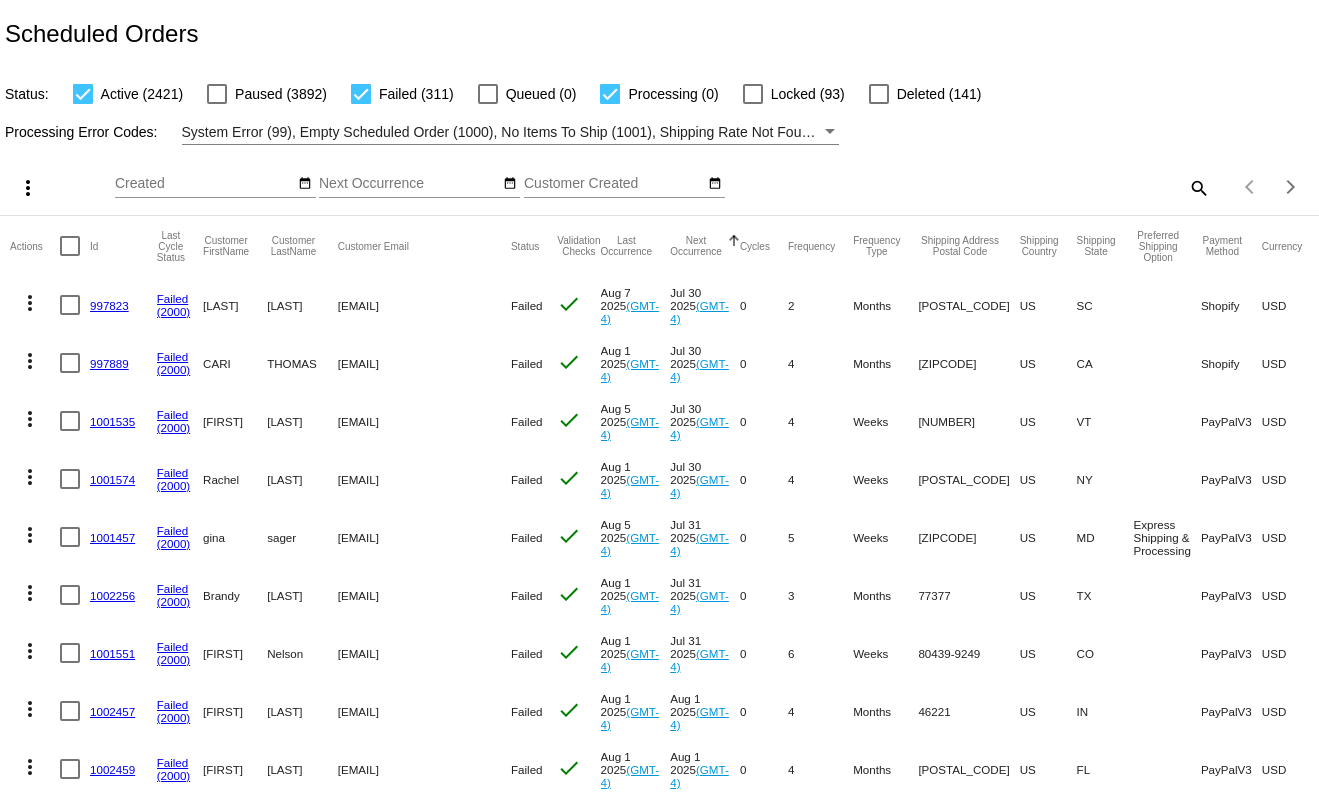 click at bounding box center [361, 94] 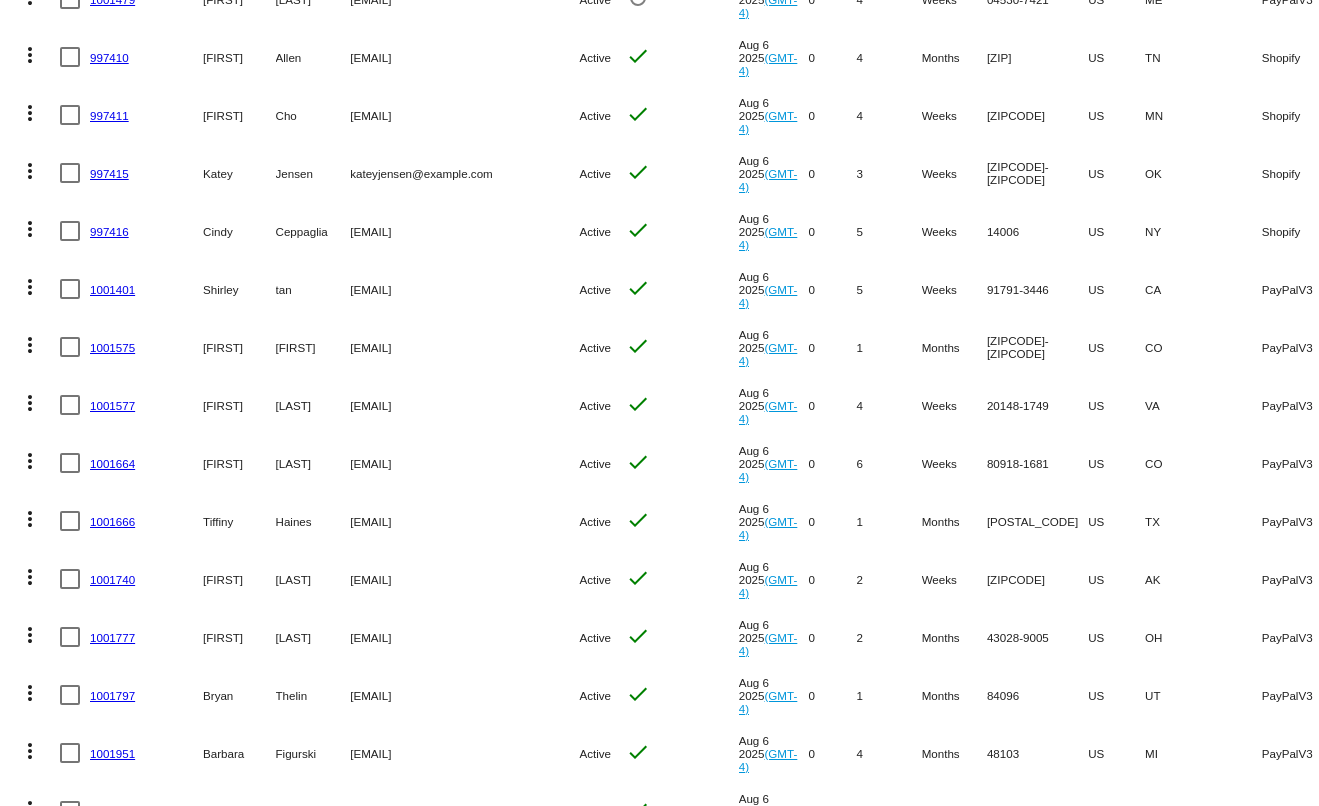 scroll, scrollTop: 400, scrollLeft: 0, axis: vertical 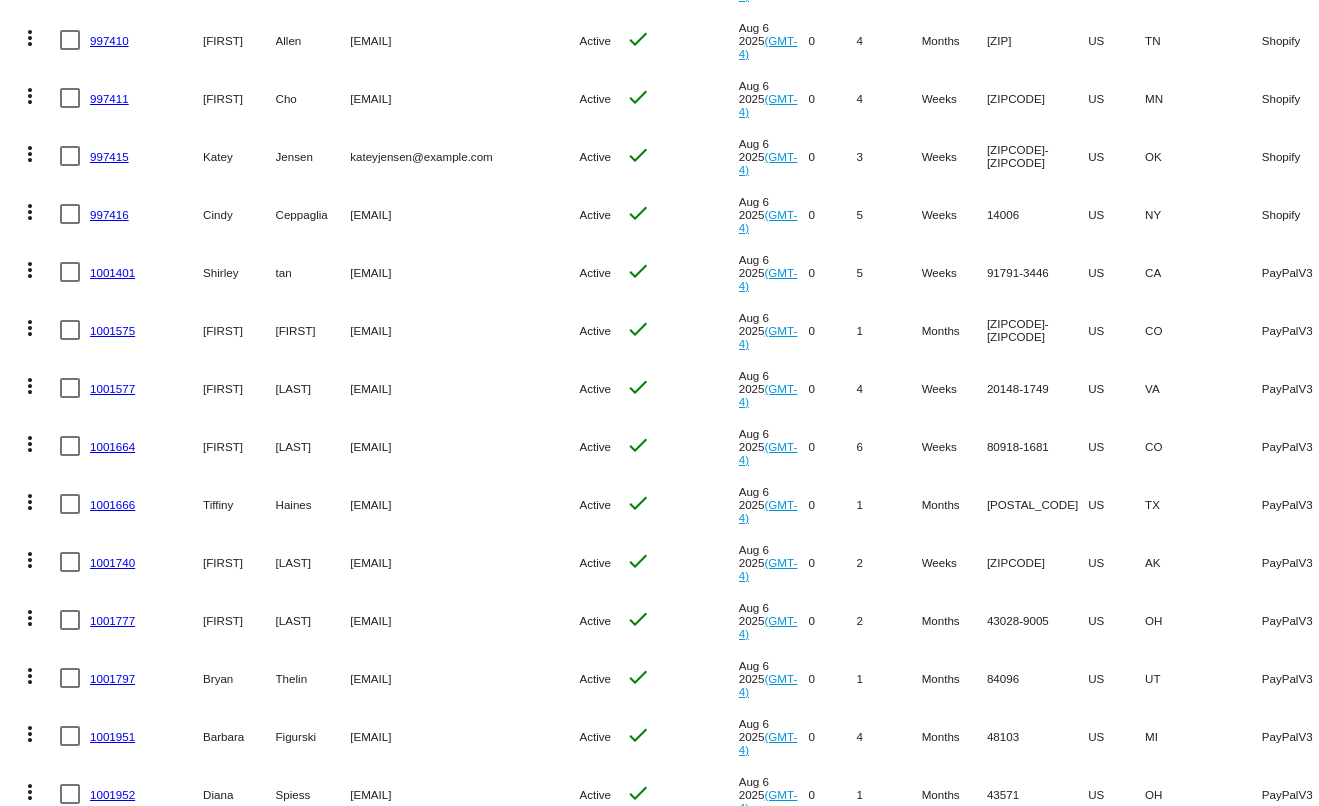 drag, startPoint x: 484, startPoint y: 563, endPoint x: 333, endPoint y: 570, distance: 151.16217 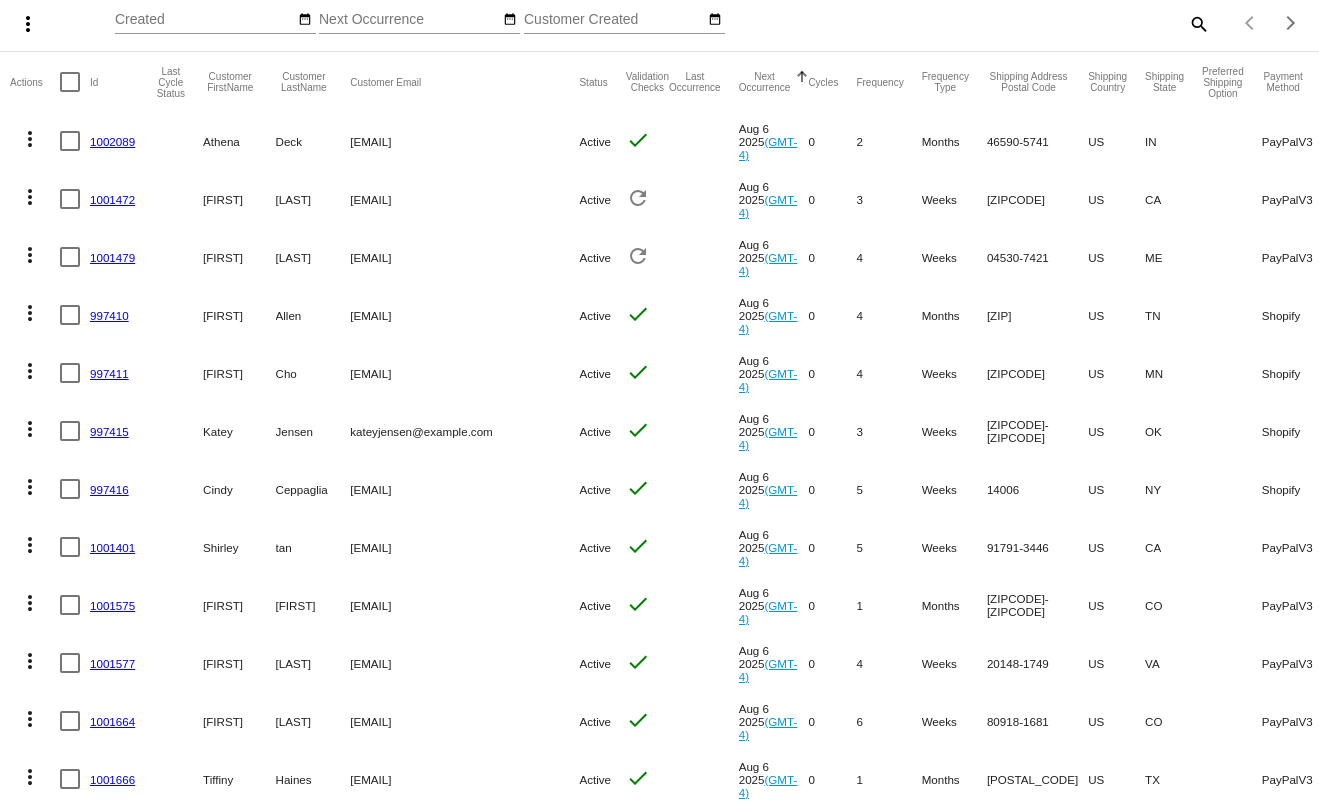 scroll, scrollTop: 0, scrollLeft: 0, axis: both 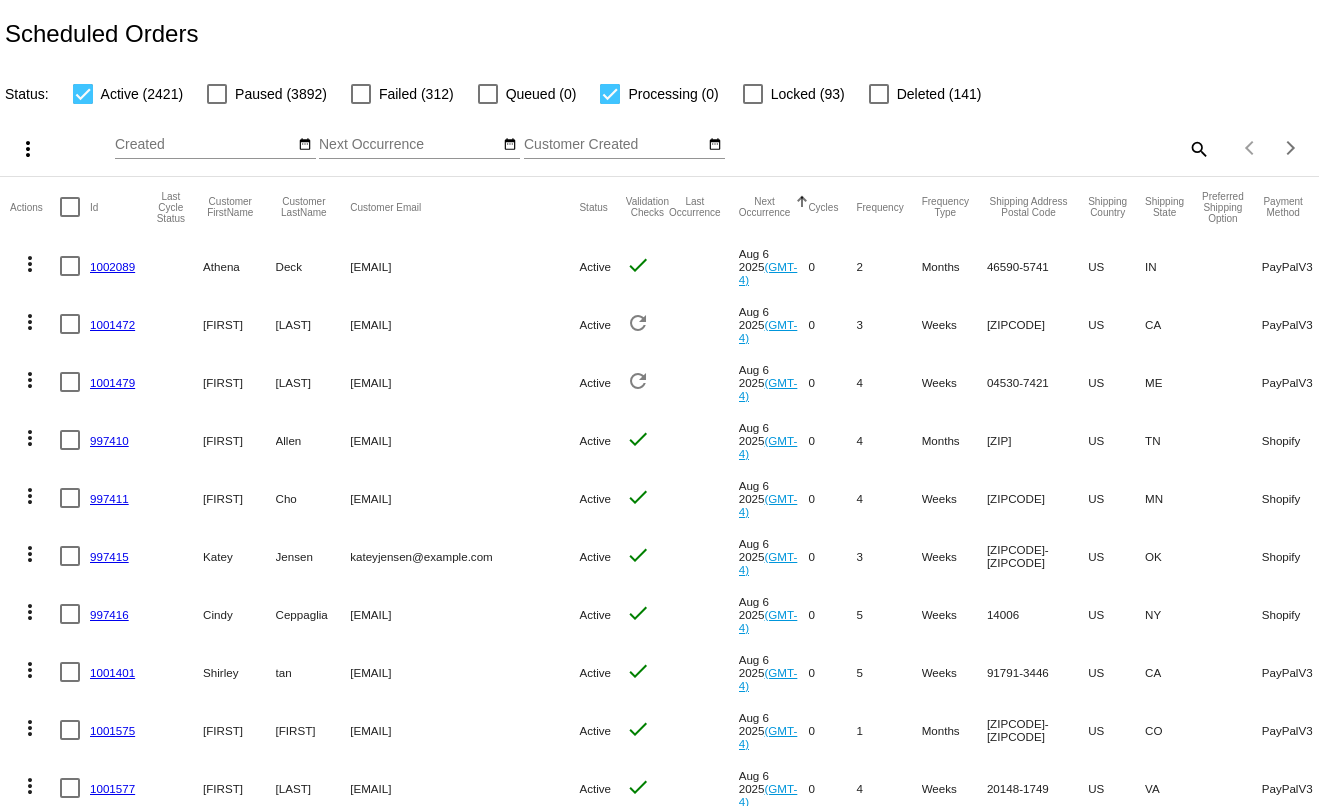 drag, startPoint x: 463, startPoint y: 267, endPoint x: 333, endPoint y: 273, distance: 130.13838 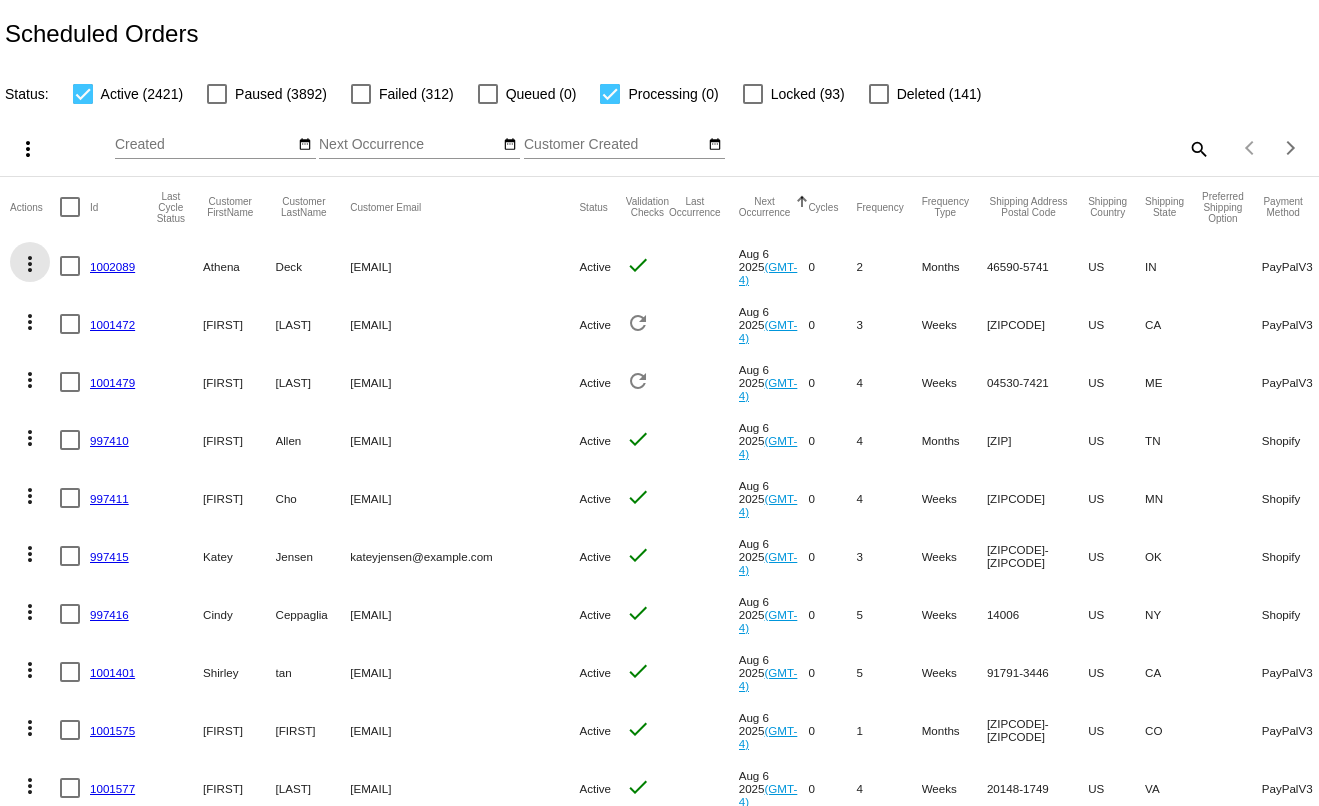click on "more_vert" 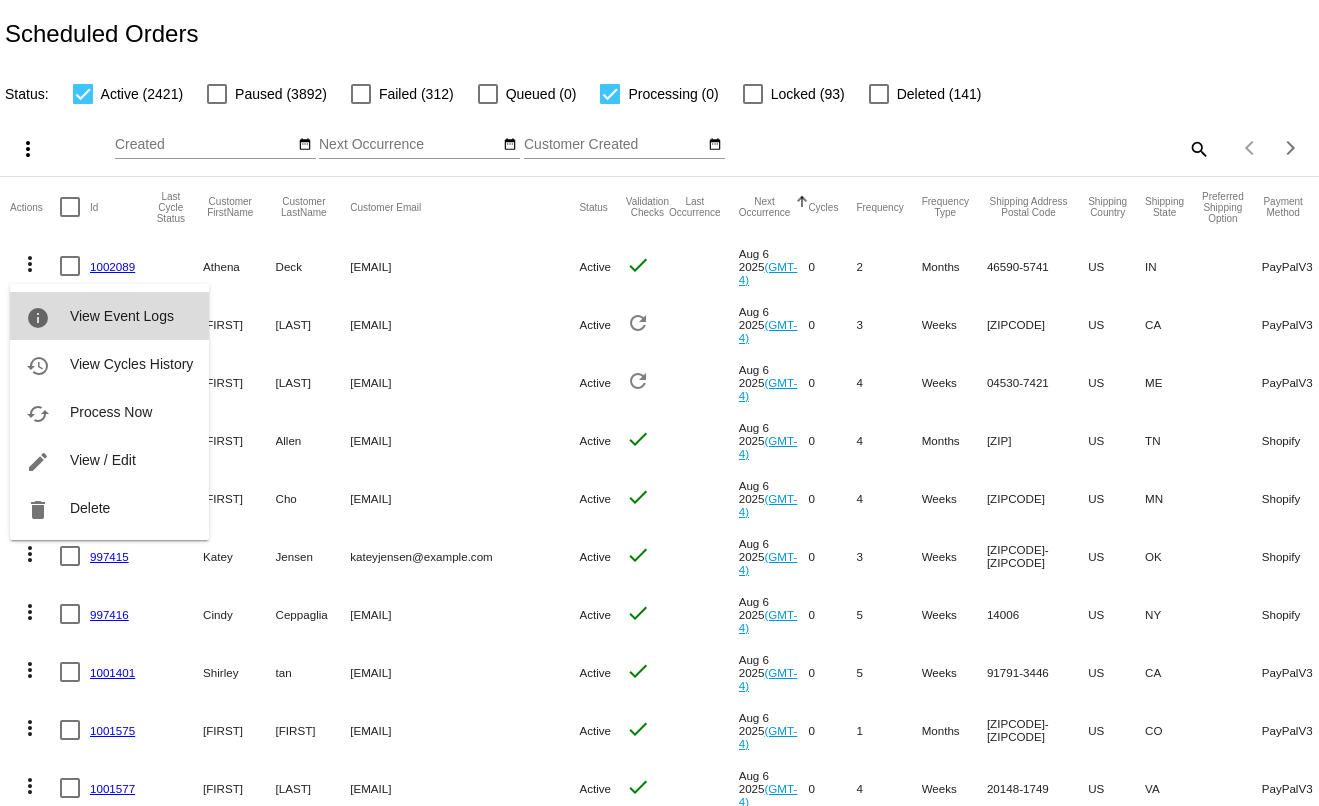click on "info
View Event Logs" at bounding box center [109, 316] 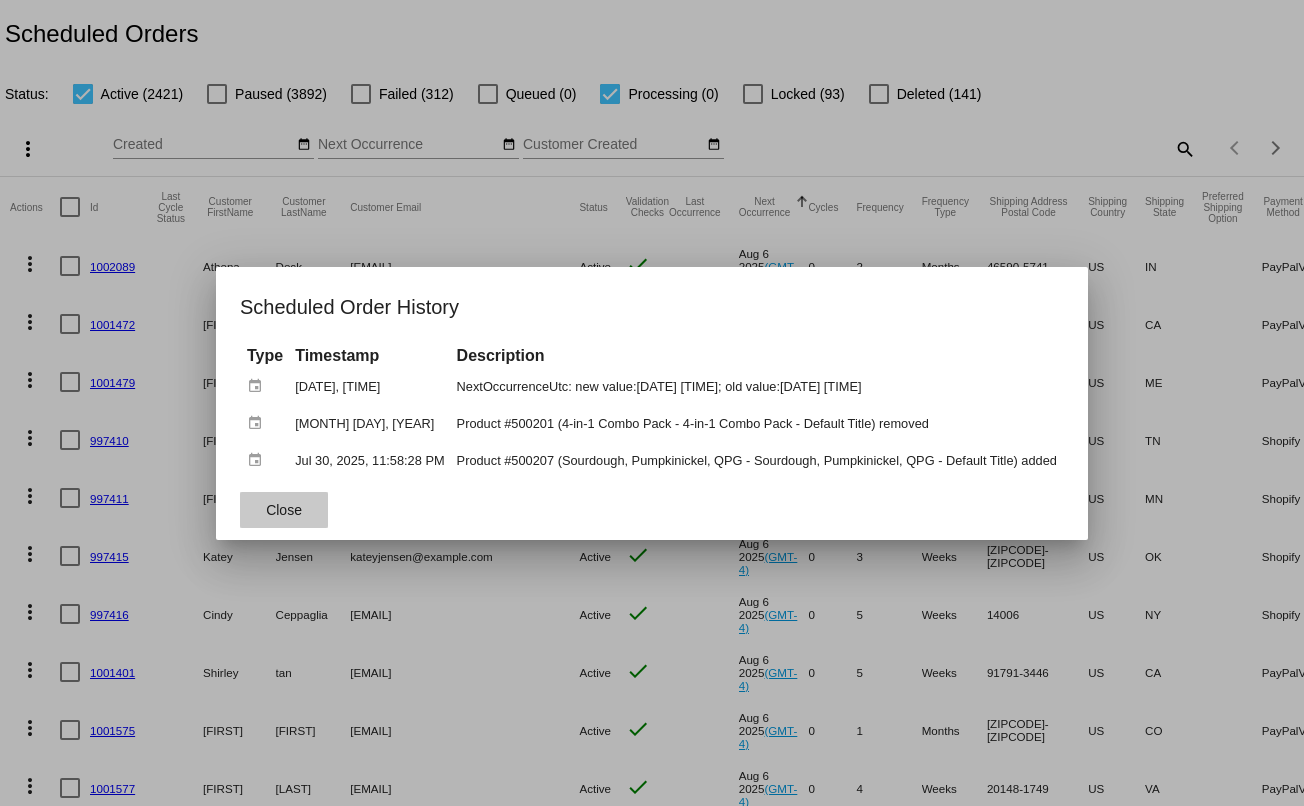 click on "Close" 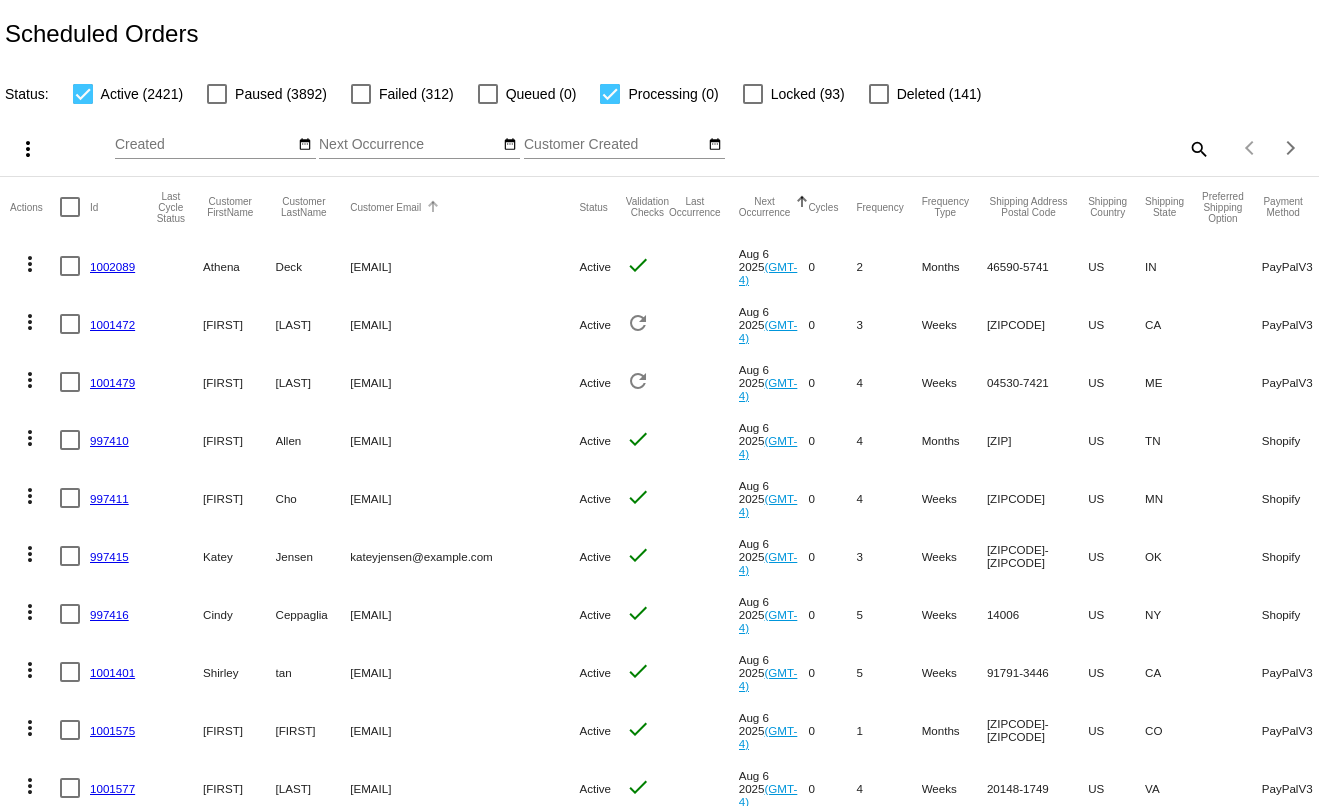 click on "Customer Email" 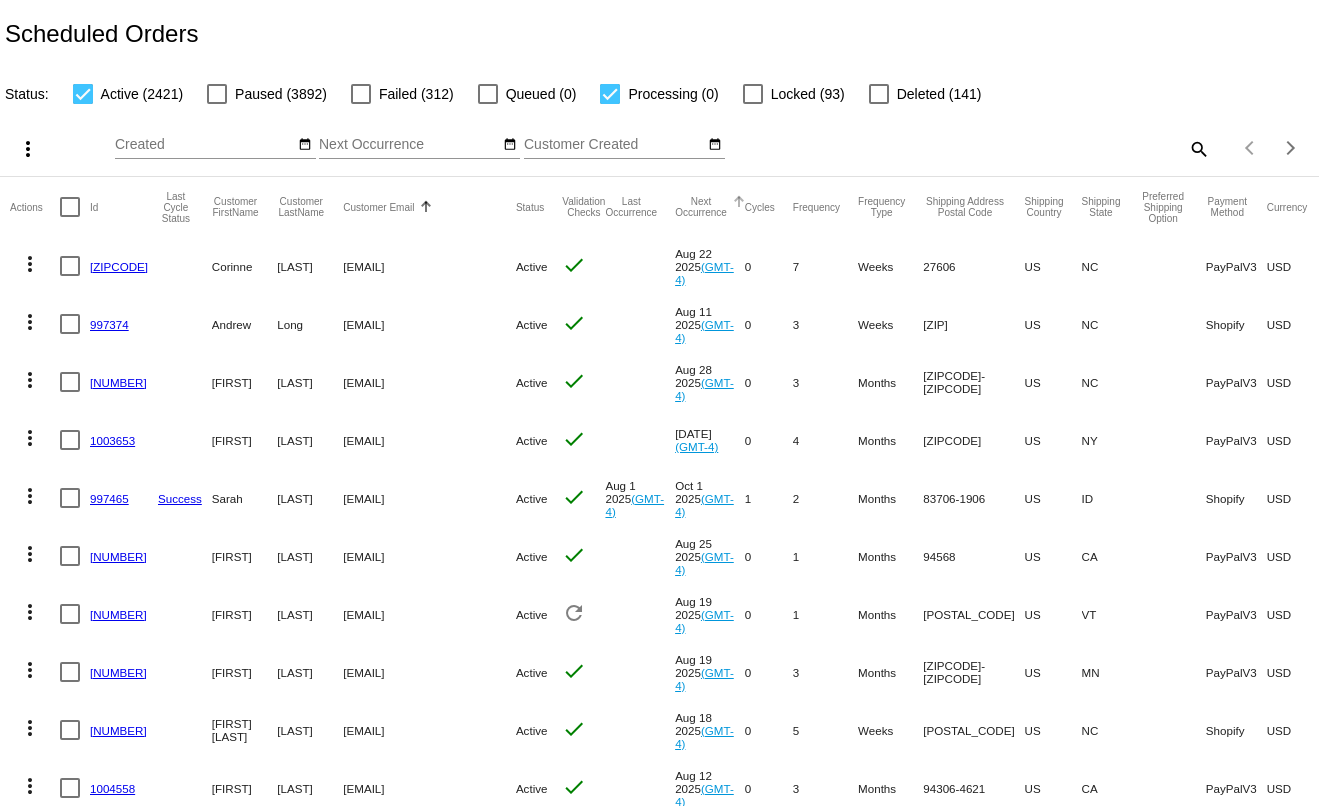 click on "Next Occurrence" 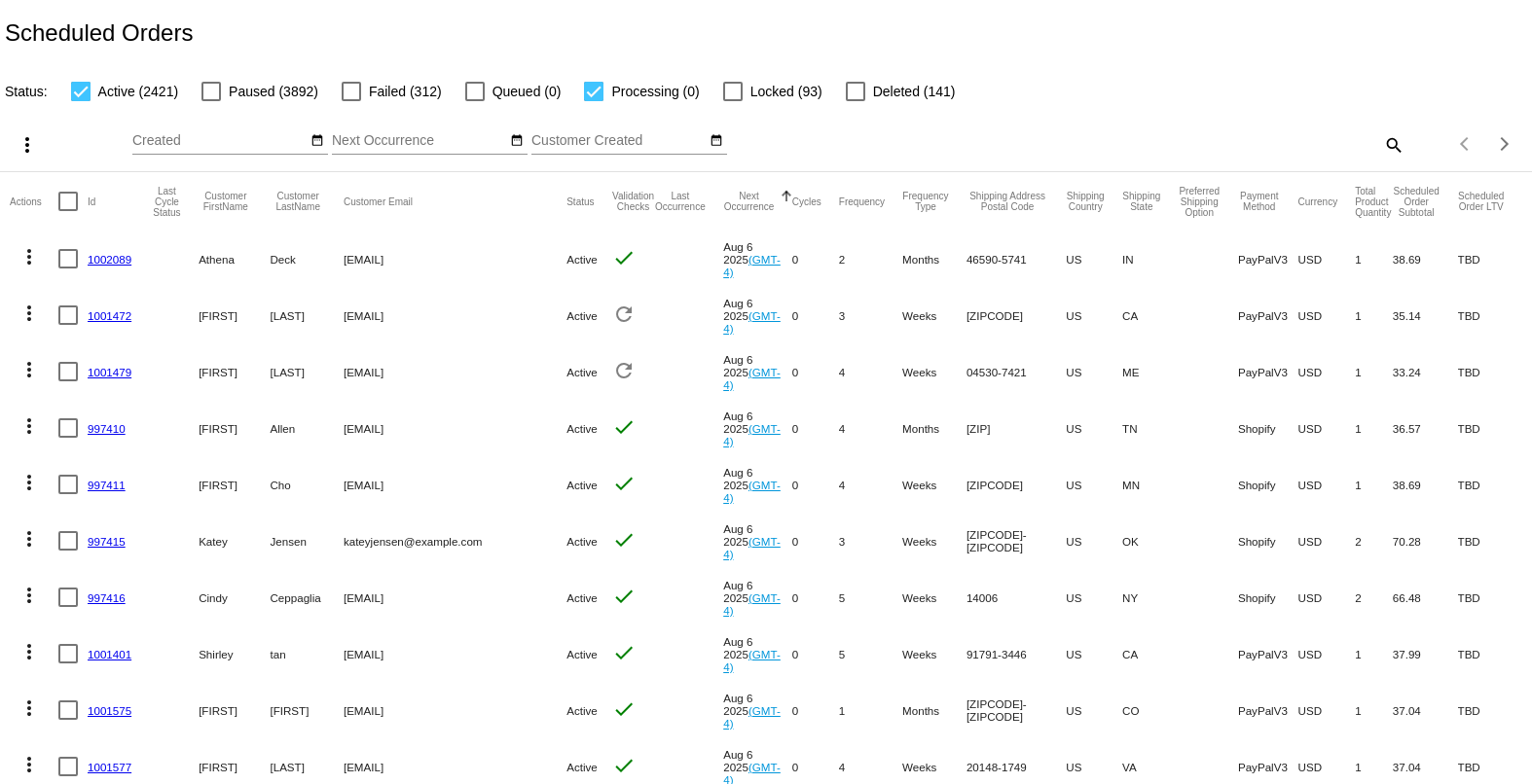 scroll, scrollTop: 0, scrollLeft: 0, axis: both 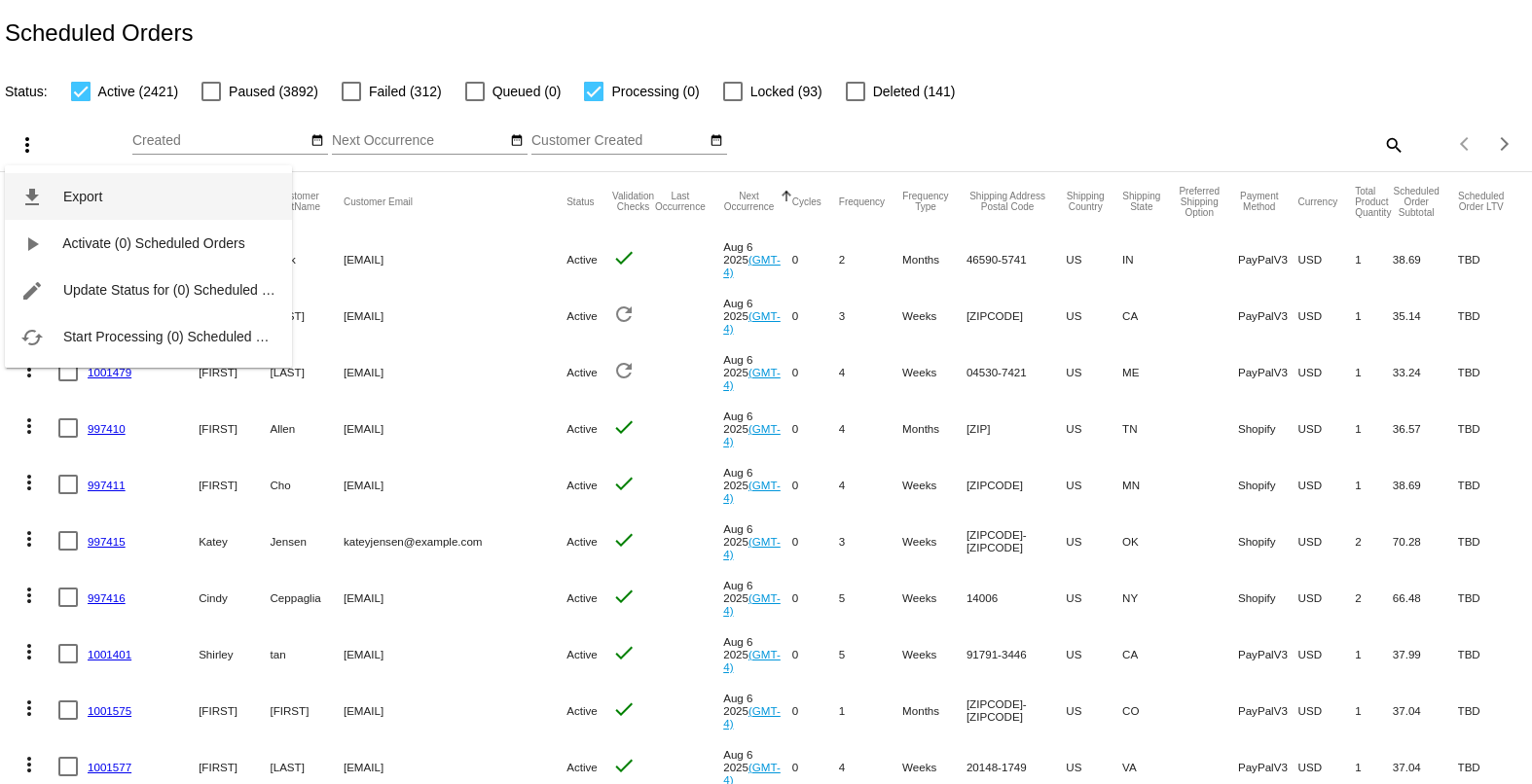 click on "Export" at bounding box center [83, 196] 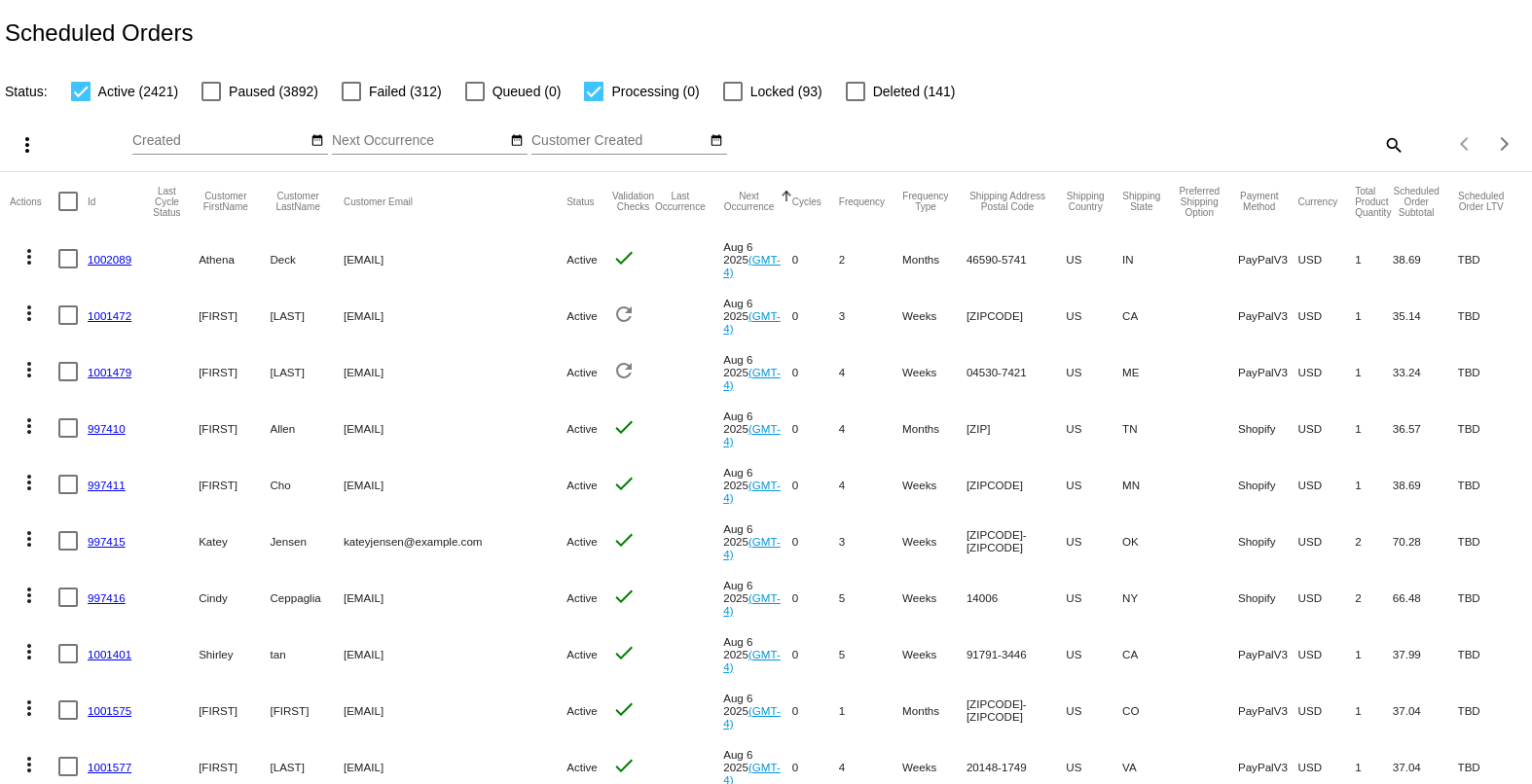 type 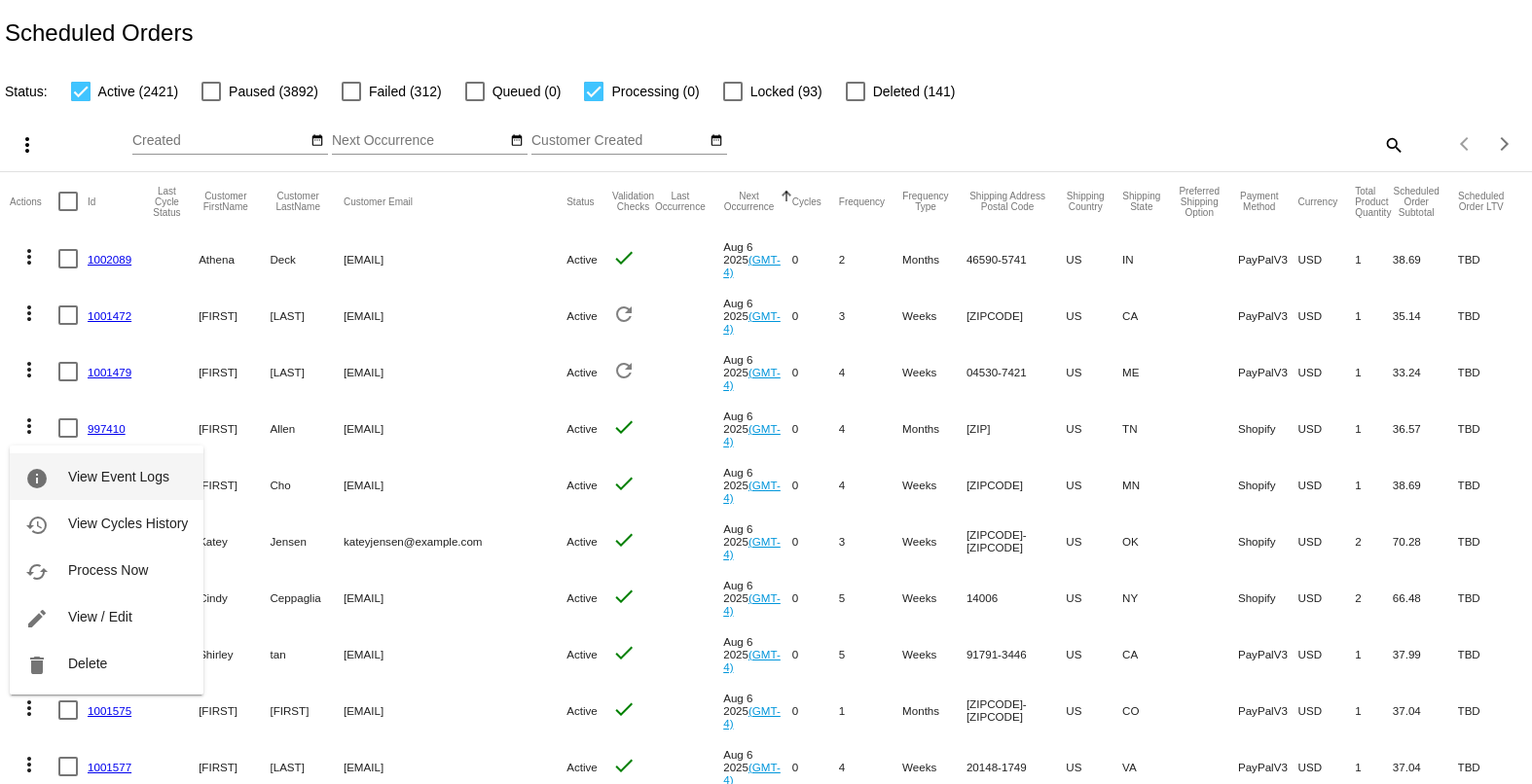 click on "info
View Event Logs" at bounding box center [106, 477] 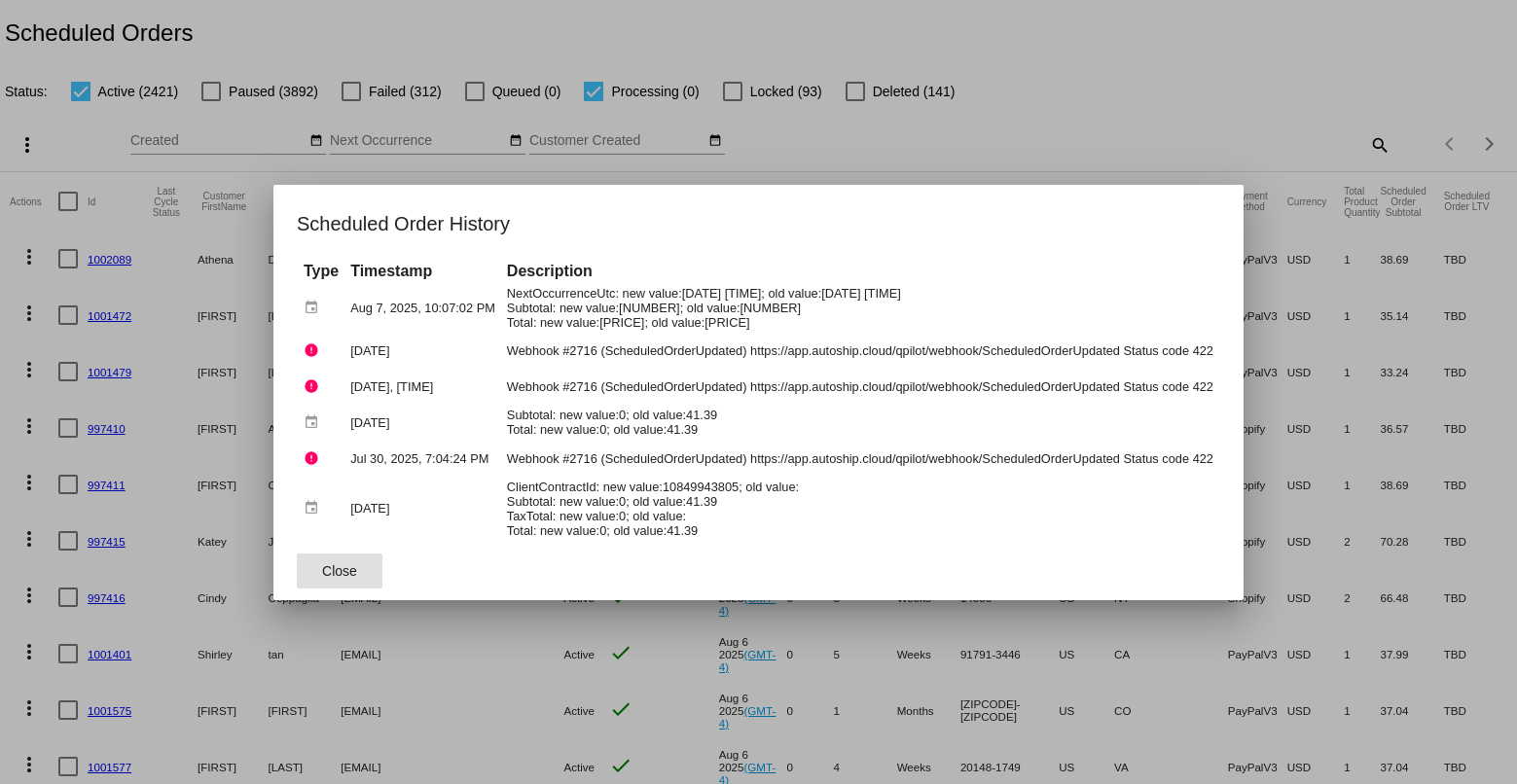 click on "Close" 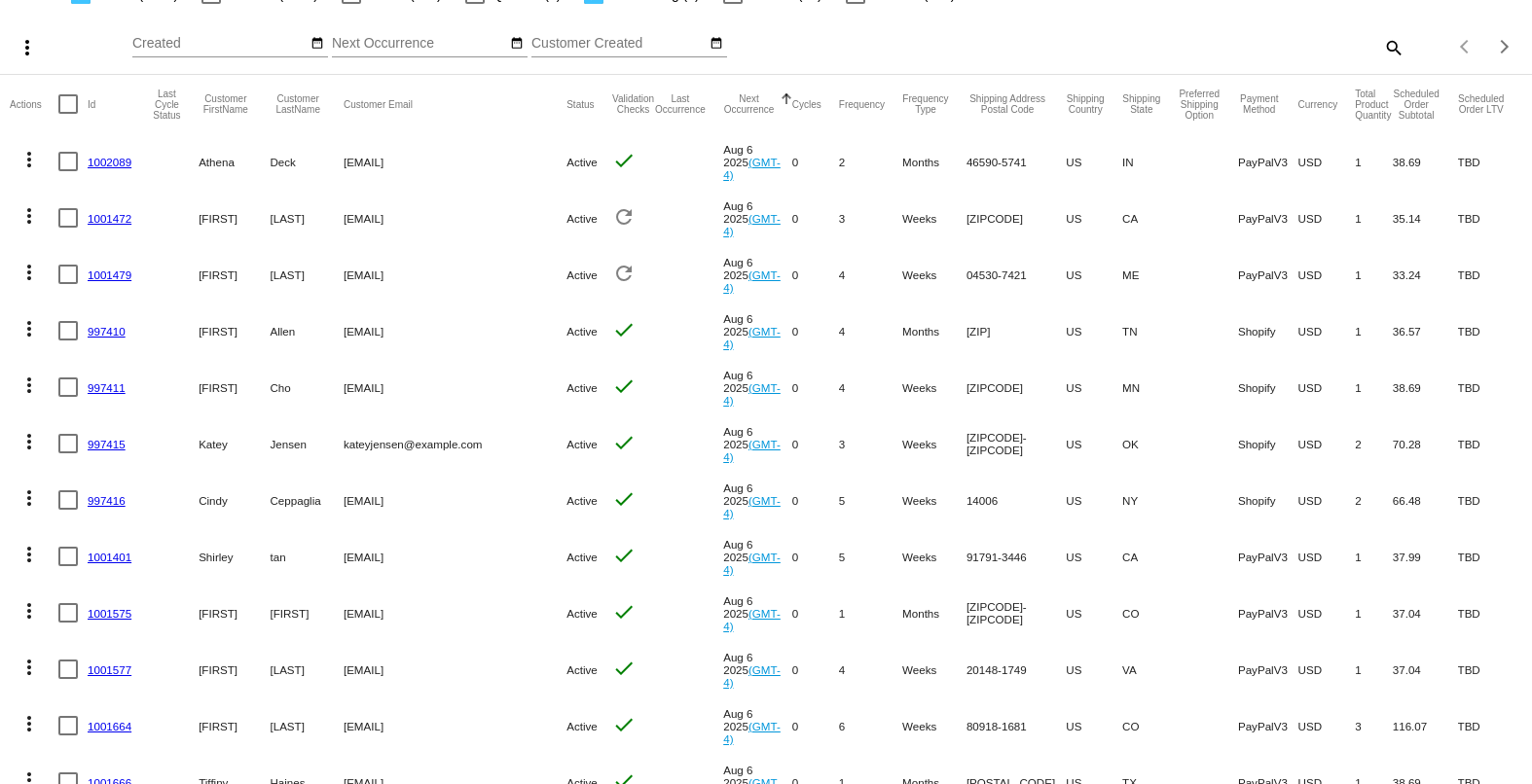 scroll, scrollTop: 4779, scrollLeft: 0, axis: vertical 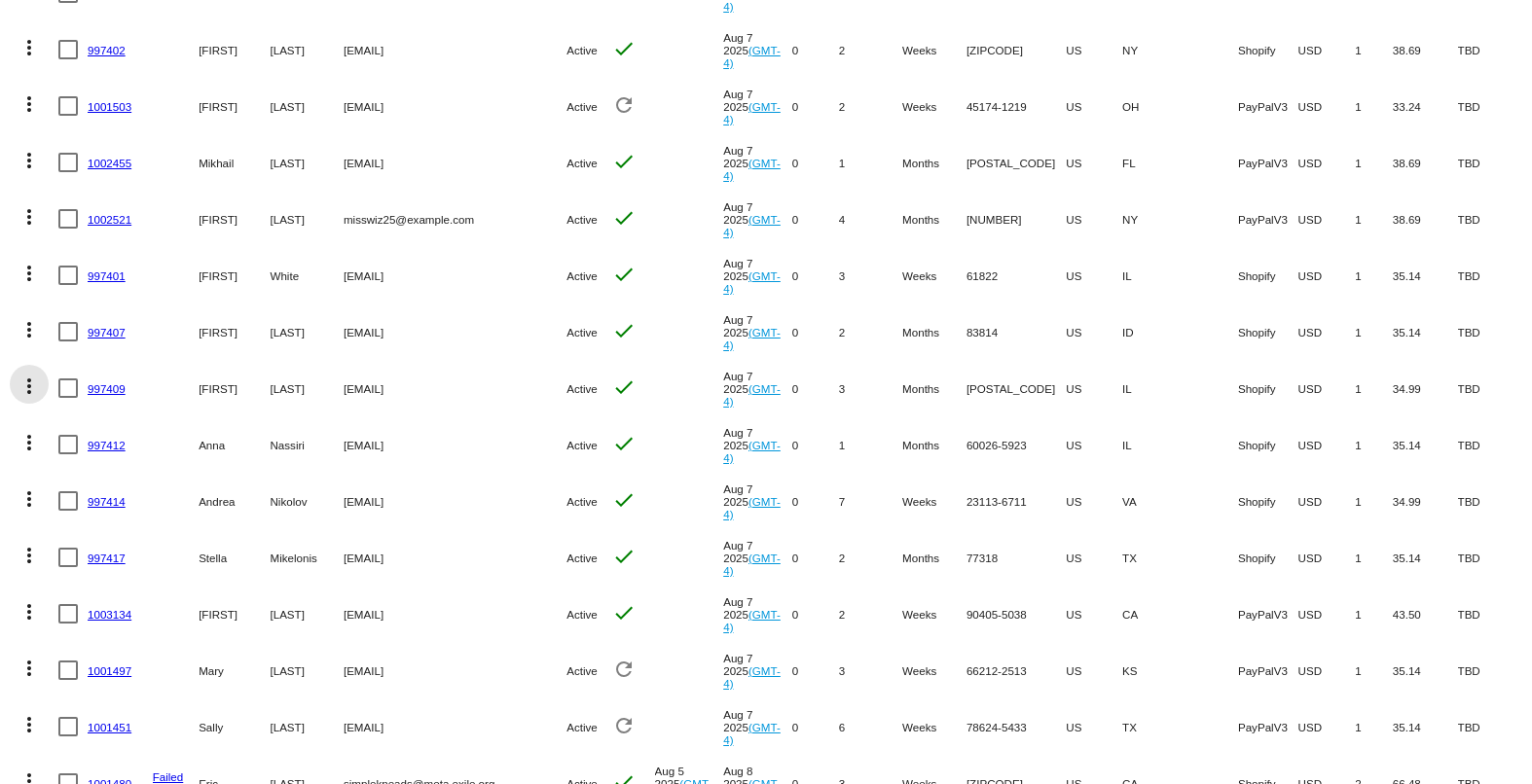 click on "more_vert" 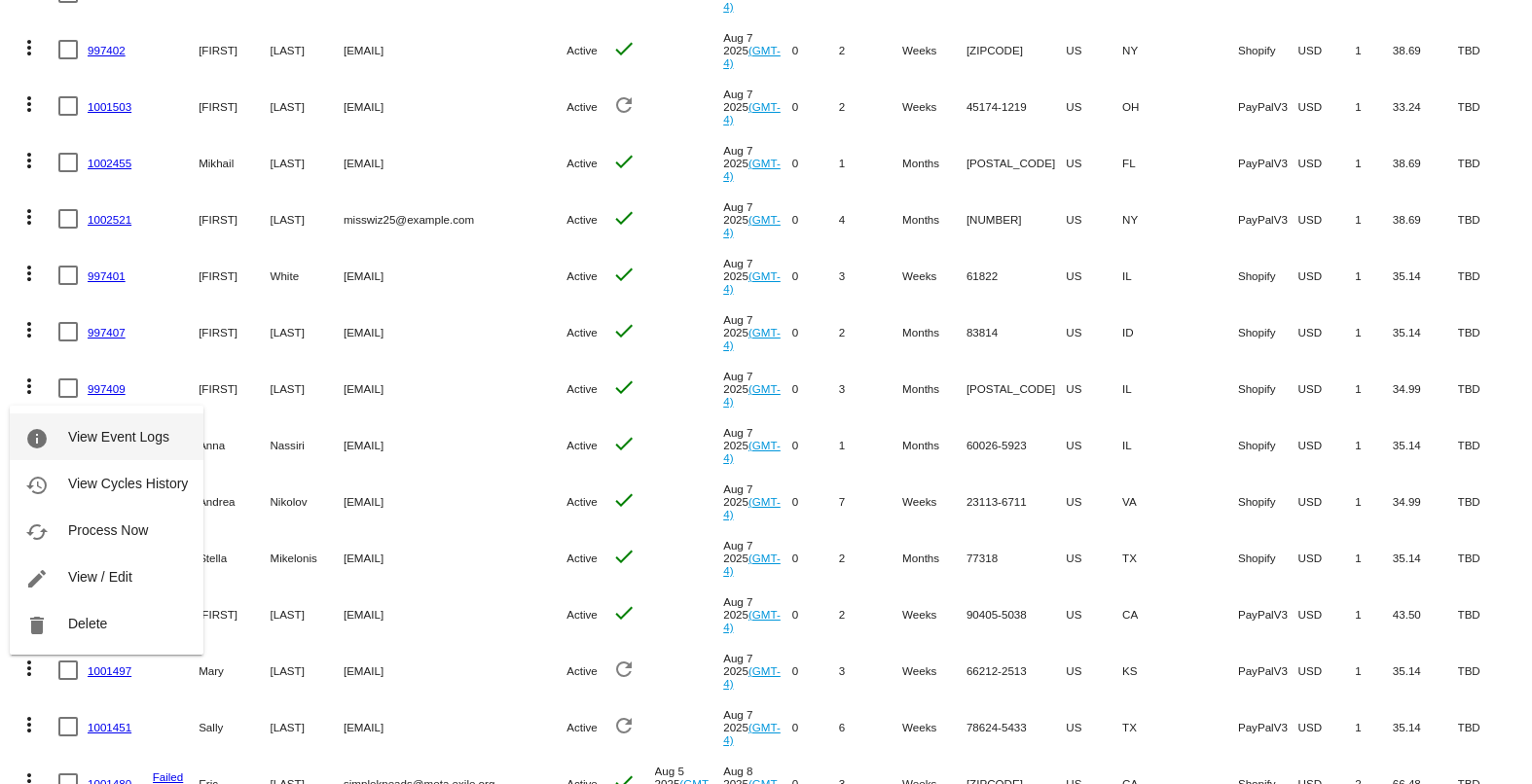 click on "info
View Event Logs" at bounding box center [106, 437] 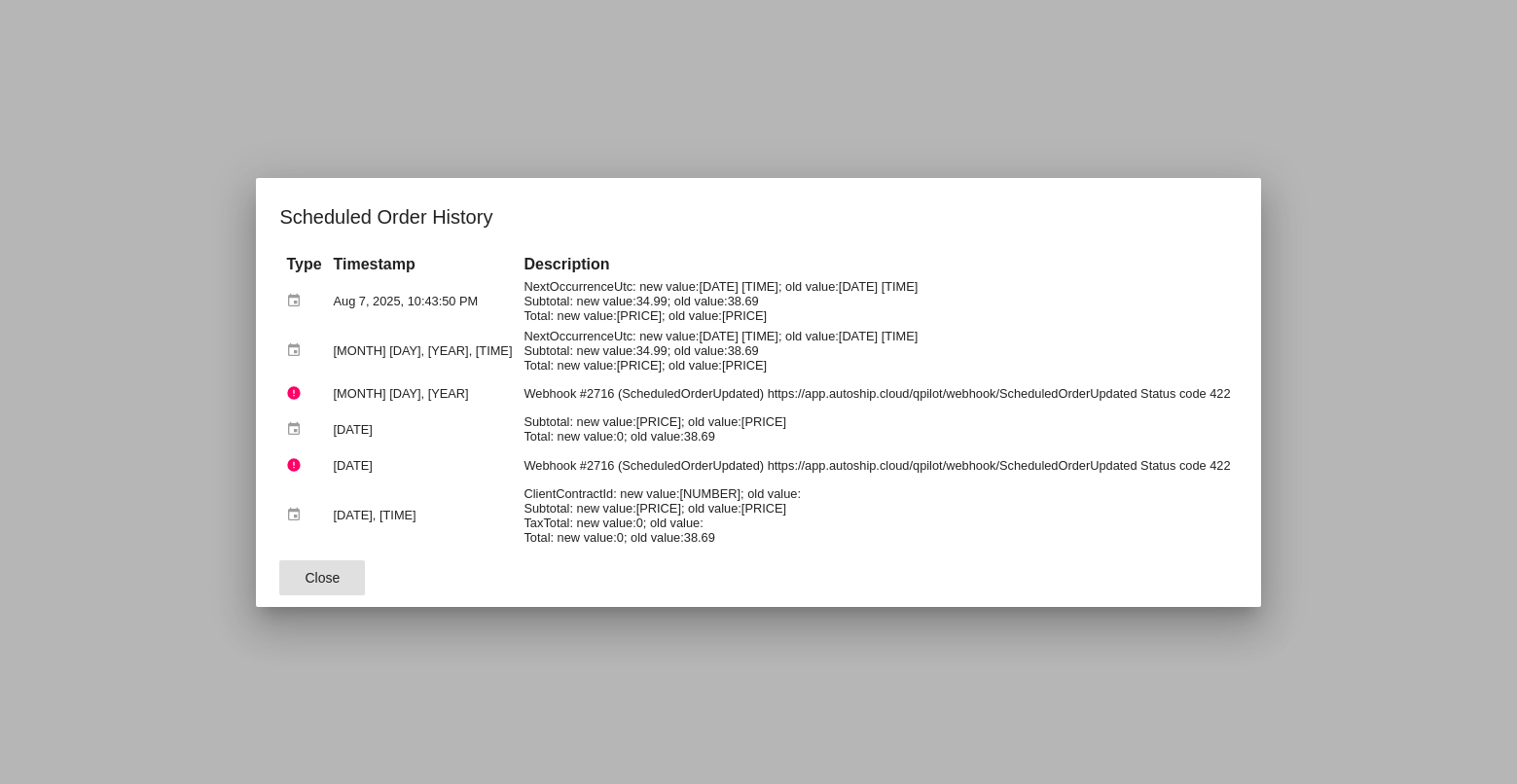 click on "Close" 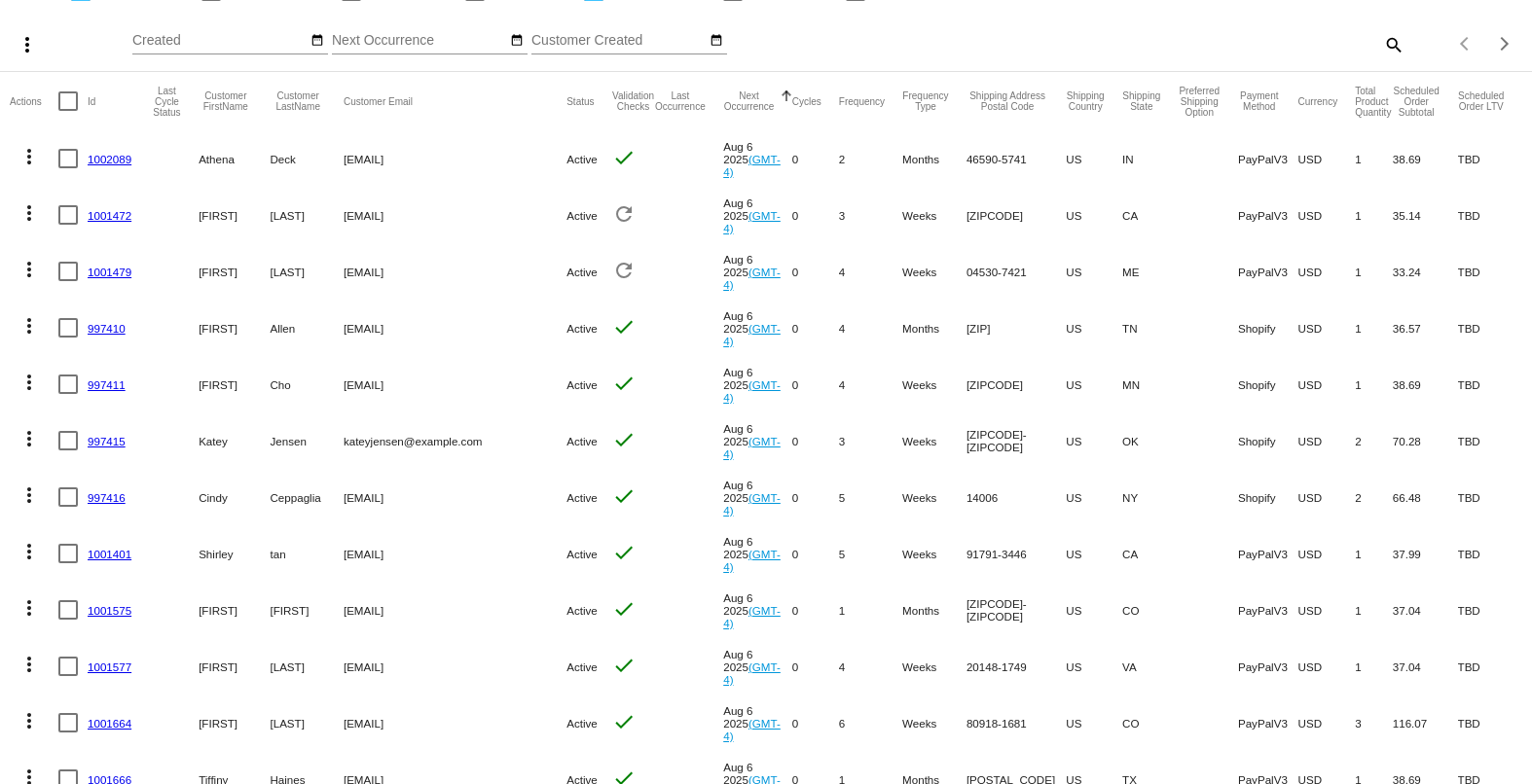 scroll, scrollTop: 0, scrollLeft: 0, axis: both 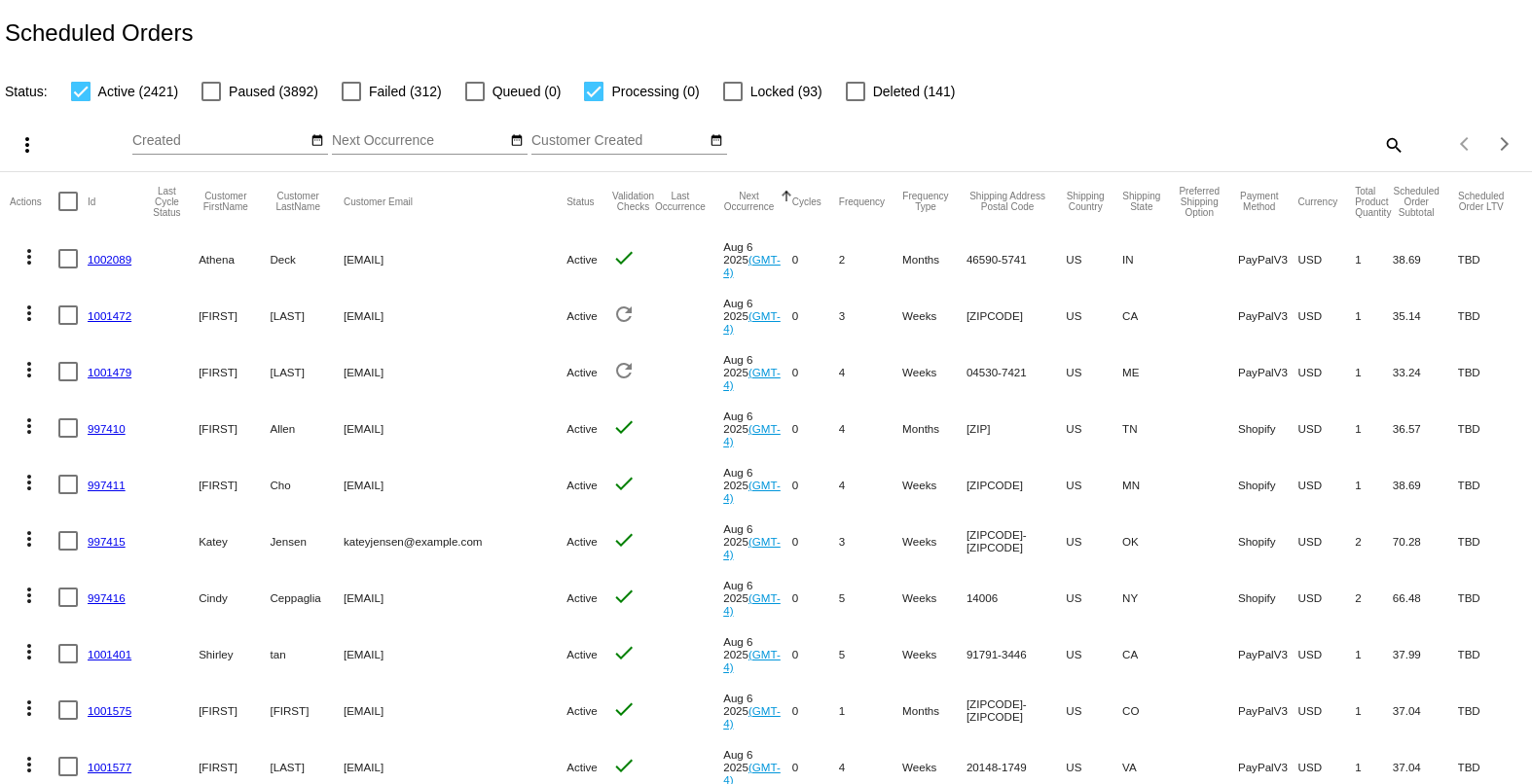 click on "search" 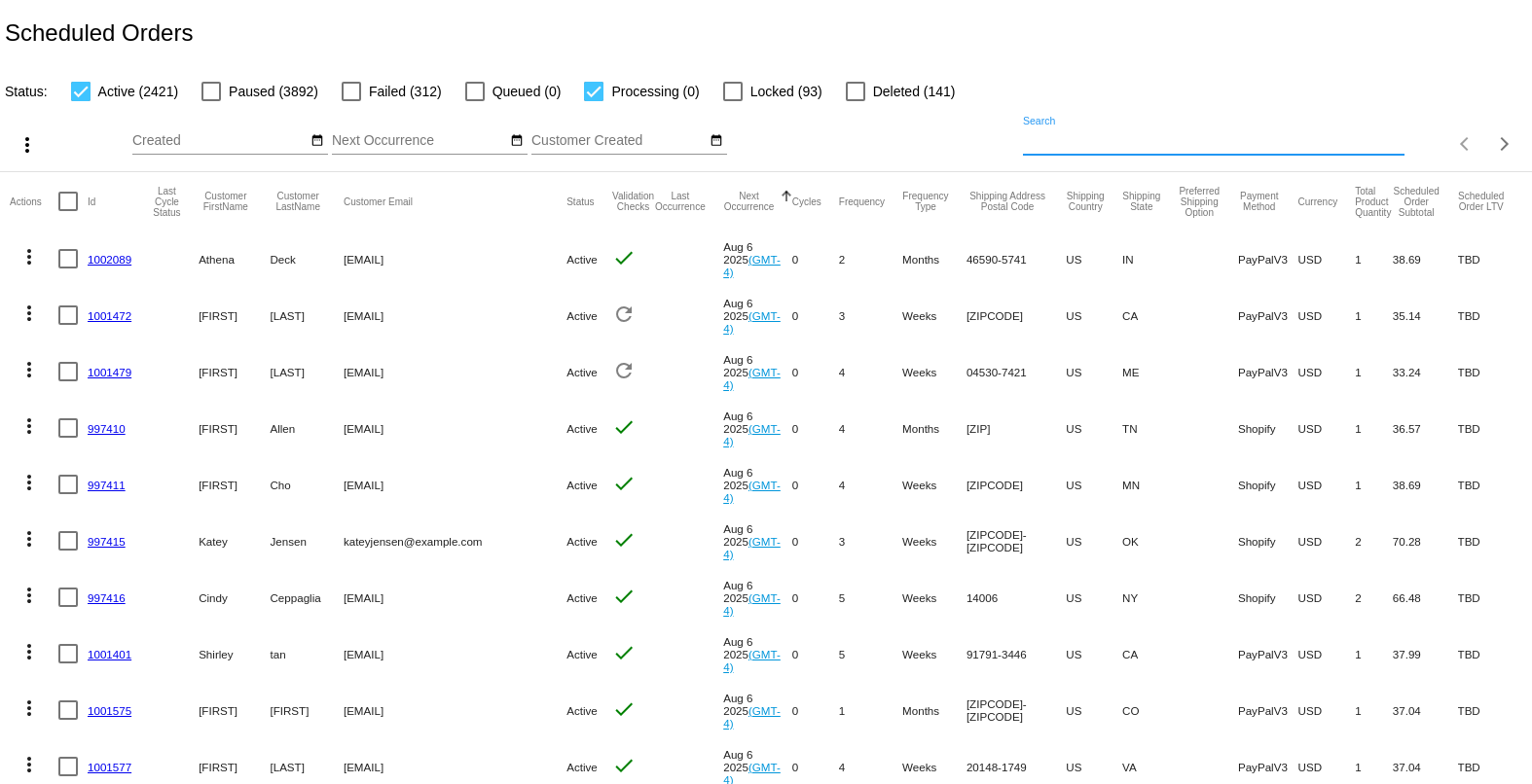 click on "Search" at bounding box center [1214, 141] 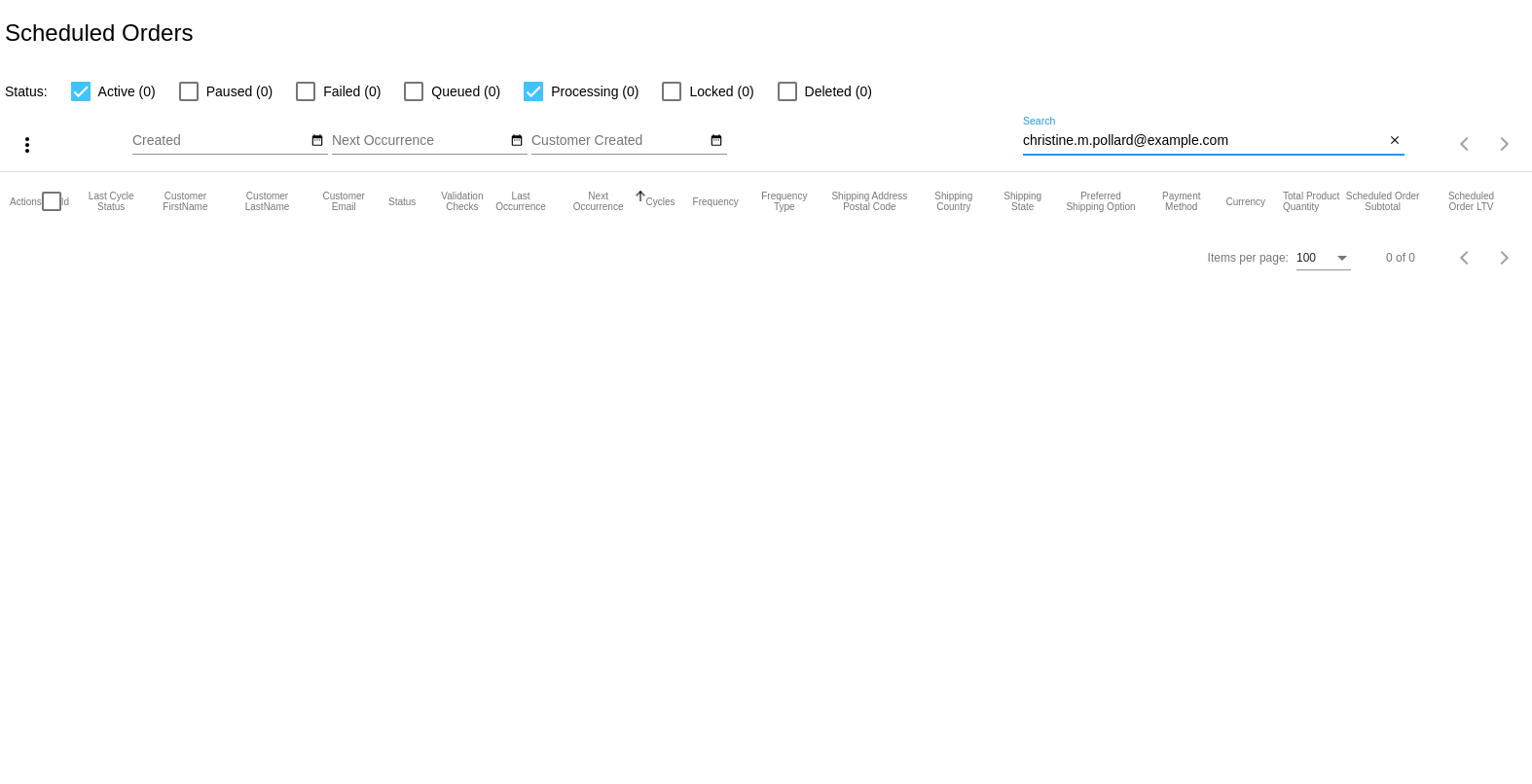 click on "christine.m.pollard@example.com" at bounding box center (1203, 141) 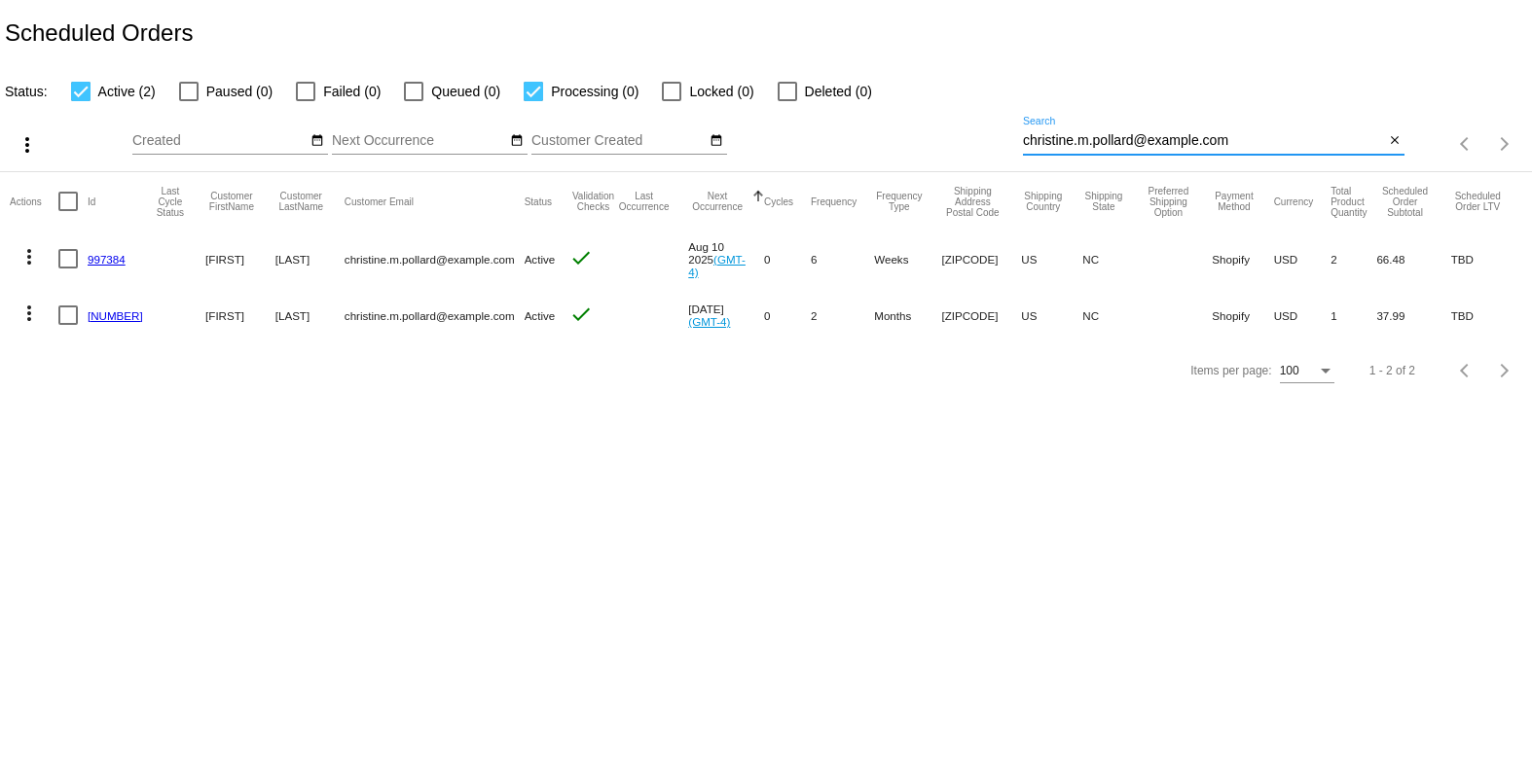 scroll, scrollTop: 1, scrollLeft: 0, axis: vertical 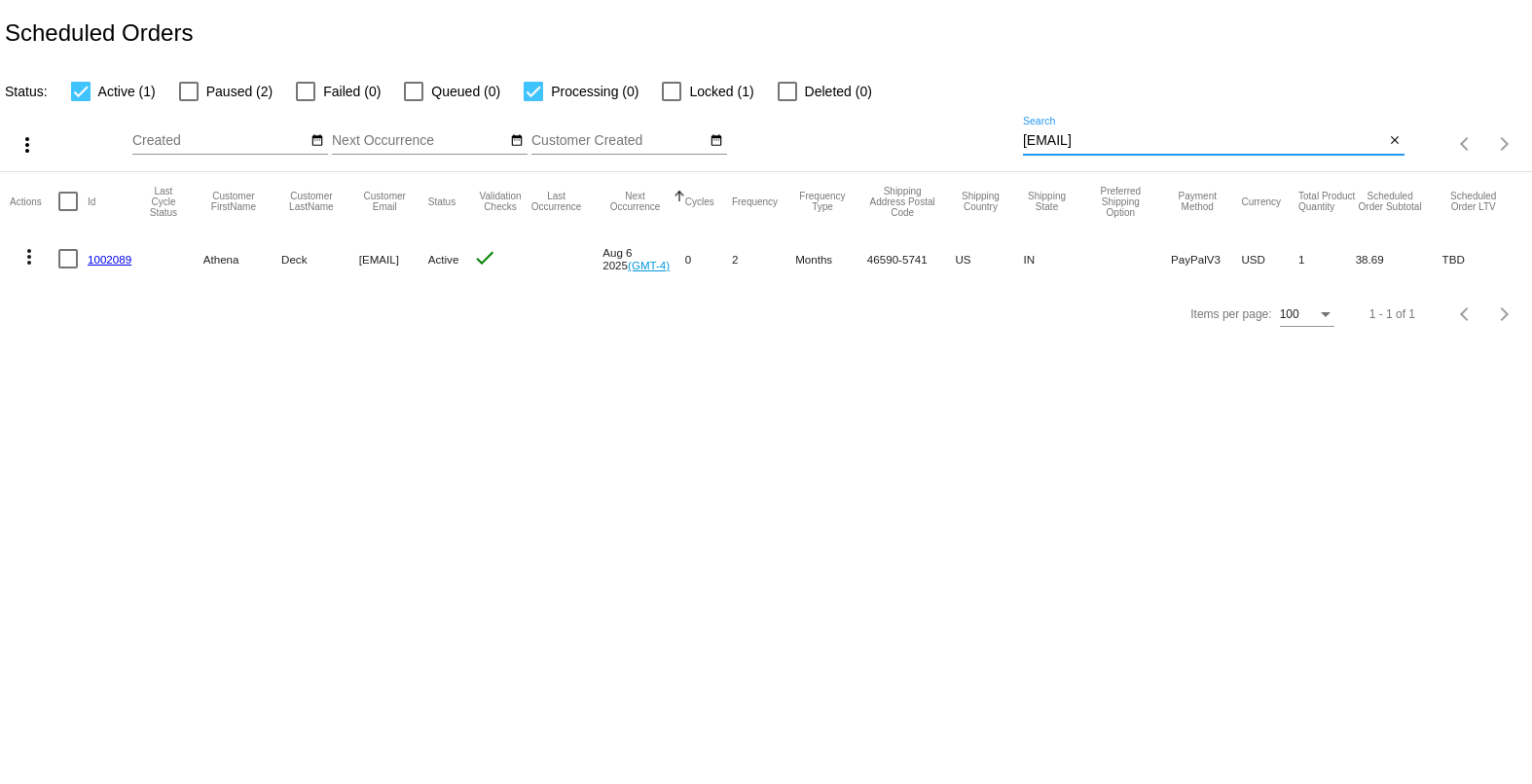 click on "more_vert" 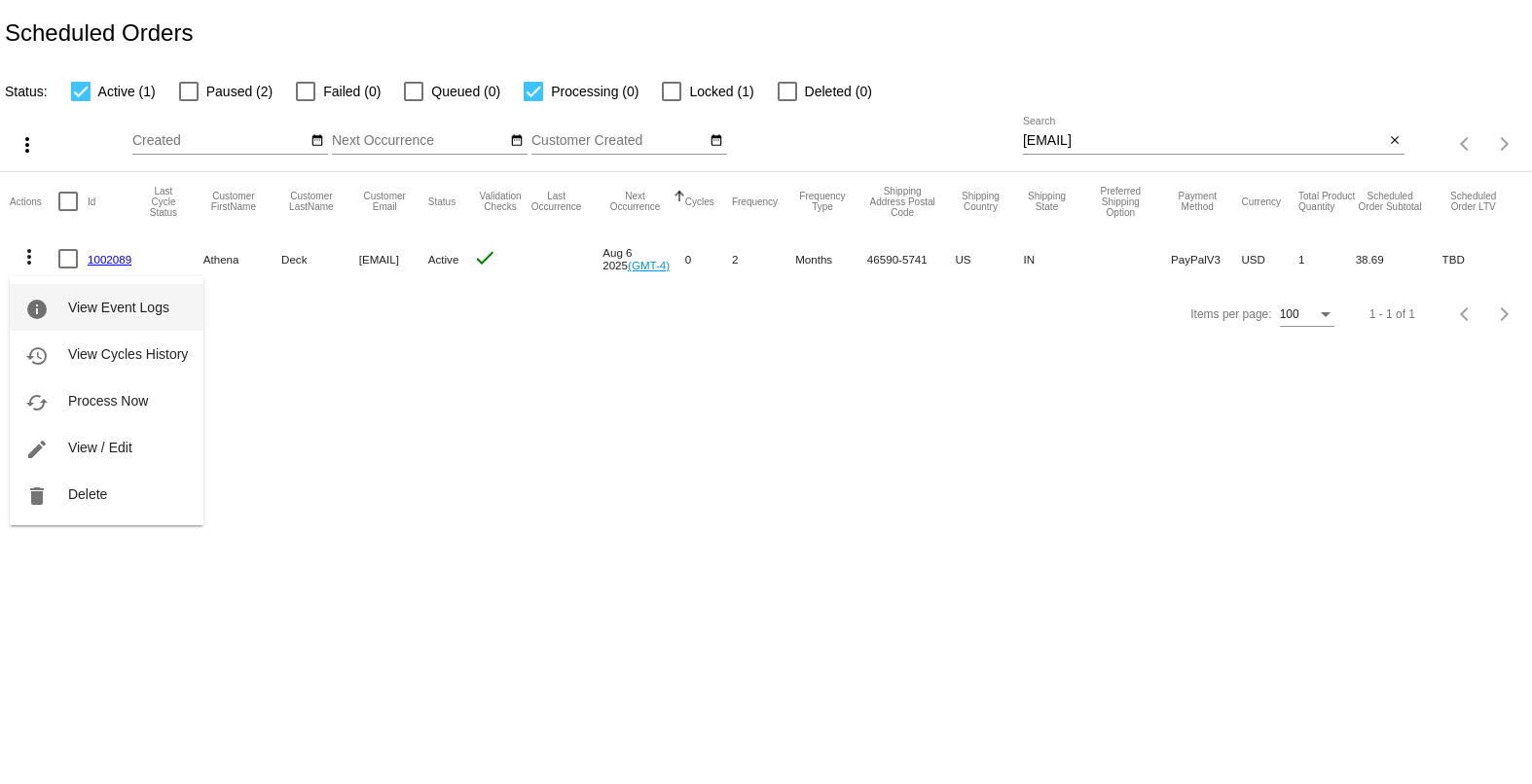 click on "info" at bounding box center (37, 309) 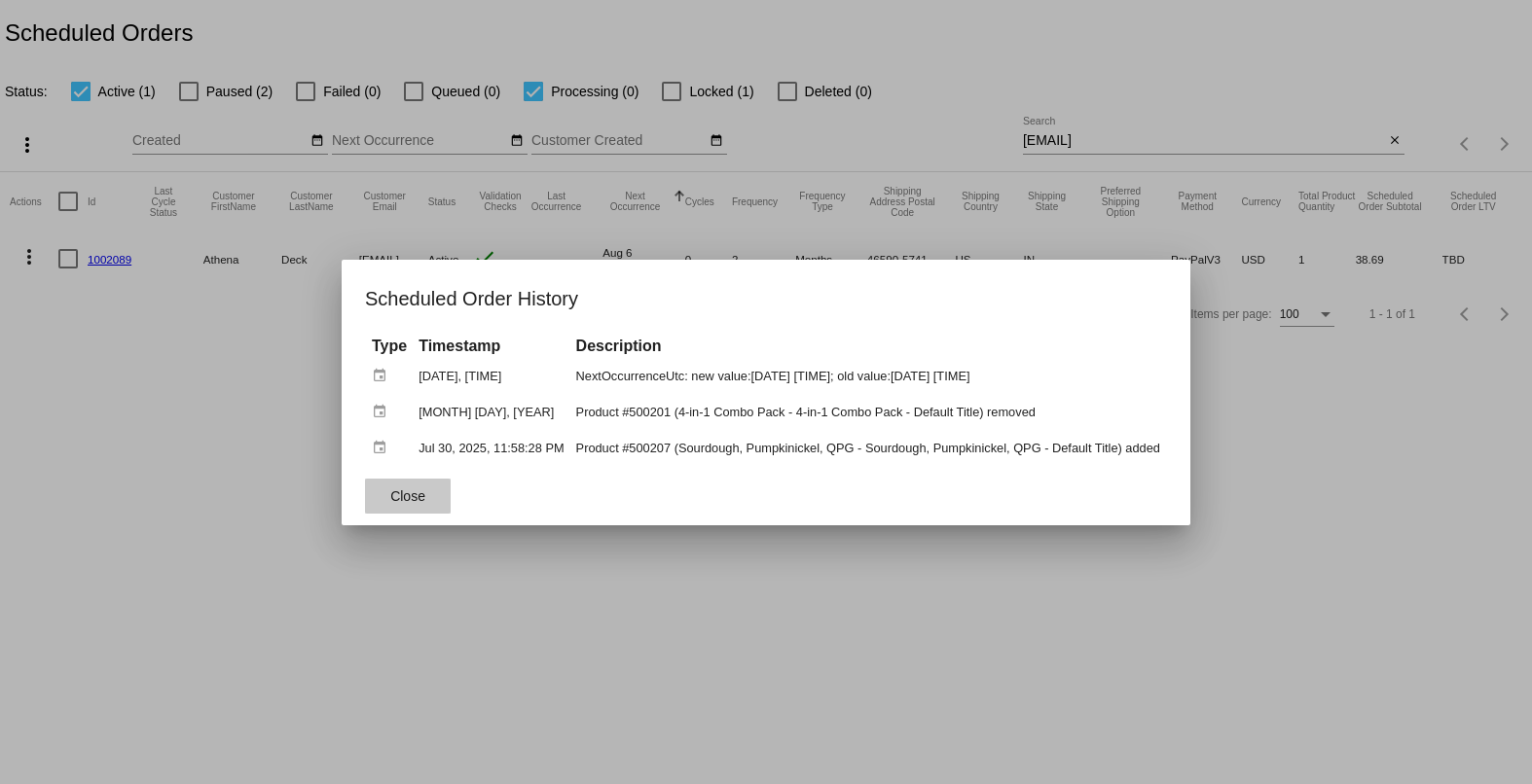 click on "Close" 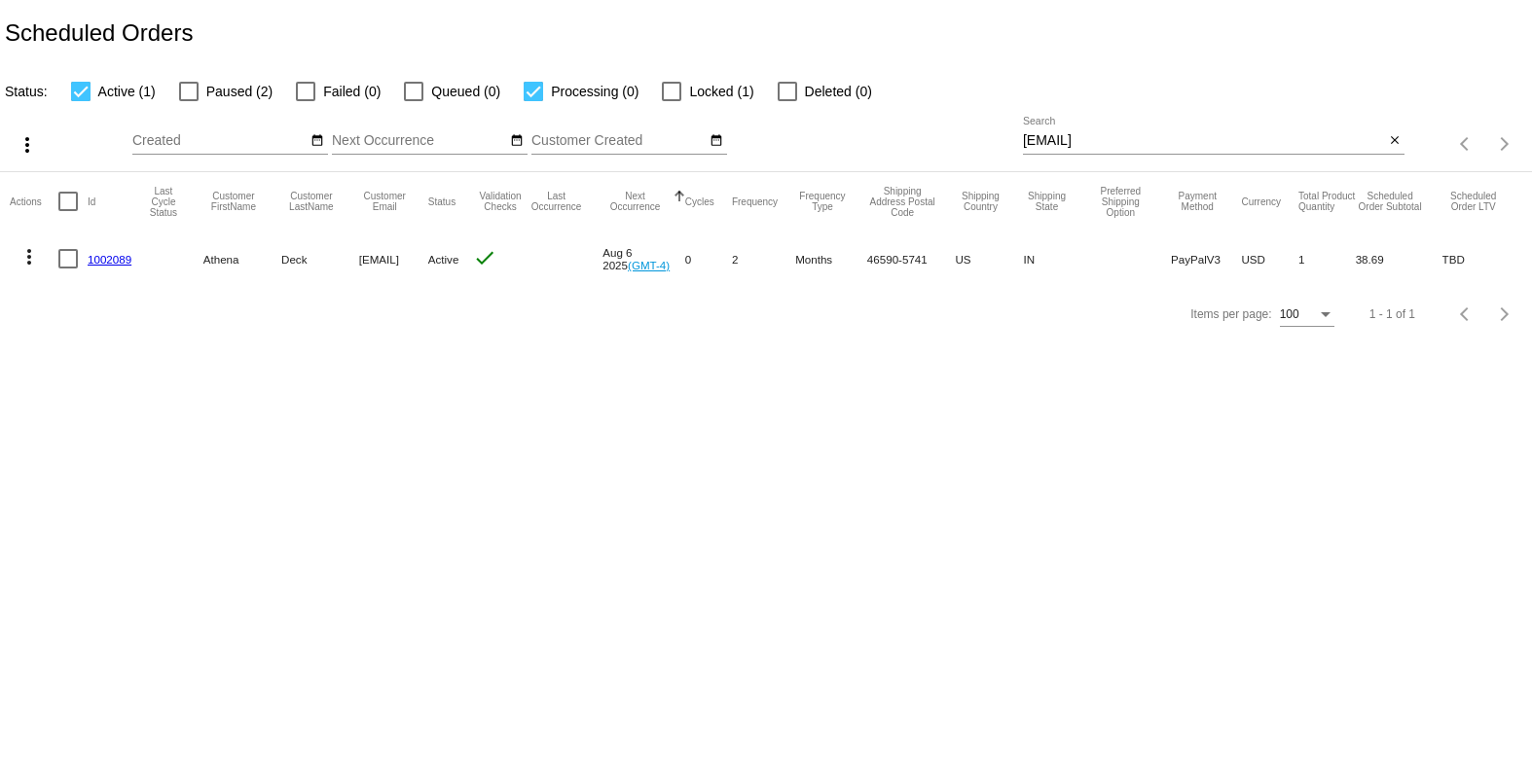 click on "[EMAIL]" at bounding box center (1203, 141) 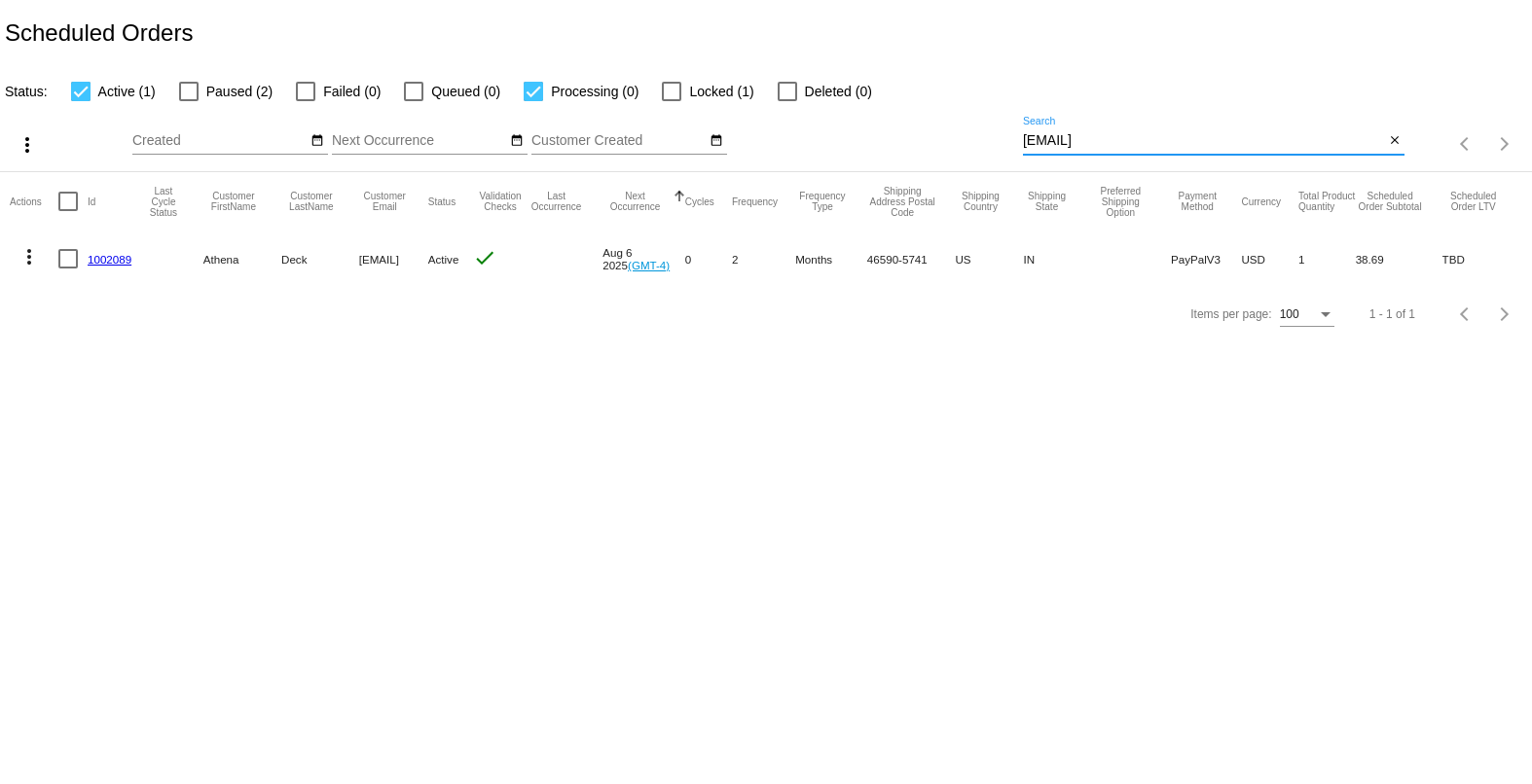 click on "[EMAIL]" at bounding box center [1203, 141] 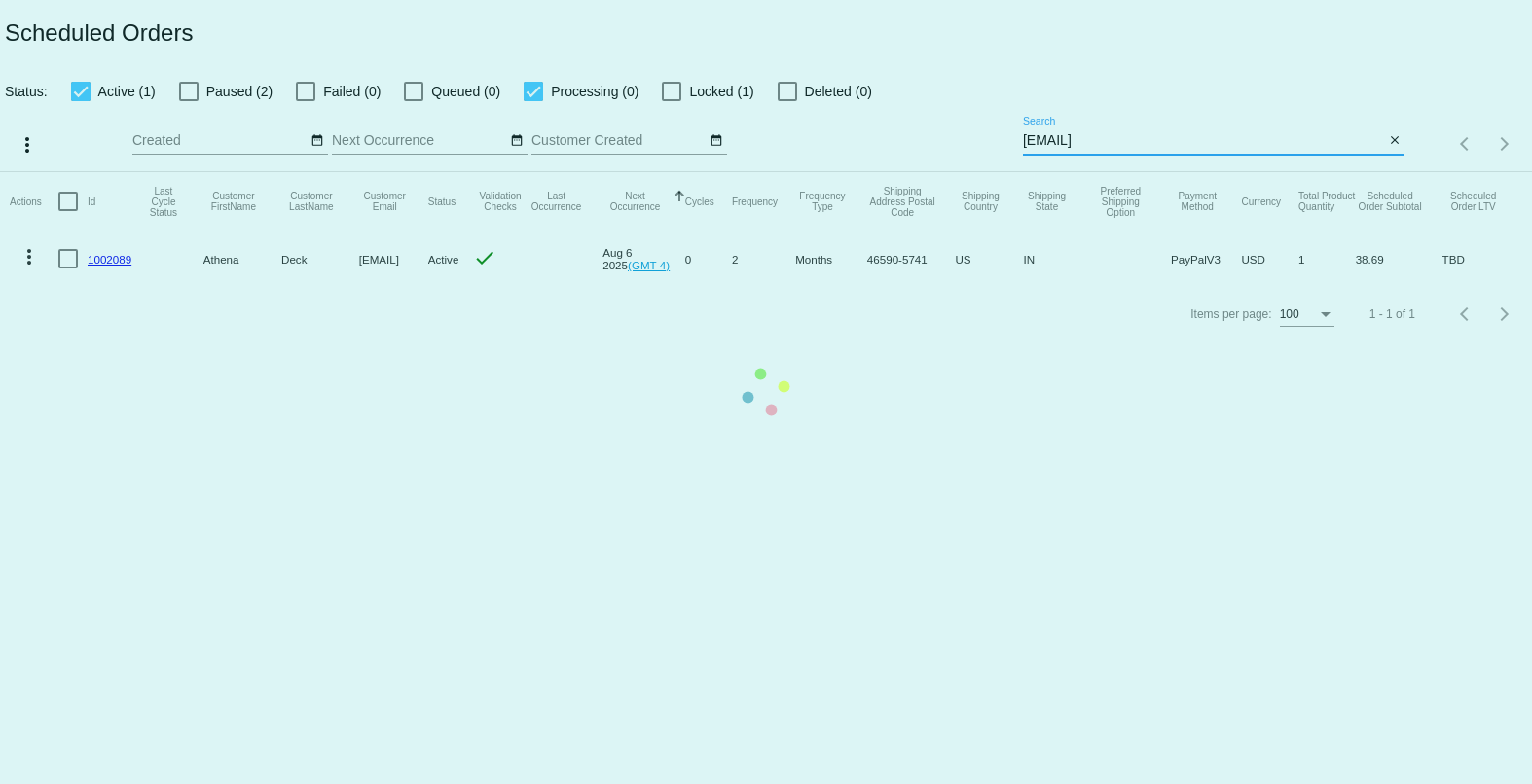 drag, startPoint x: 1276, startPoint y: 144, endPoint x: 935, endPoint y: 153, distance: 341.1187 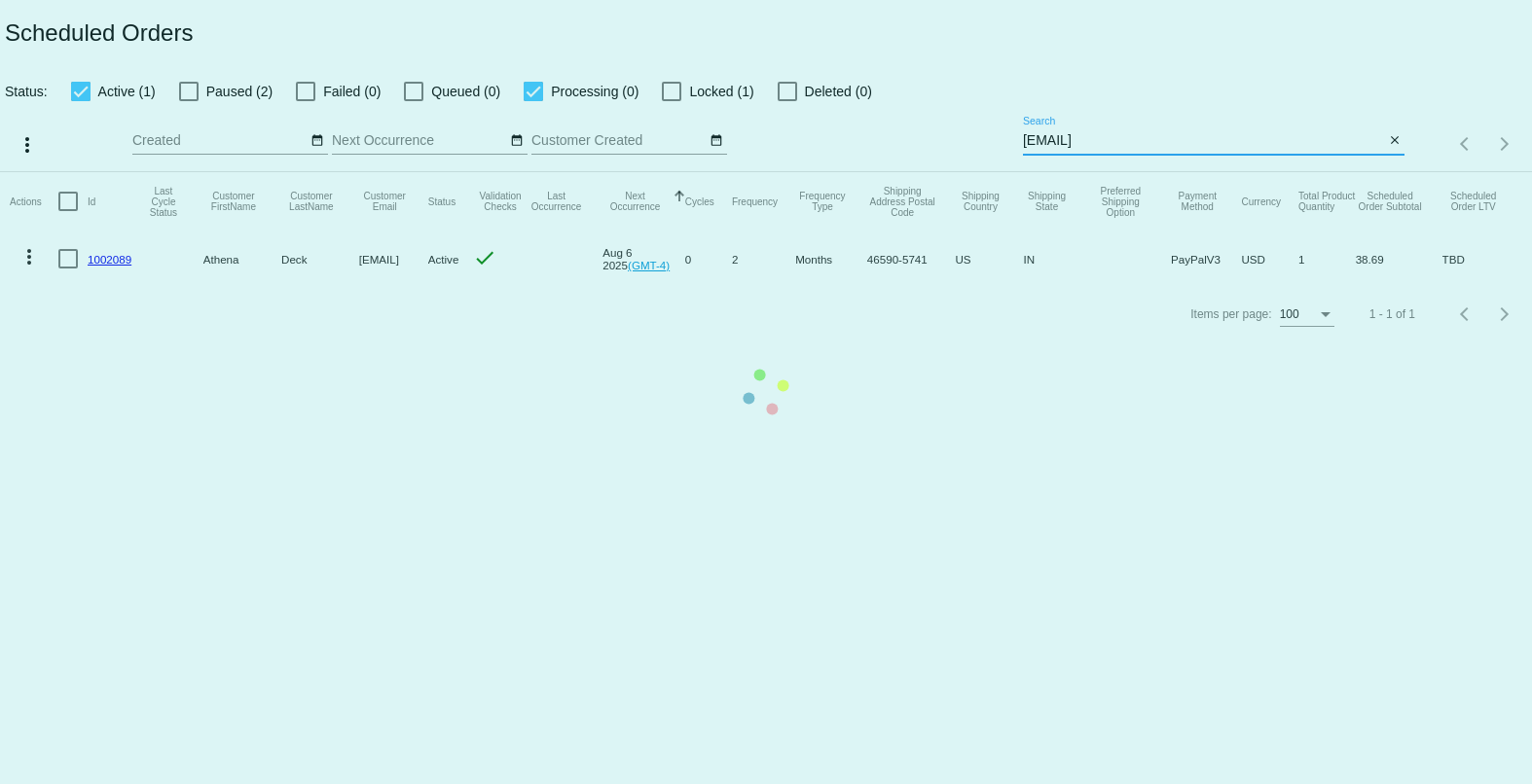 click on "Scheduled Orders
Status:
Active (1)
Paused (2)
Failed (0)
Queued (0)
Processing
(0)
Locked (1)
Deleted (0)
more_vert
Aug
Jan
Feb
1" 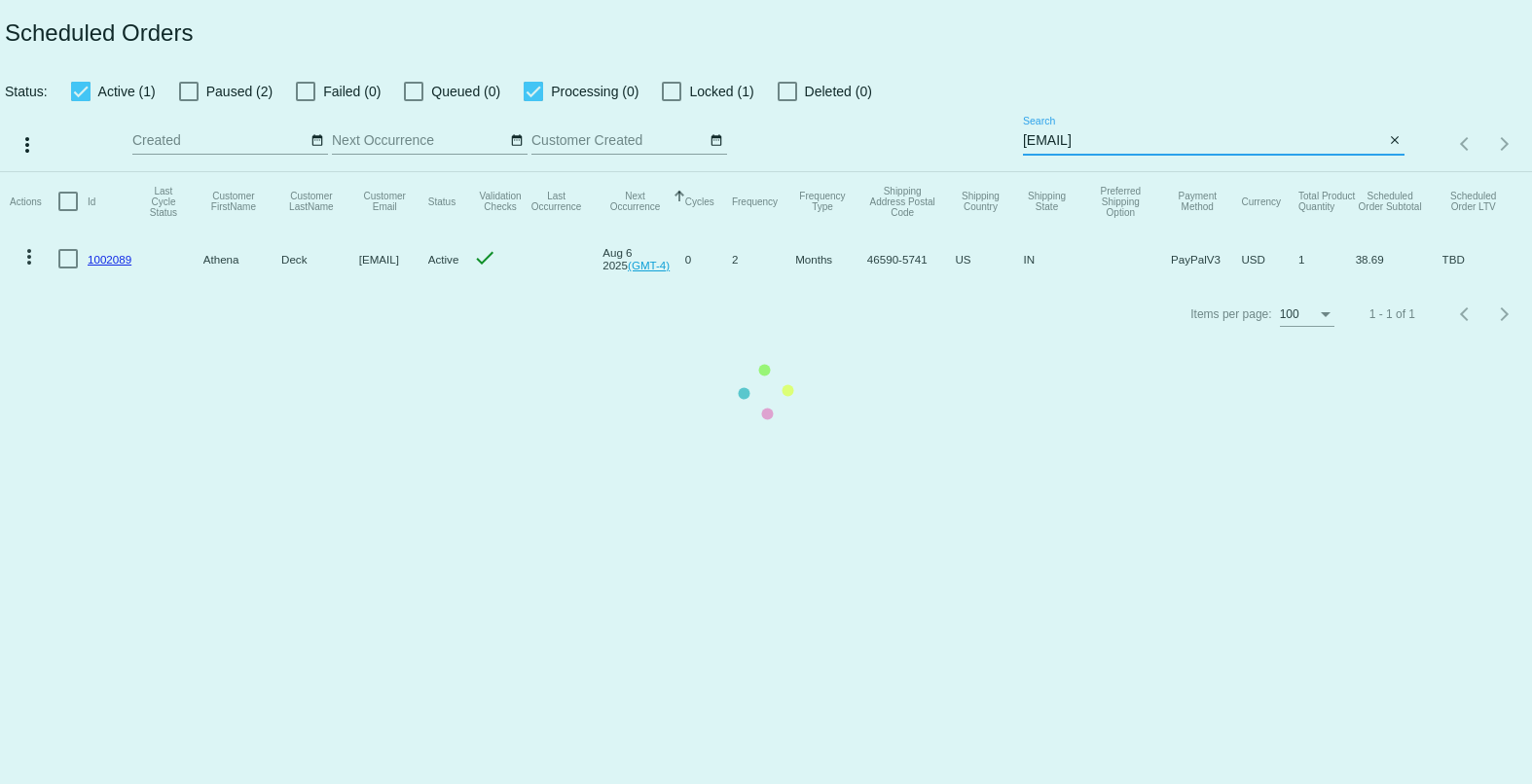 paste 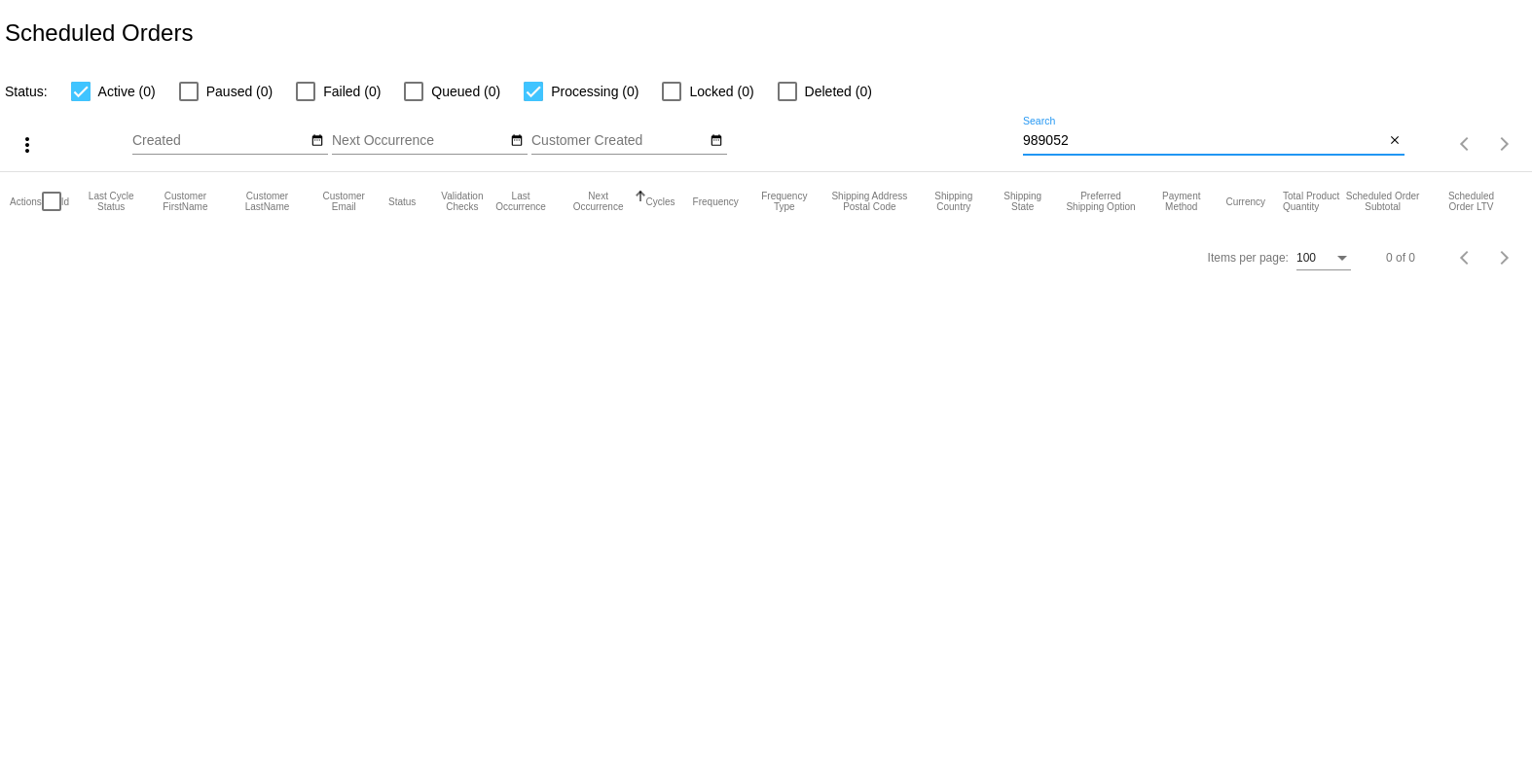 click on "989052" at bounding box center (1203, 141) 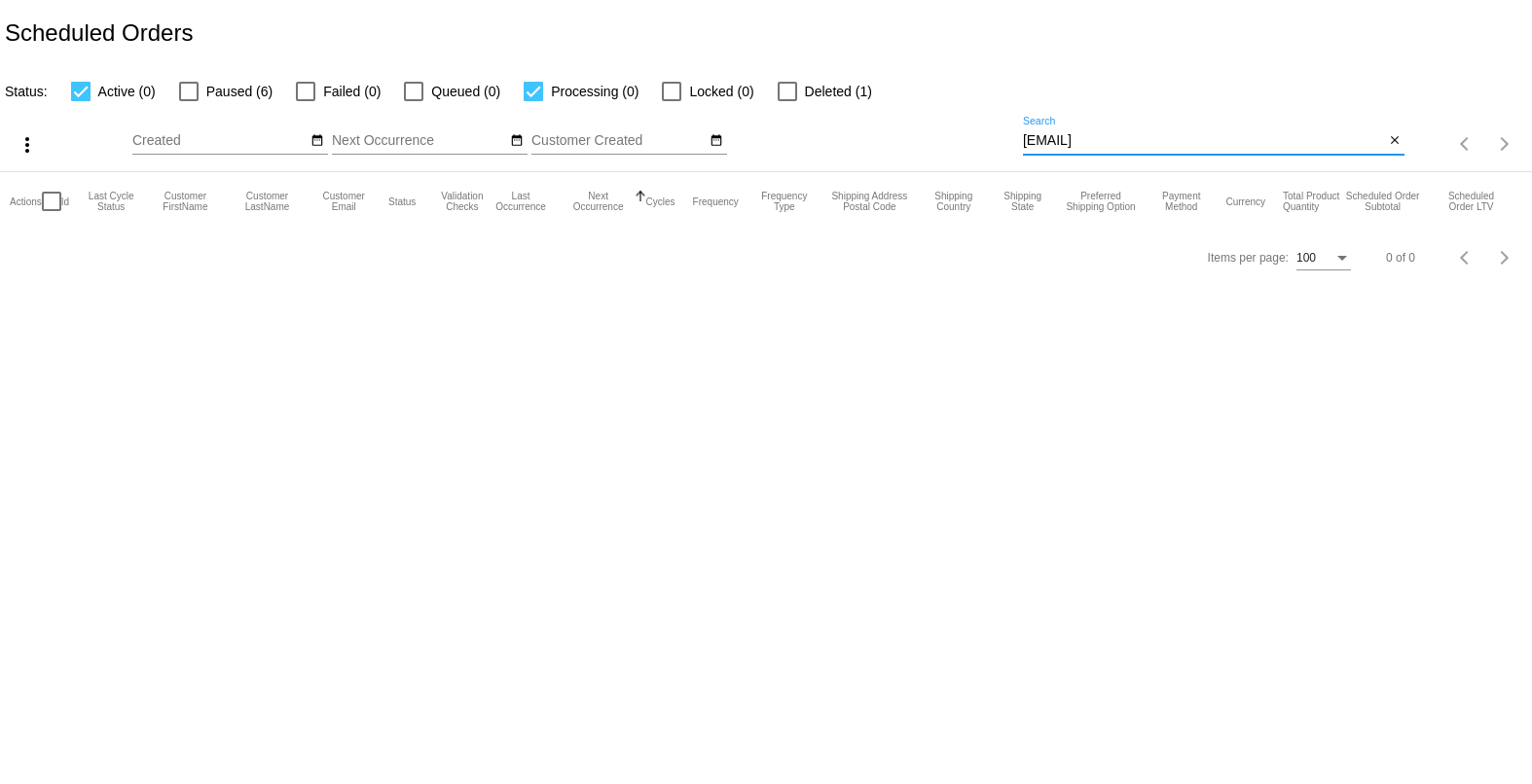 click on "[EMAIL]" at bounding box center (1203, 141) 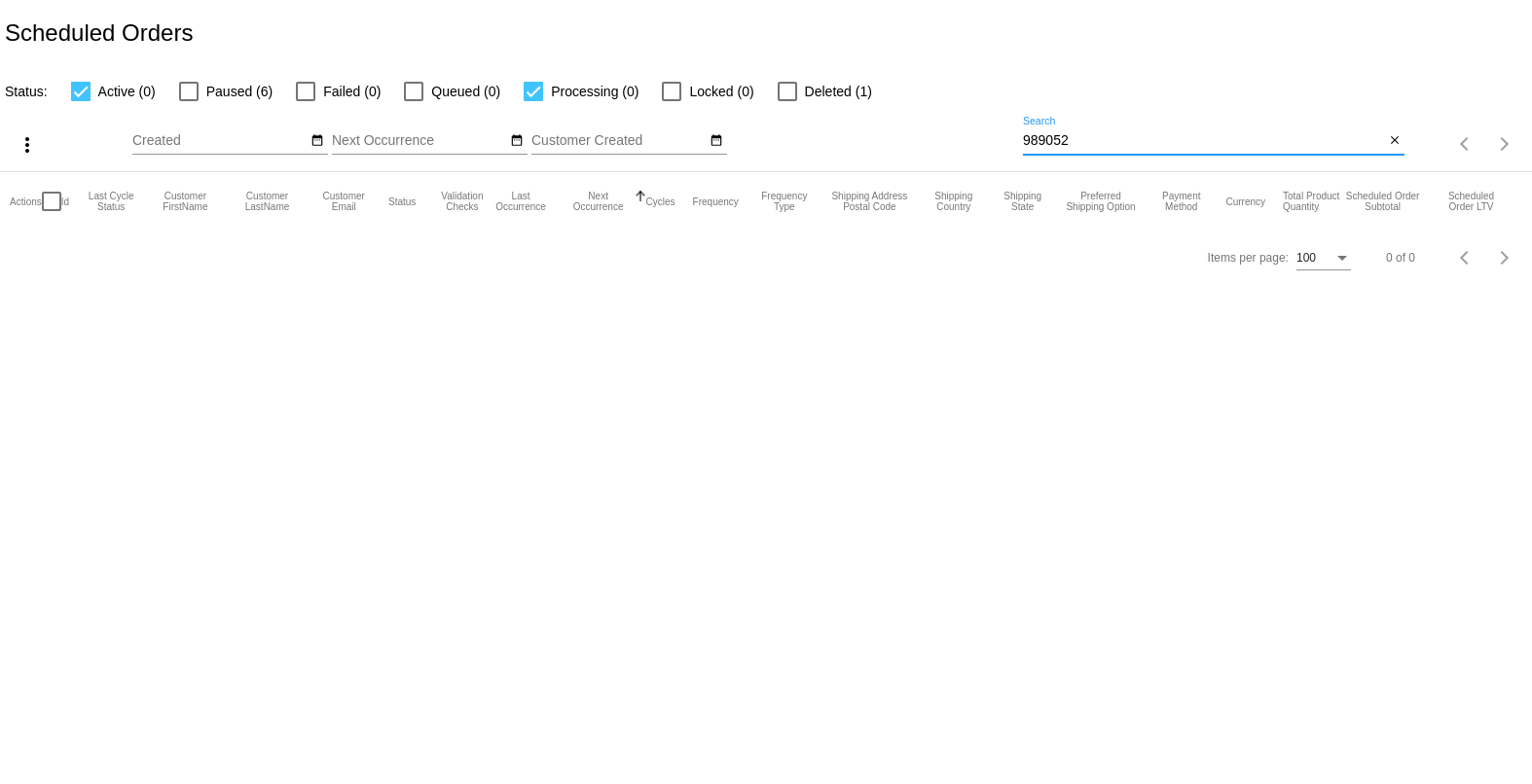 type on "989052" 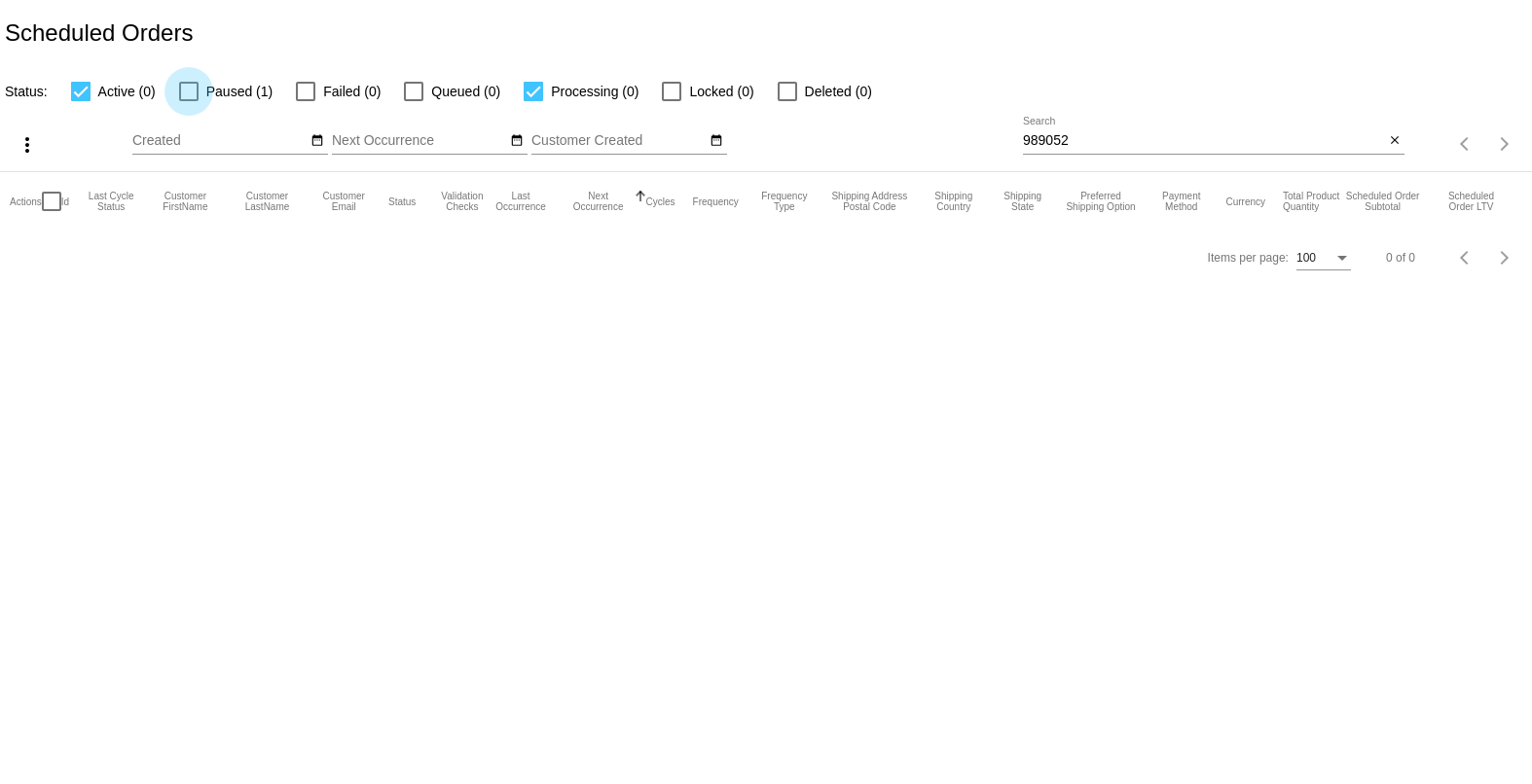 click at bounding box center (189, 91) 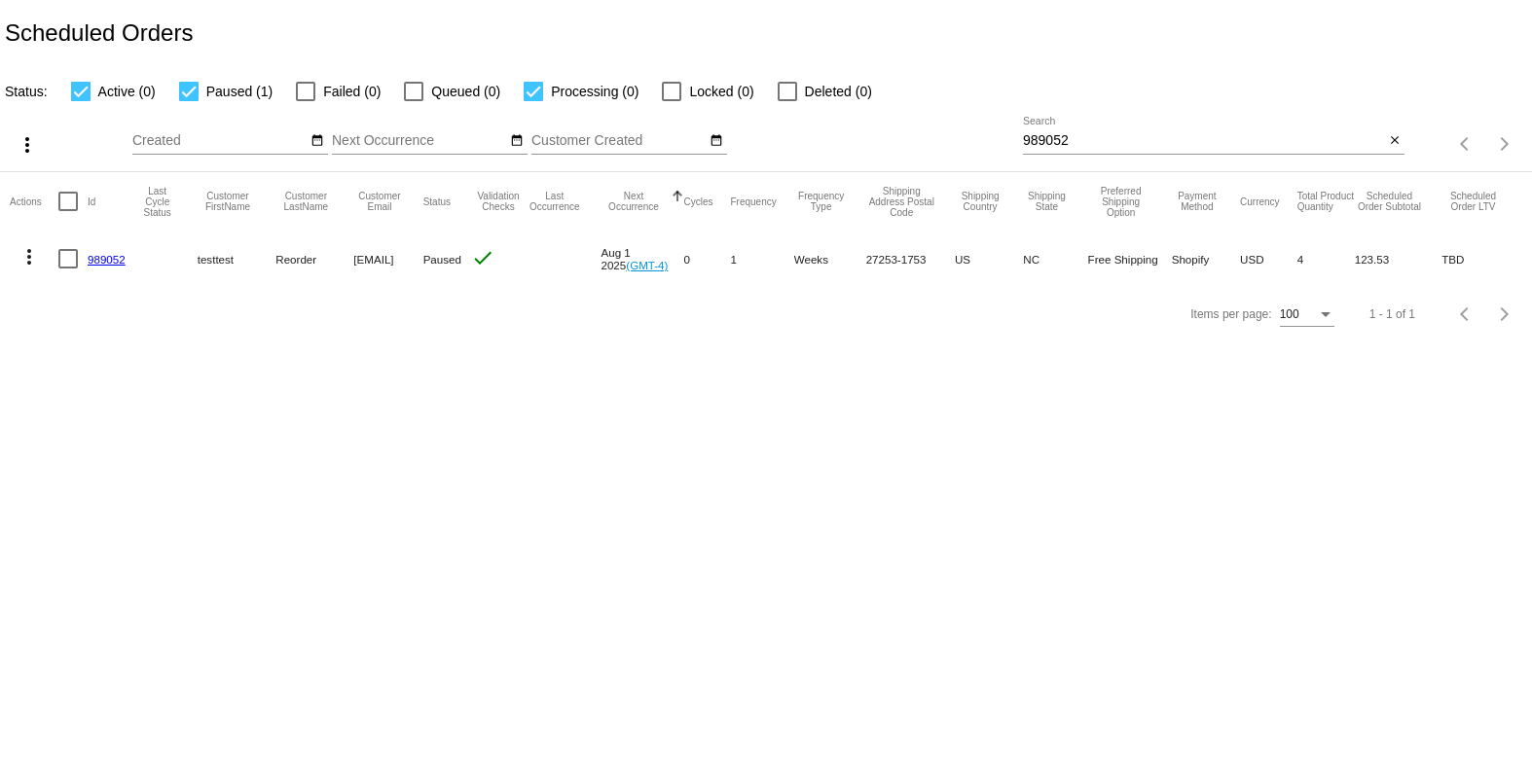 click on "989052" 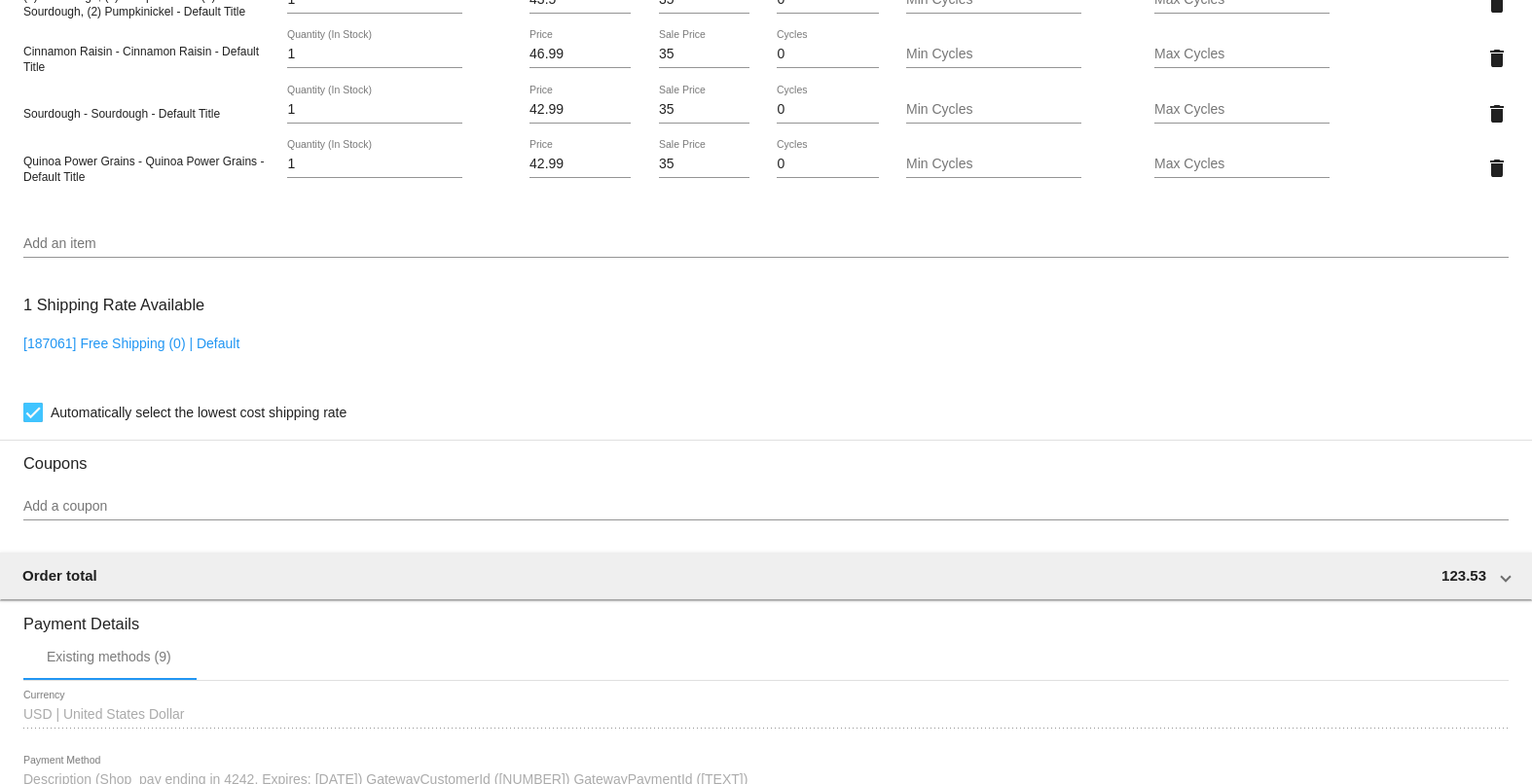 scroll, scrollTop: 1205, scrollLeft: 0, axis: vertical 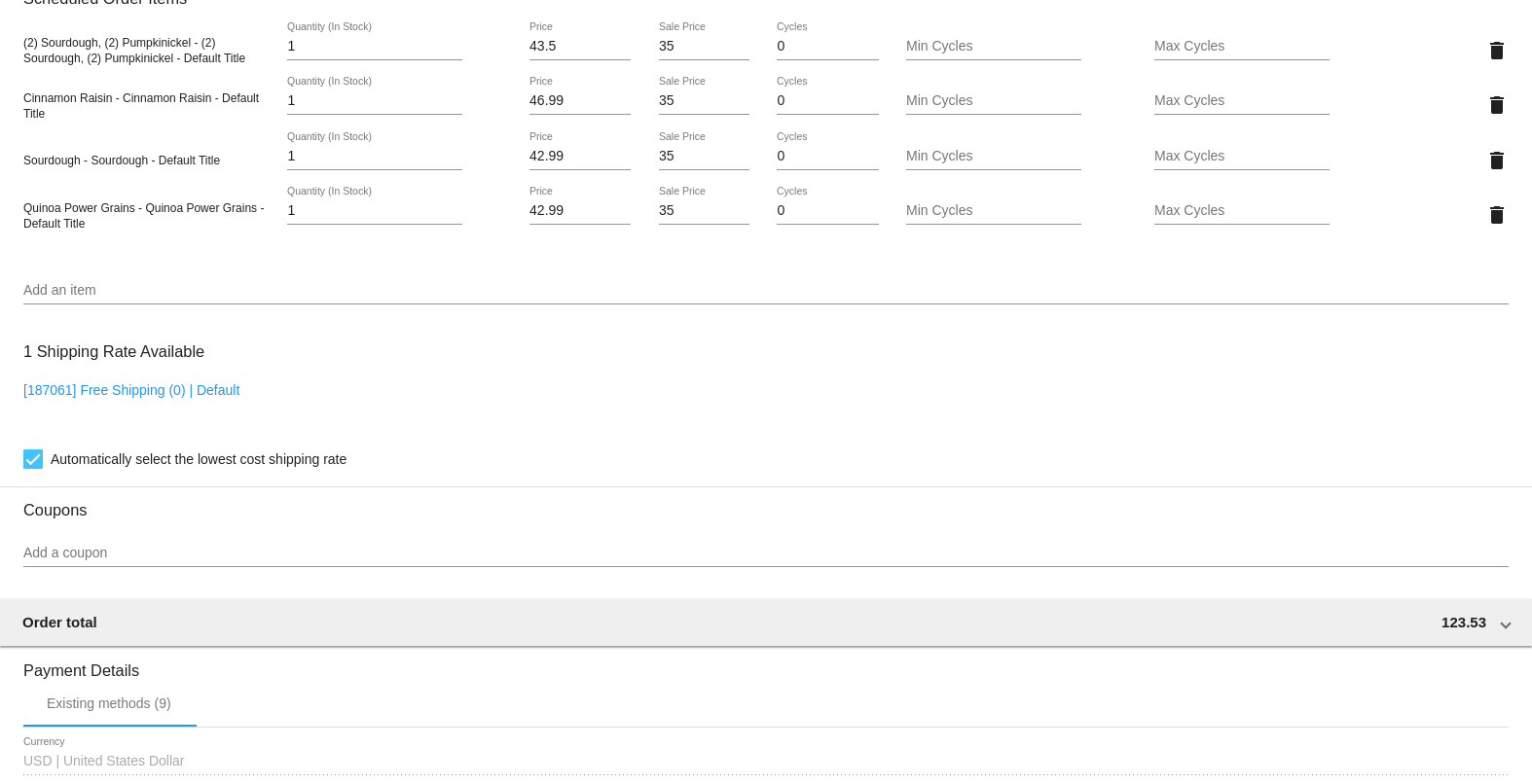 click on "35" at bounding box center [704, 47] 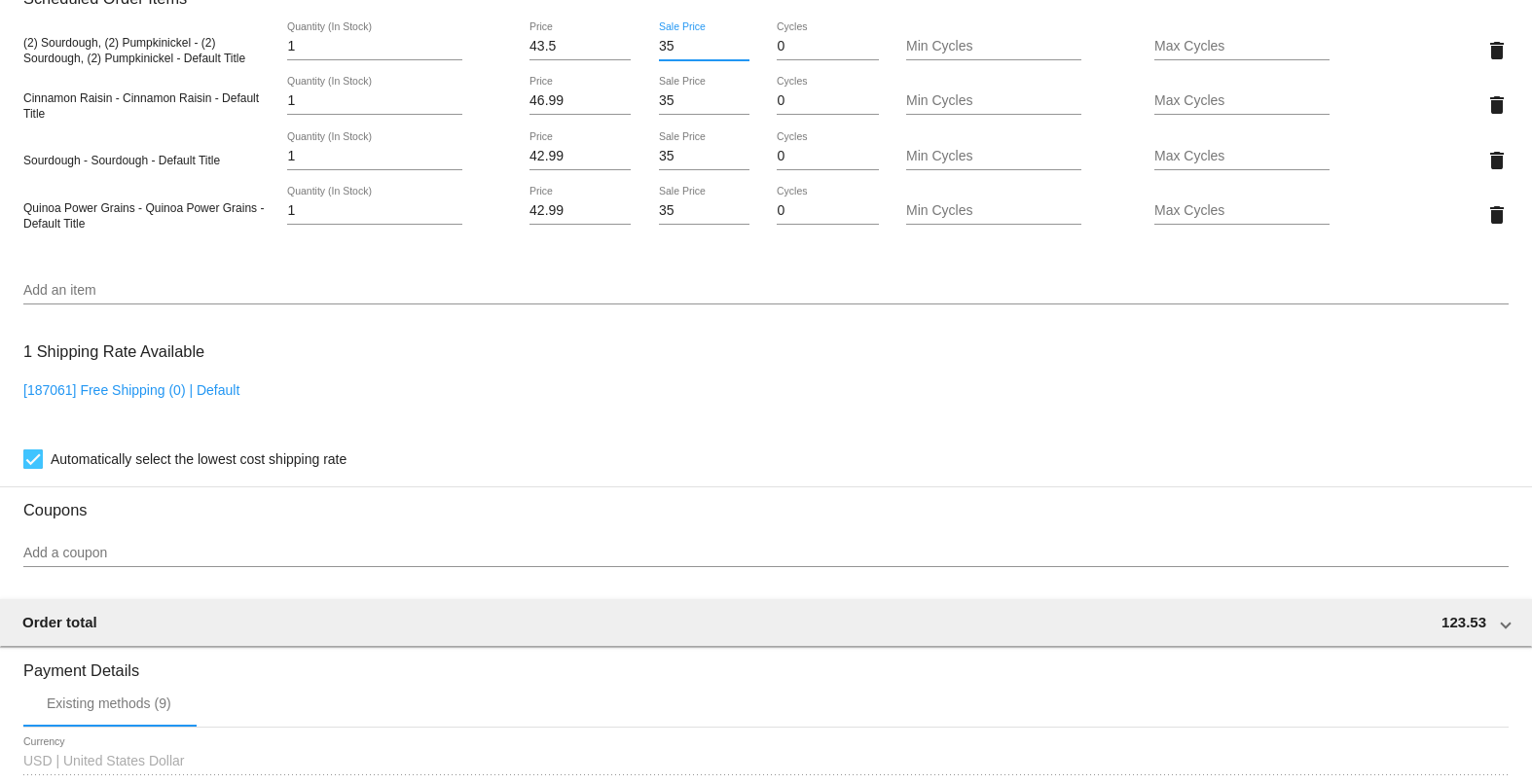 type on "3" 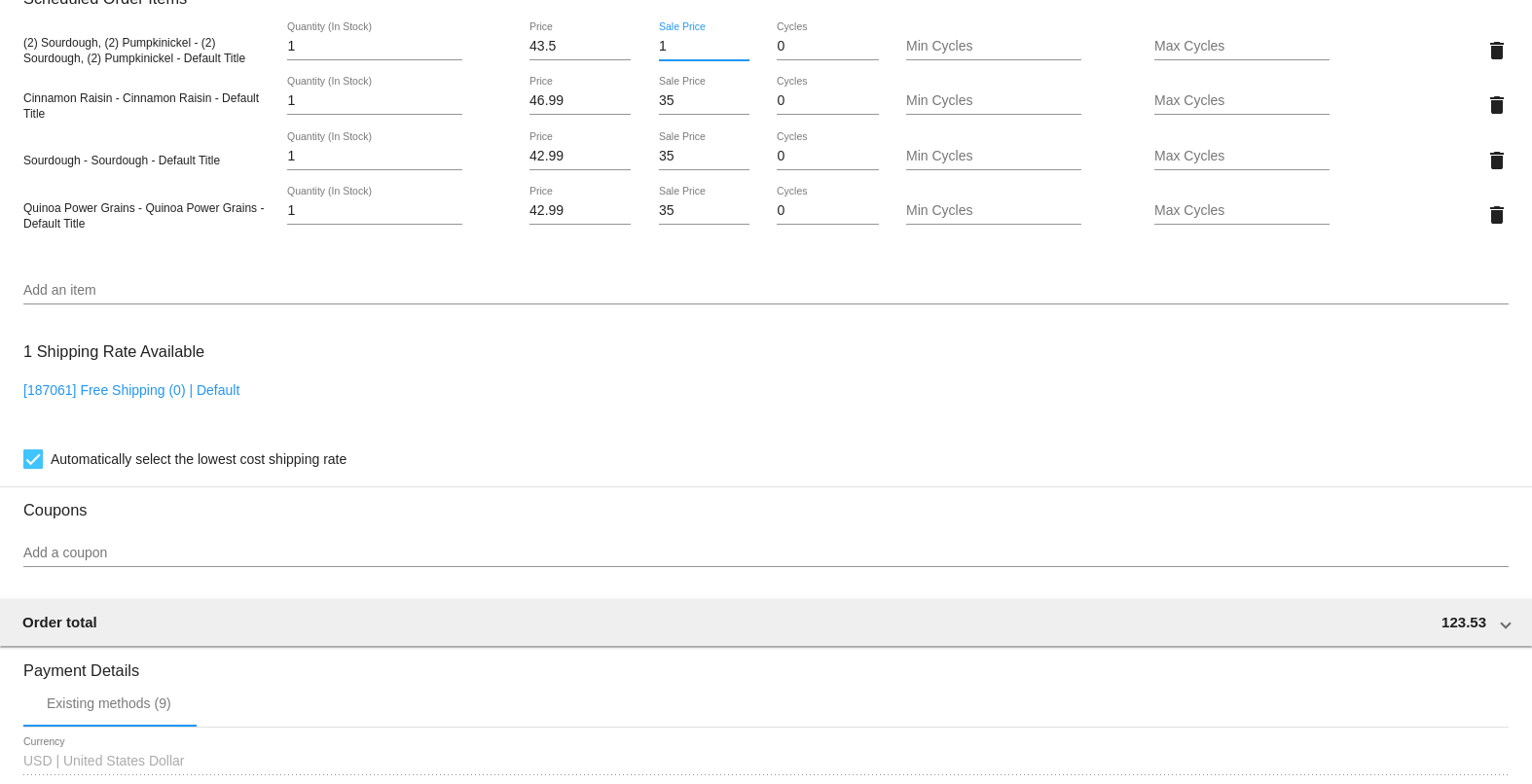 type on "1" 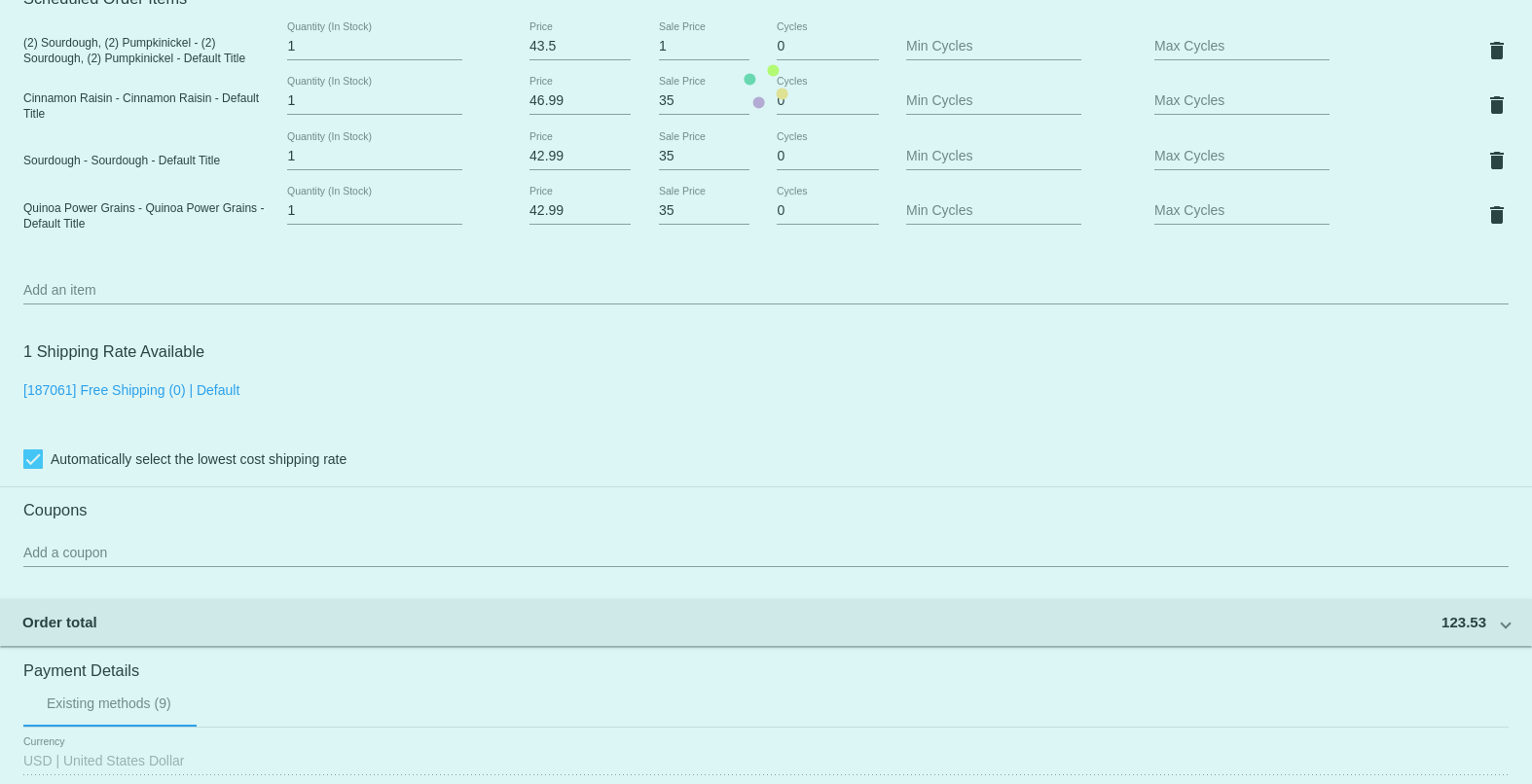 click on "Customer
6184402: testtest Reorder
[EMAIL]
Customer Shipping
Enter Shipping Address Select A Saved Address (0)
test test test test
Shipping First Name
test test test
Shipping Last Name
US | USA
Shipping Country
213 W River St
Shipping Street 1
Shipping Street 2
Graham
Shipping City
NC | North Carolina
Shipping State
27253-1753
Shipping Postcode
Scheduled Order Details
Frequency:
Every 1 weeks
Paused" 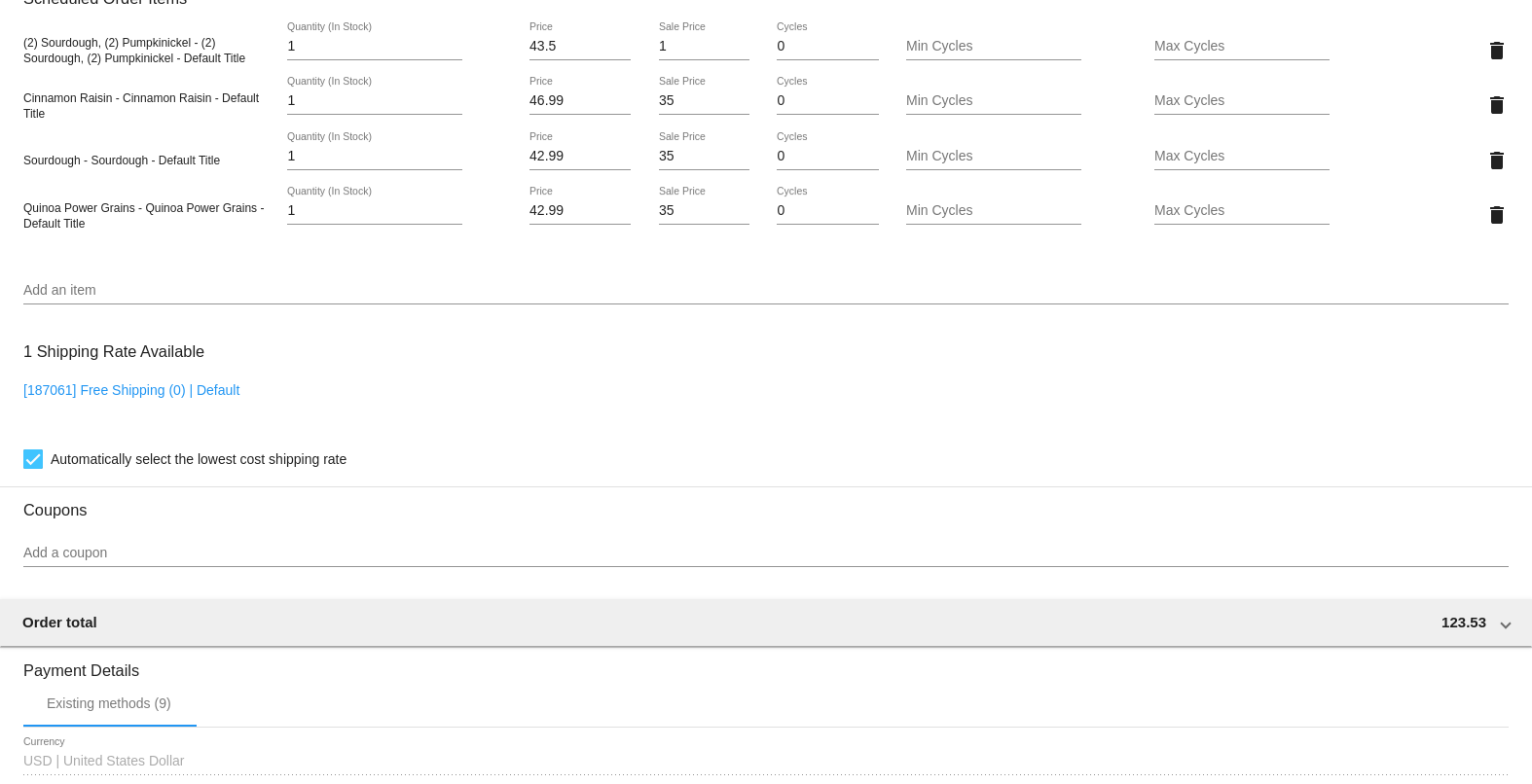 click on "35" at bounding box center [704, 101] 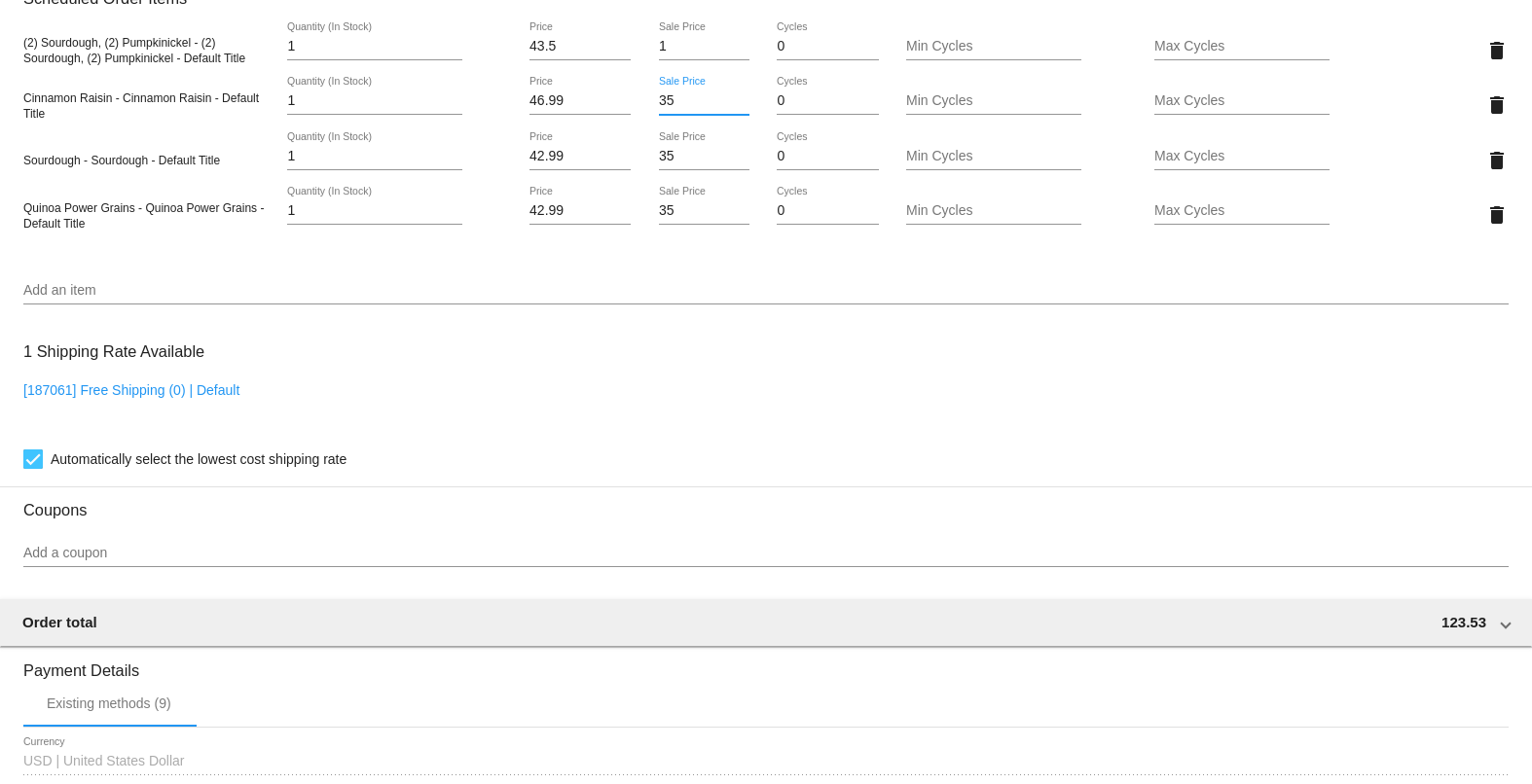 type on "3" 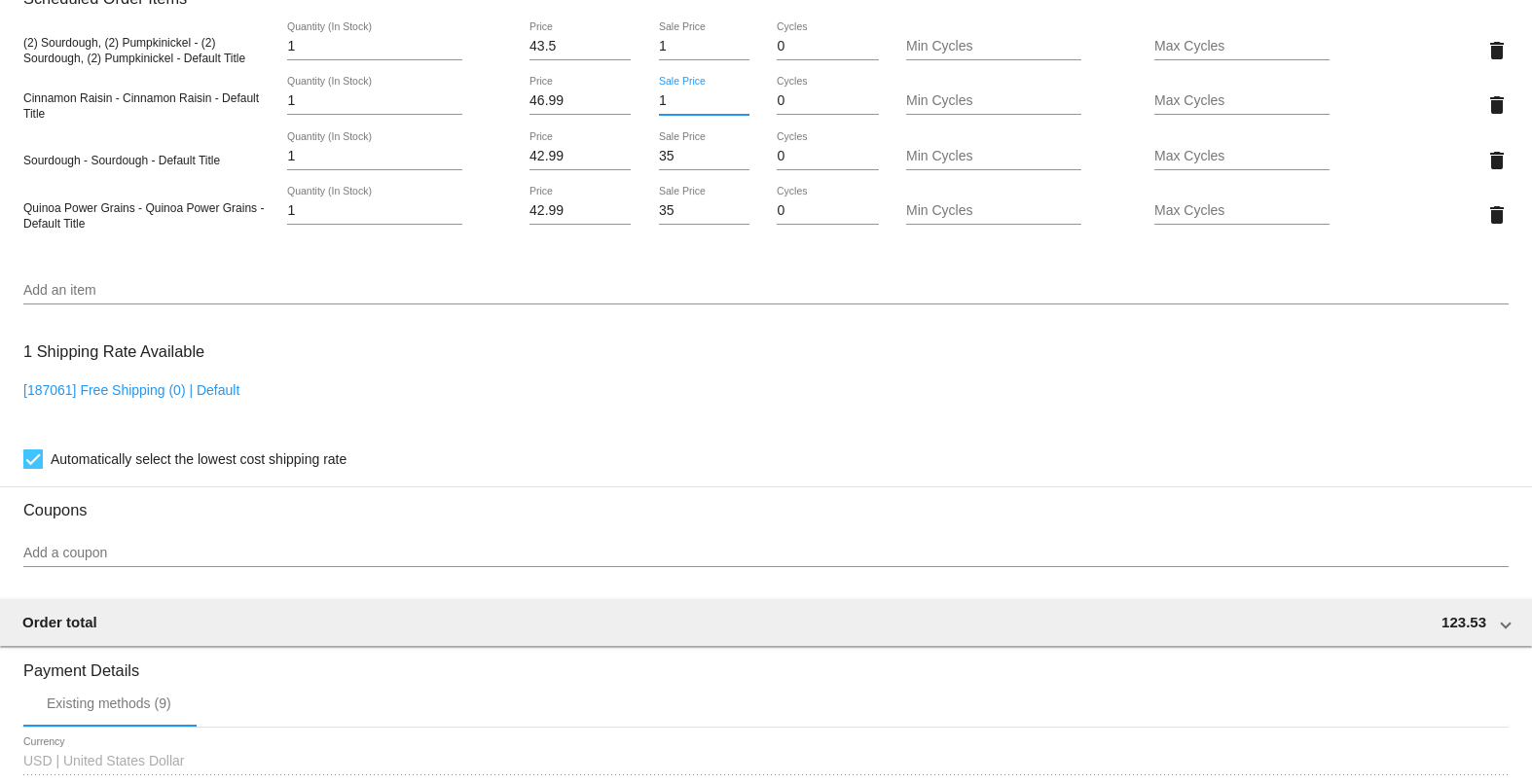 type on "1" 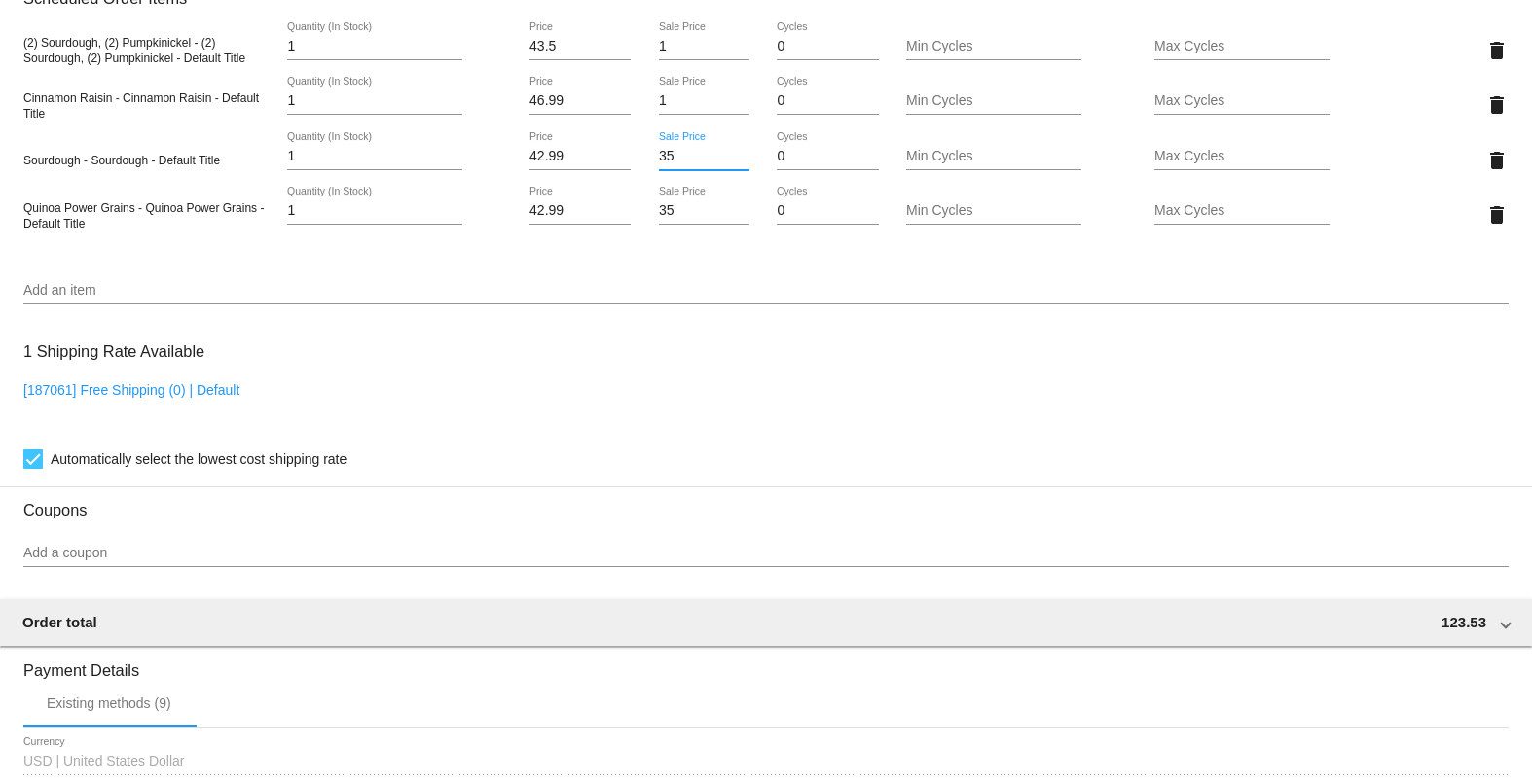 click on "35" at bounding box center (704, 157) 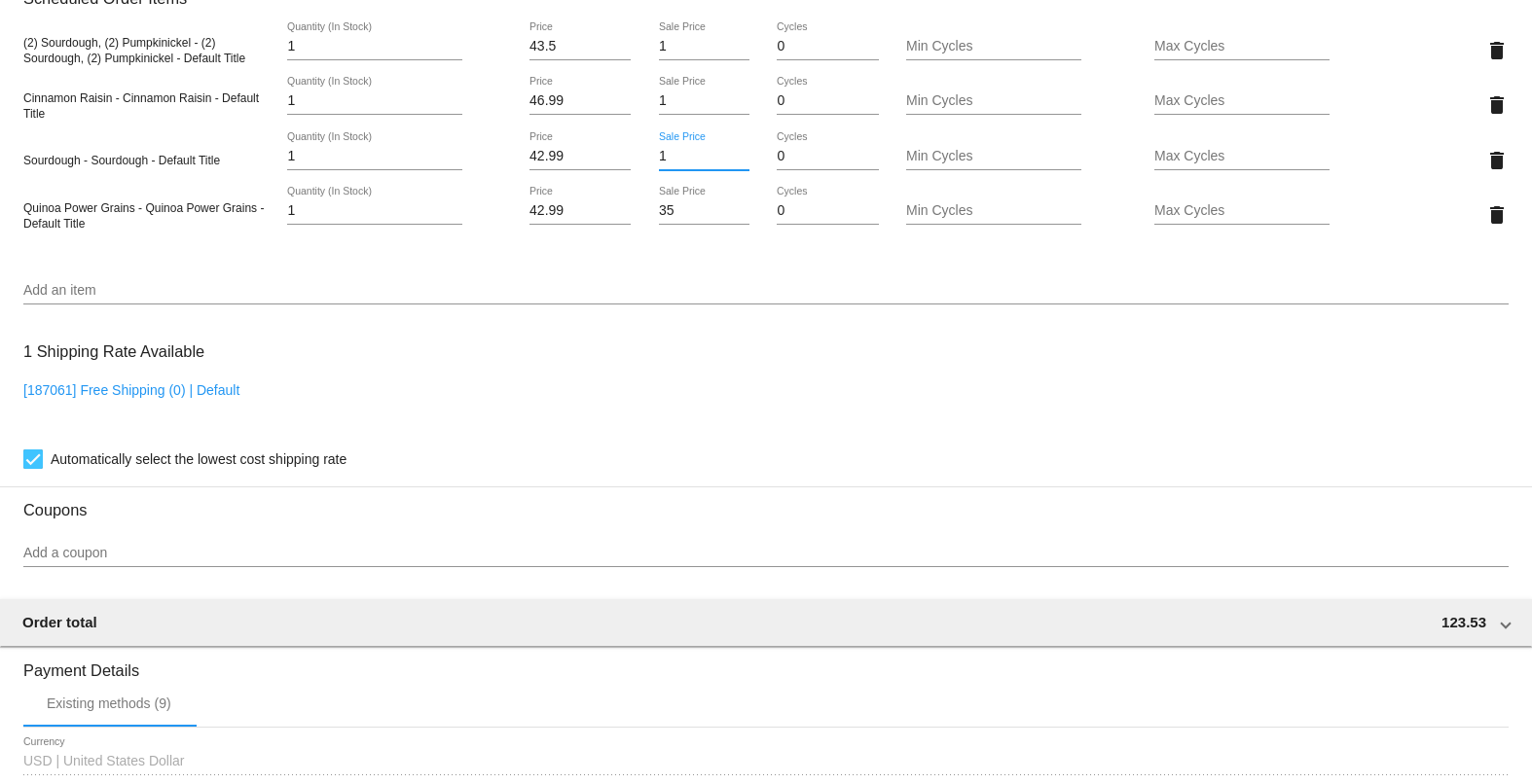 type on "1" 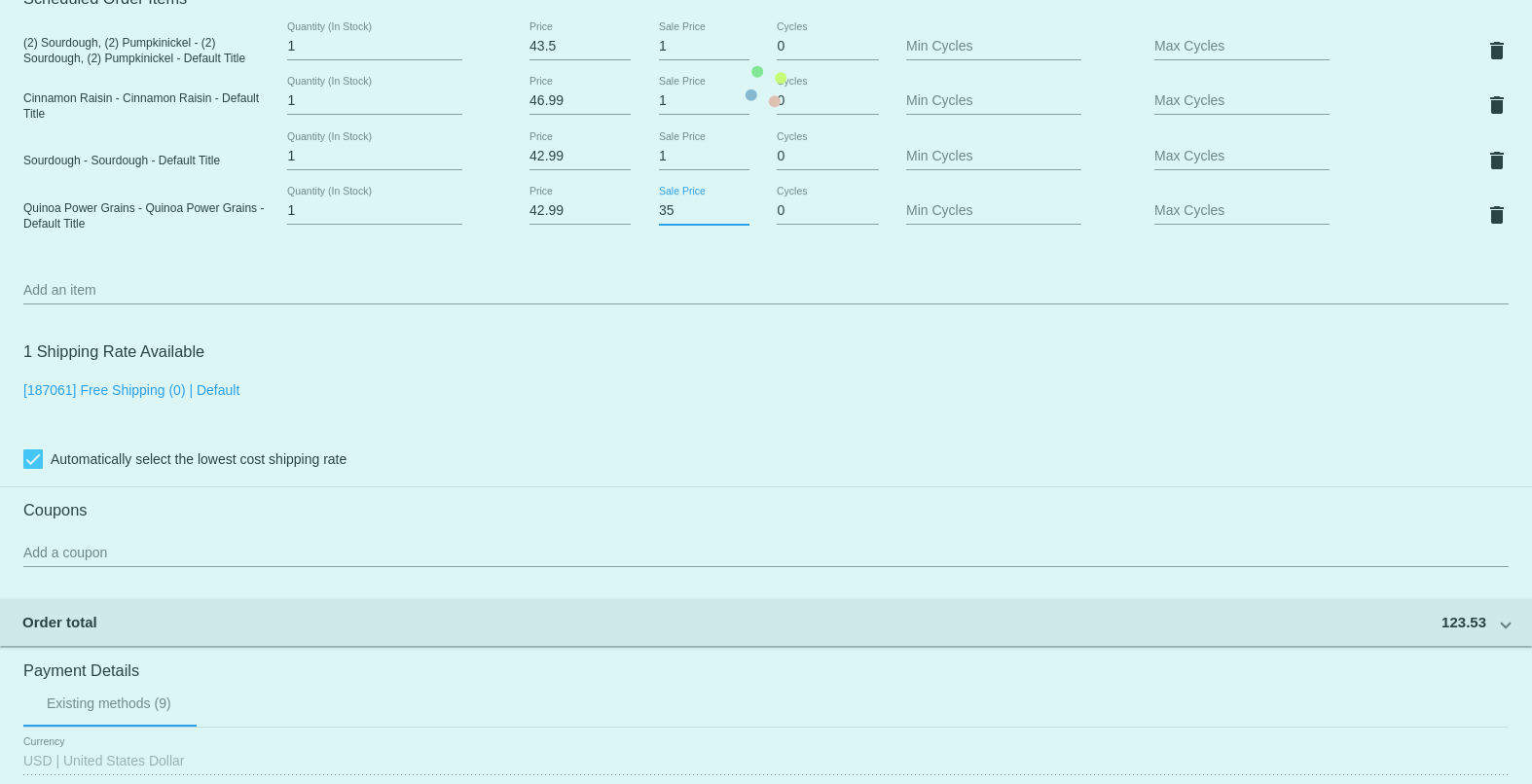 click on "Customer
6184402: testtest Reorder
[EMAIL]
Customer Shipping
Enter Shipping Address Select A Saved Address (0)
test test test test
Shipping First Name
test test test
Shipping Last Name
US | USA
Shipping Country
213 W River St
Shipping Street 1
Shipping Street 2
Graham
Shipping City
NC | North Carolina
Shipping State
27253-1753
Shipping Postcode
Scheduled Order Details
Frequency:
Every 1 weeks
Paused" 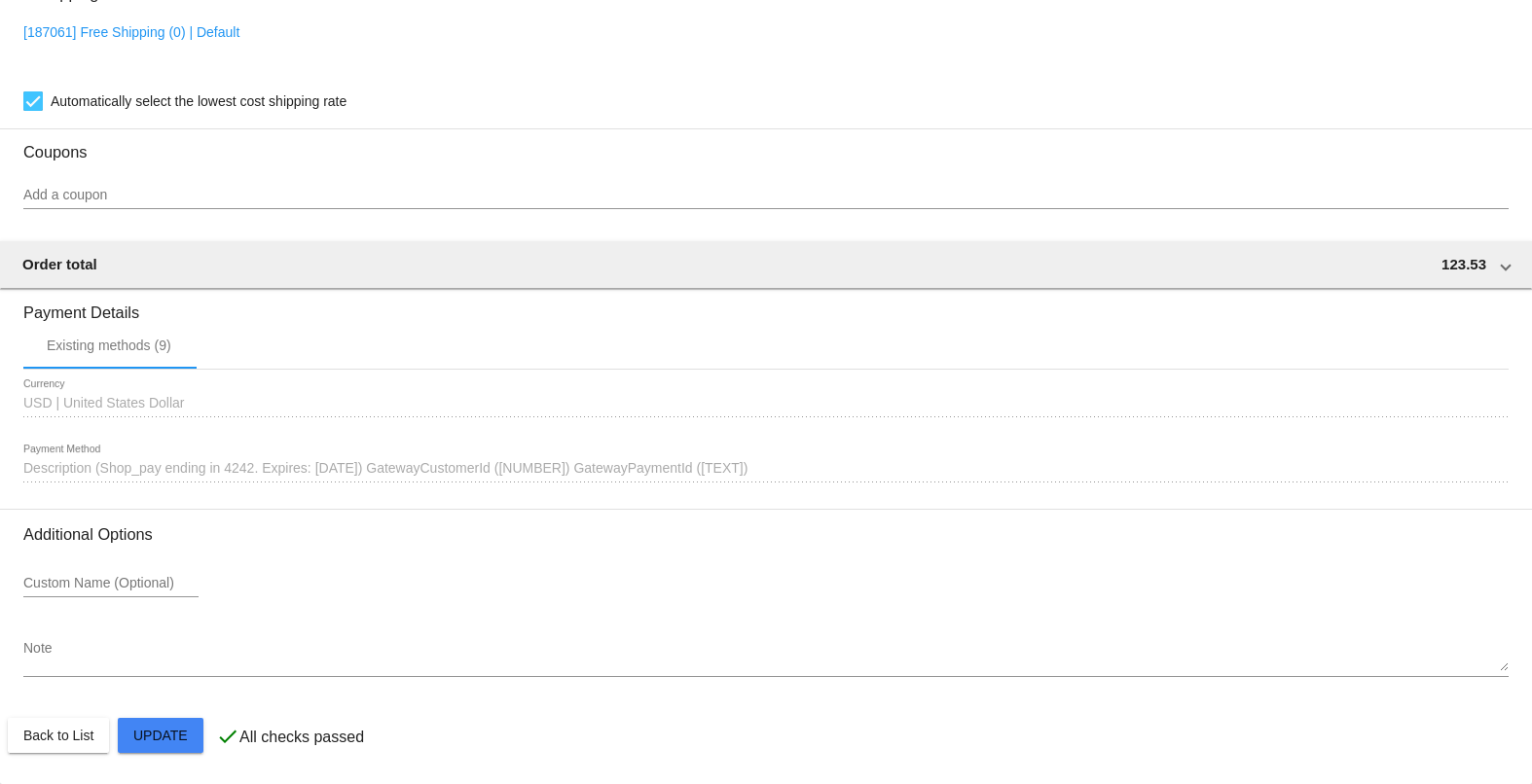 scroll, scrollTop: 1594, scrollLeft: 0, axis: vertical 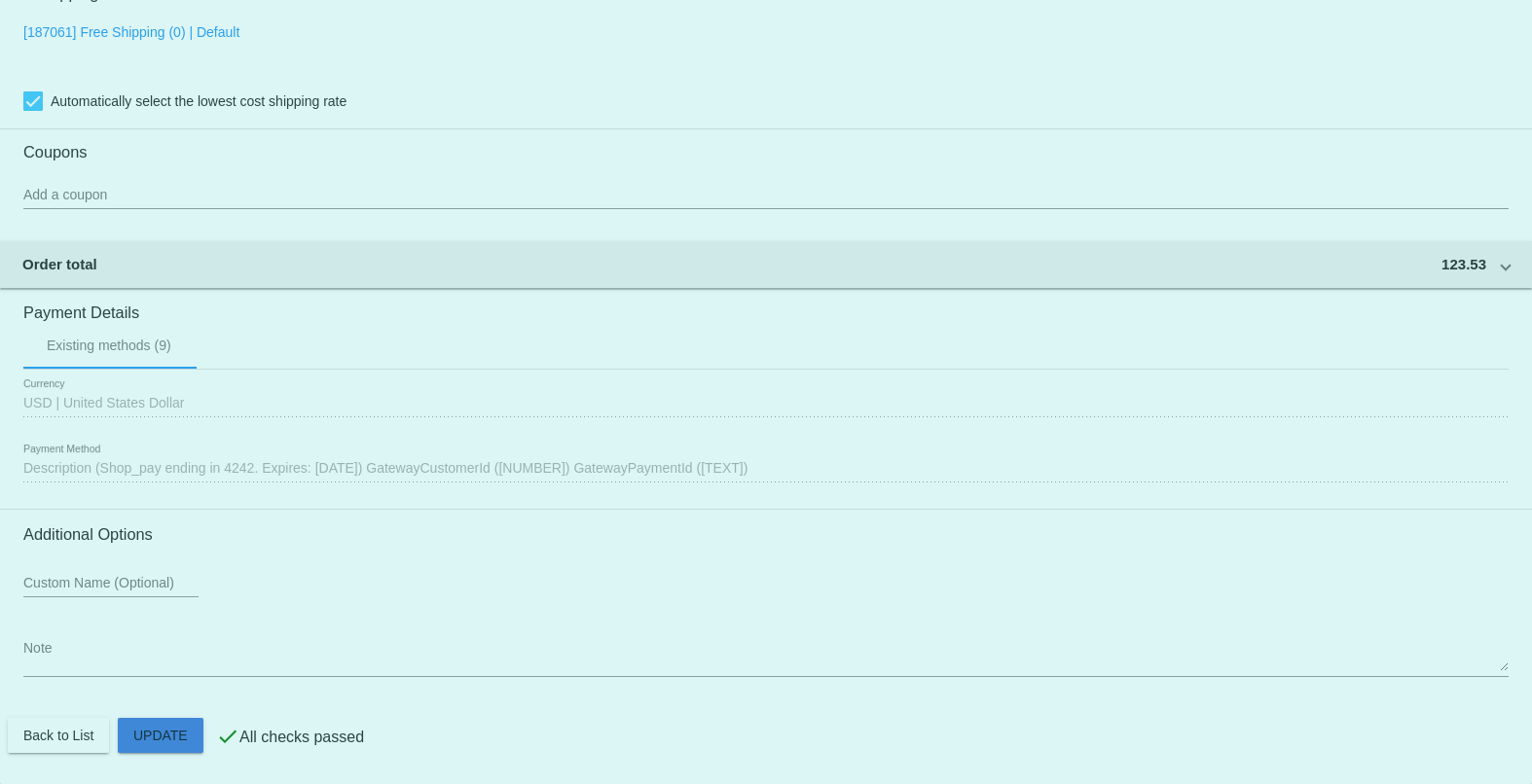 click on "Customer
6184402: testtest Reorder
[EMAIL]
Customer Shipping
Enter Shipping Address Select A Saved Address (0)
test test test test
Shipping First Name
test test test
Shipping Last Name
US | USA
Shipping Country
213 W River St
Shipping Street 1
Shipping Street 2
Graham
Shipping City
NC | North Carolina
Shipping State
27253-1753
Shipping Postcode
Scheduled Order Details
Frequency:
Every 1 weeks
Paused" 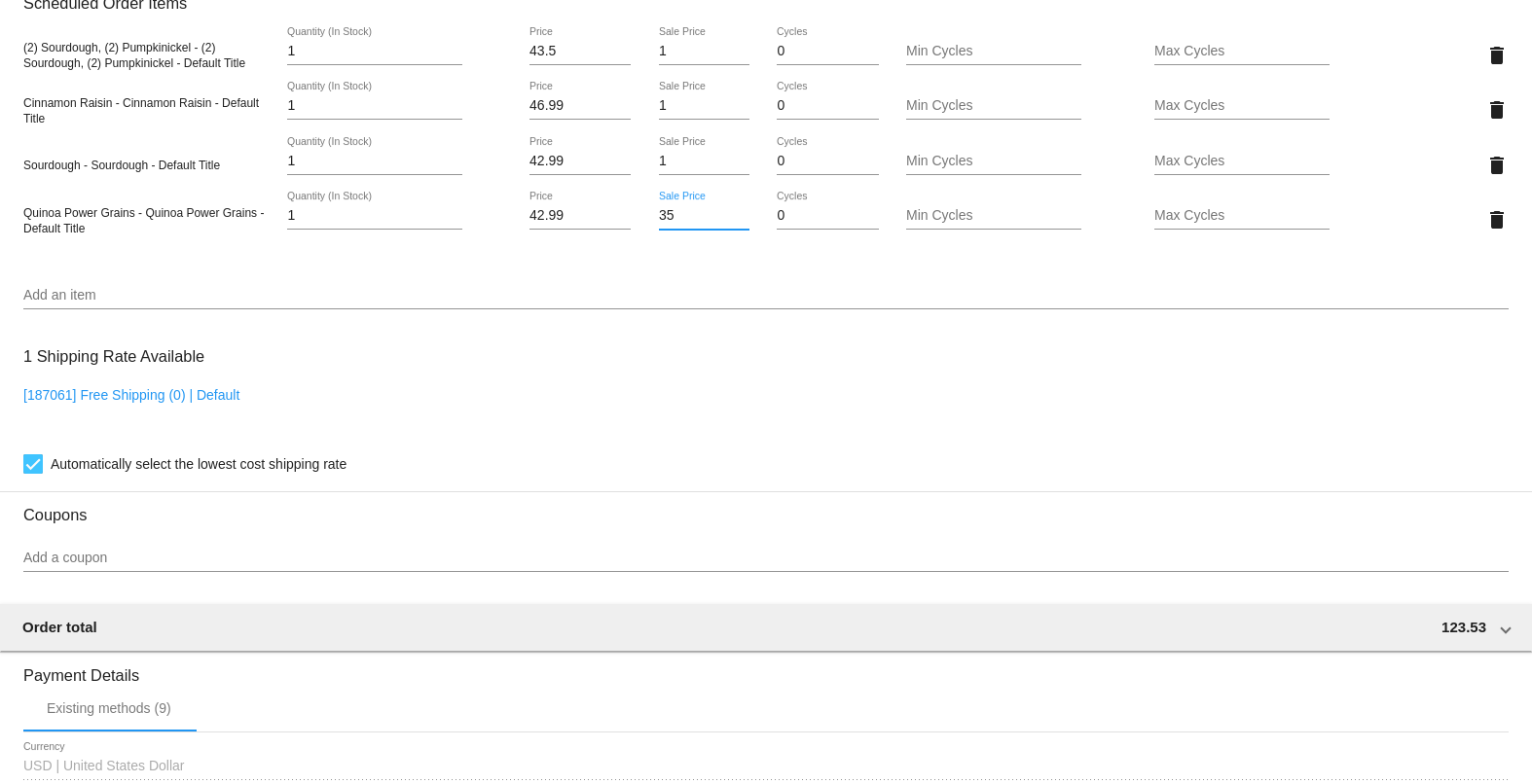 scroll, scrollTop: 1302, scrollLeft: 0, axis: vertical 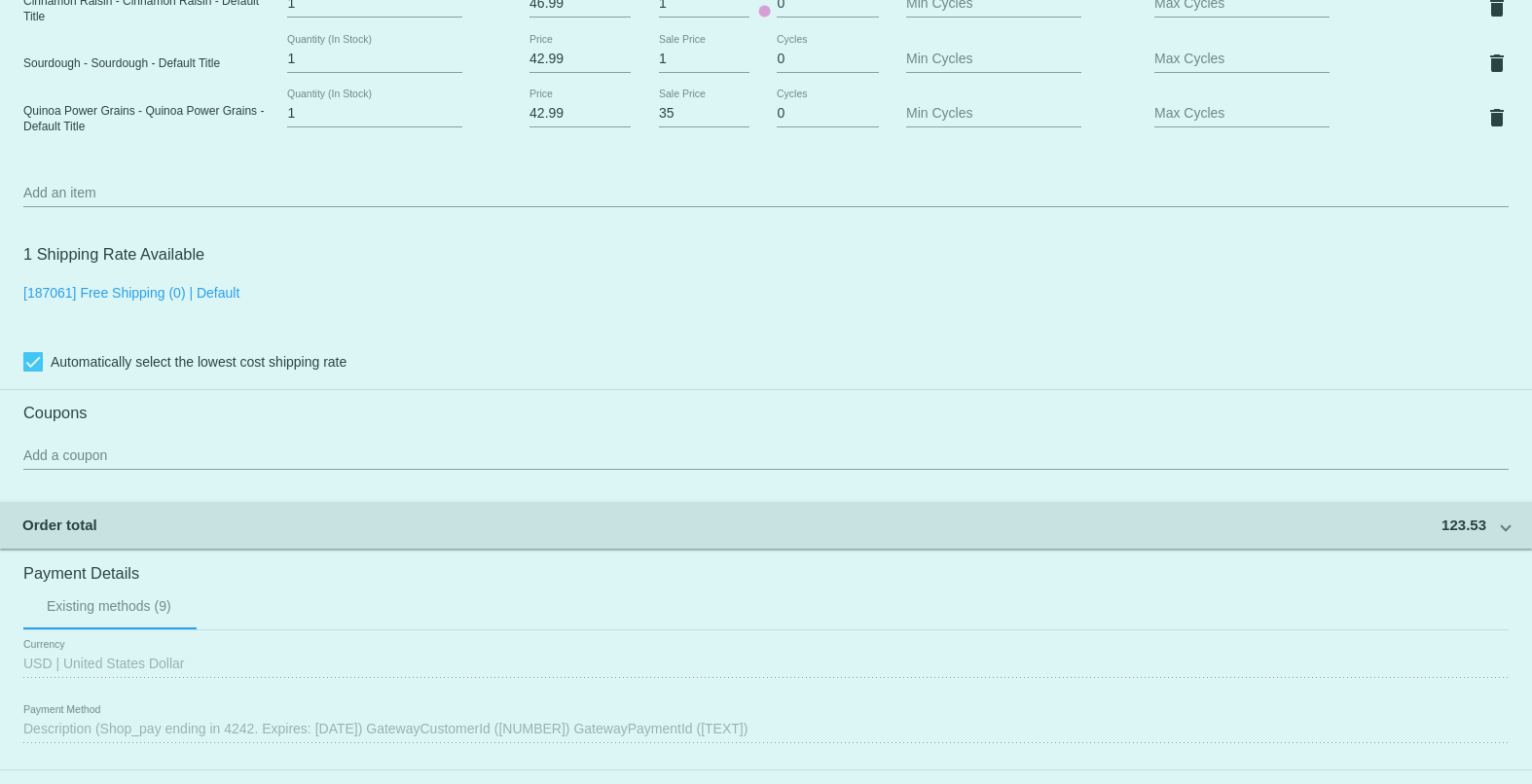 click on "Customer
6184402: testtest Reorder
[EMAIL]
Customer Shipping
Enter Shipping Address Select A Saved Address (0)
test test test test
Shipping First Name
test test test
Shipping Last Name
US | USA
Shipping Country
213 W River St
Shipping Street 1
Shipping Street 2
Graham
Shipping City
NC | North Carolina
Shipping State
27253-1753
Shipping Postcode
Scheduled Order Details
Frequency:
Every 1 weeks
Paused" 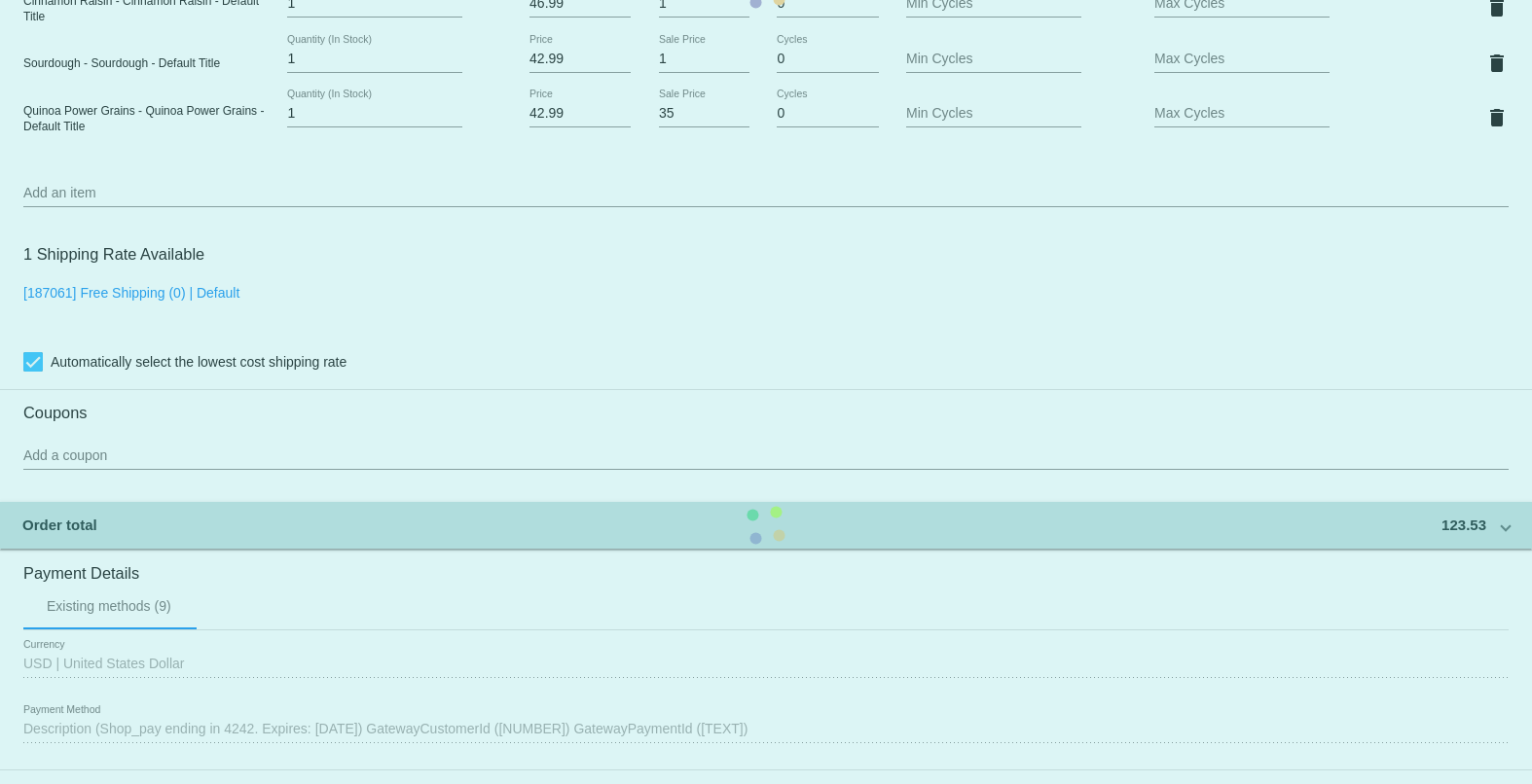 click on "Customer
6184402: testtest Reorder
[EMAIL]
Customer Shipping
Enter Shipping Address Select A Saved Address (0)
test test test test
Shipping First Name
test test test
Shipping Last Name
US | USA
Shipping Country
213 W River St
Shipping Street 1
Shipping Street 2
Graham
Shipping City
NC | North Carolina
Shipping State
27253-1753
Shipping Postcode
Scheduled Order Details
Frequency:
Every 1 weeks
Paused" 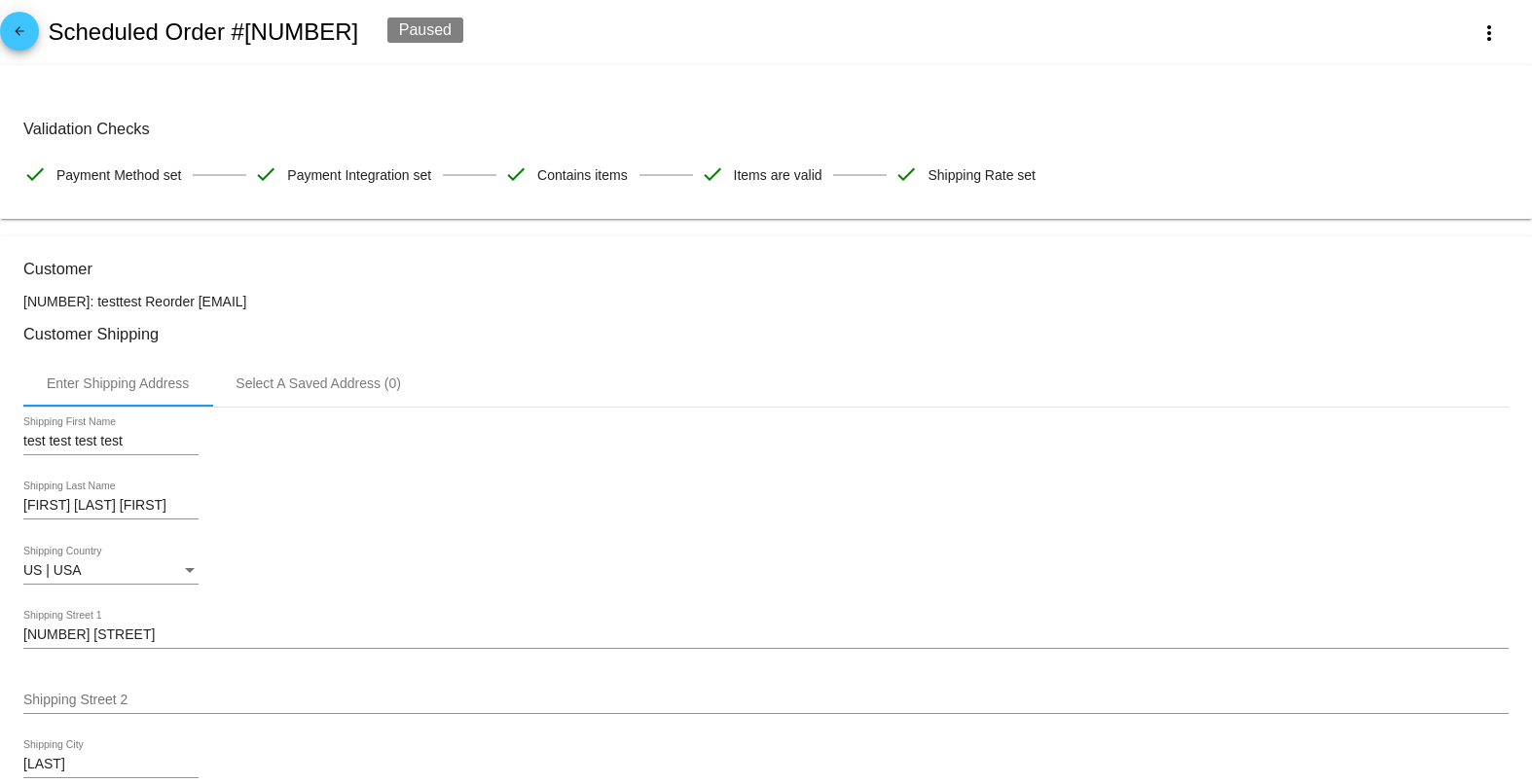 scroll, scrollTop: 0, scrollLeft: 0, axis: both 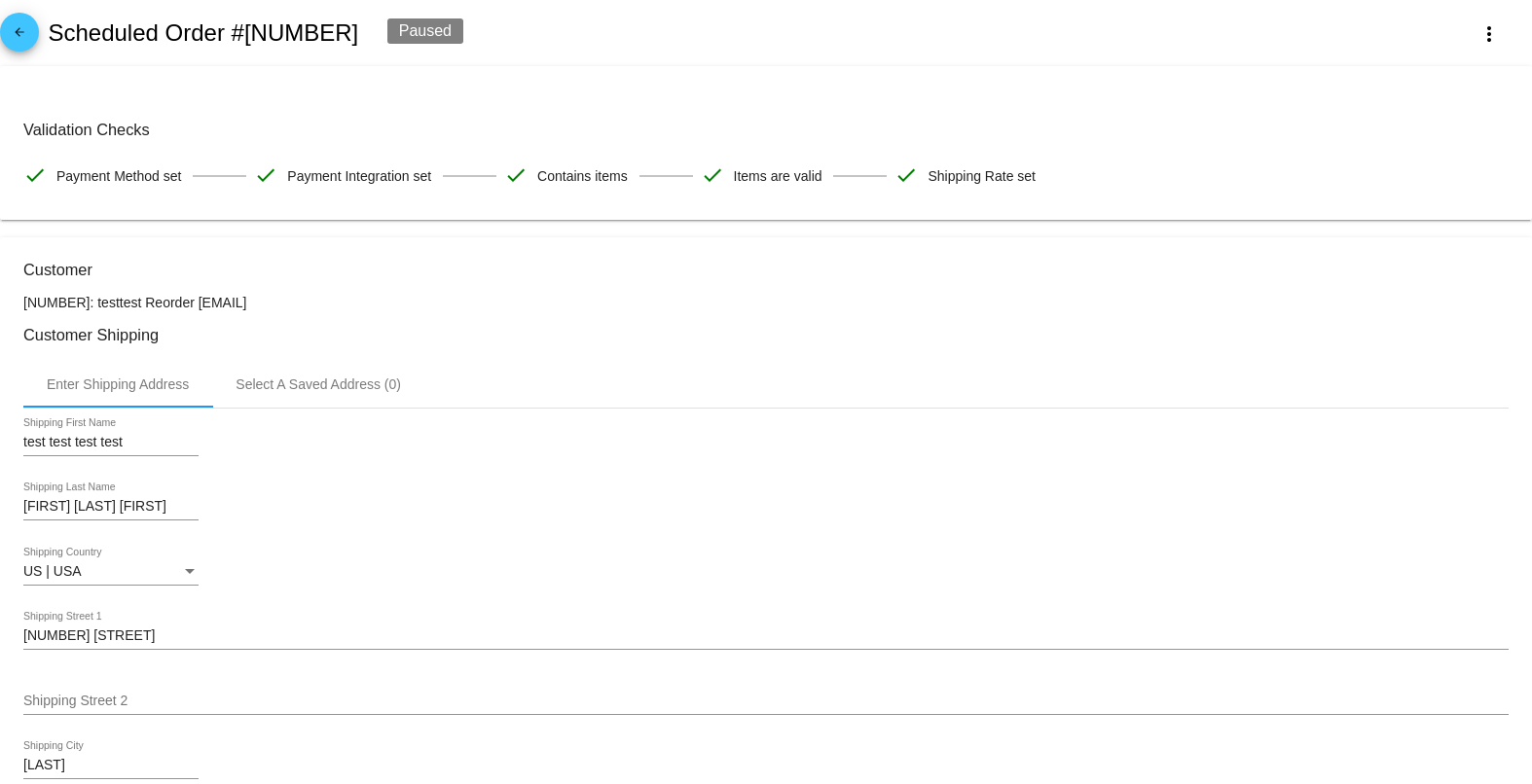 click on "arrow_back
Scheduled Order #[NUMBER]
Paused
more_vert" 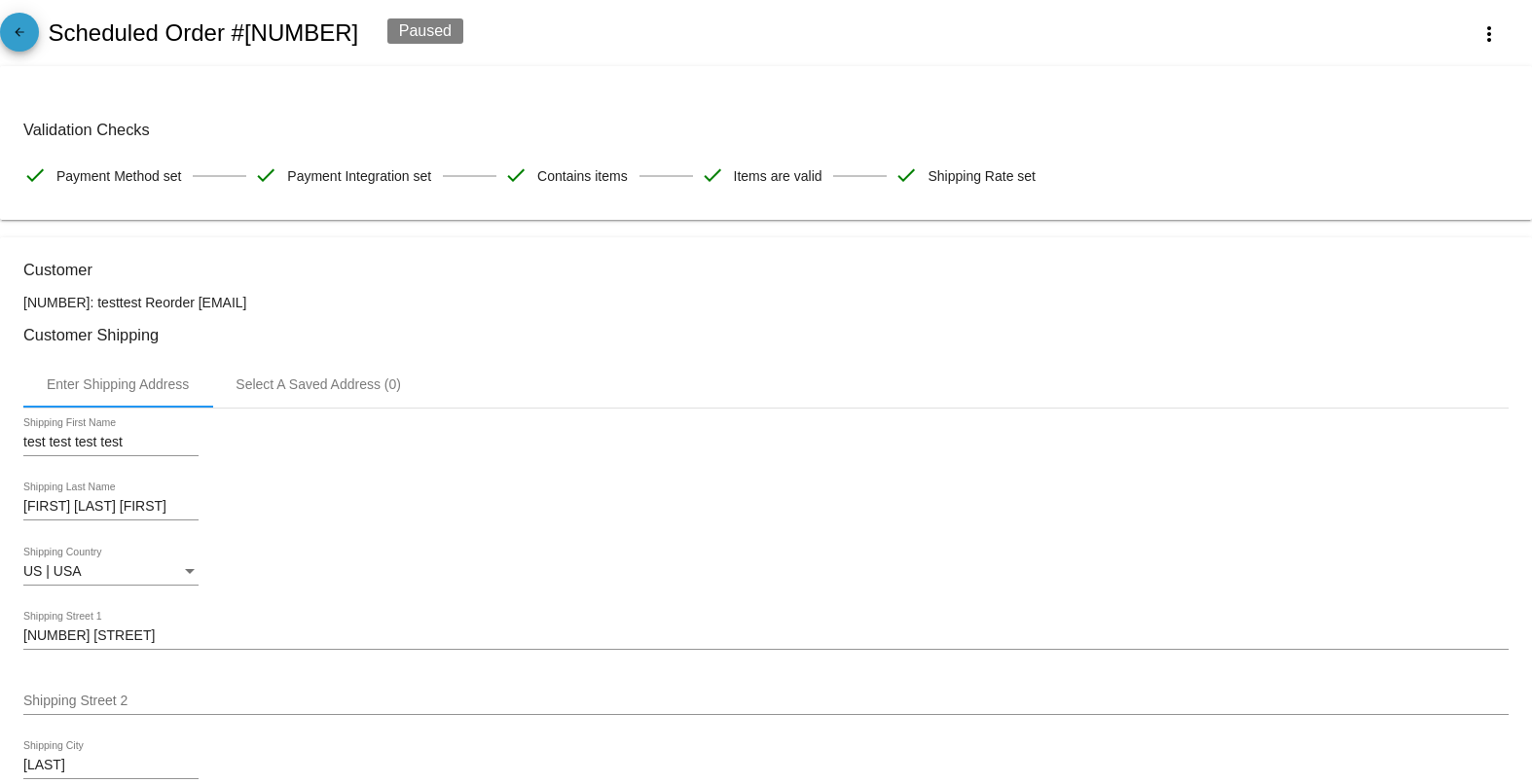 click on "arrow_back" 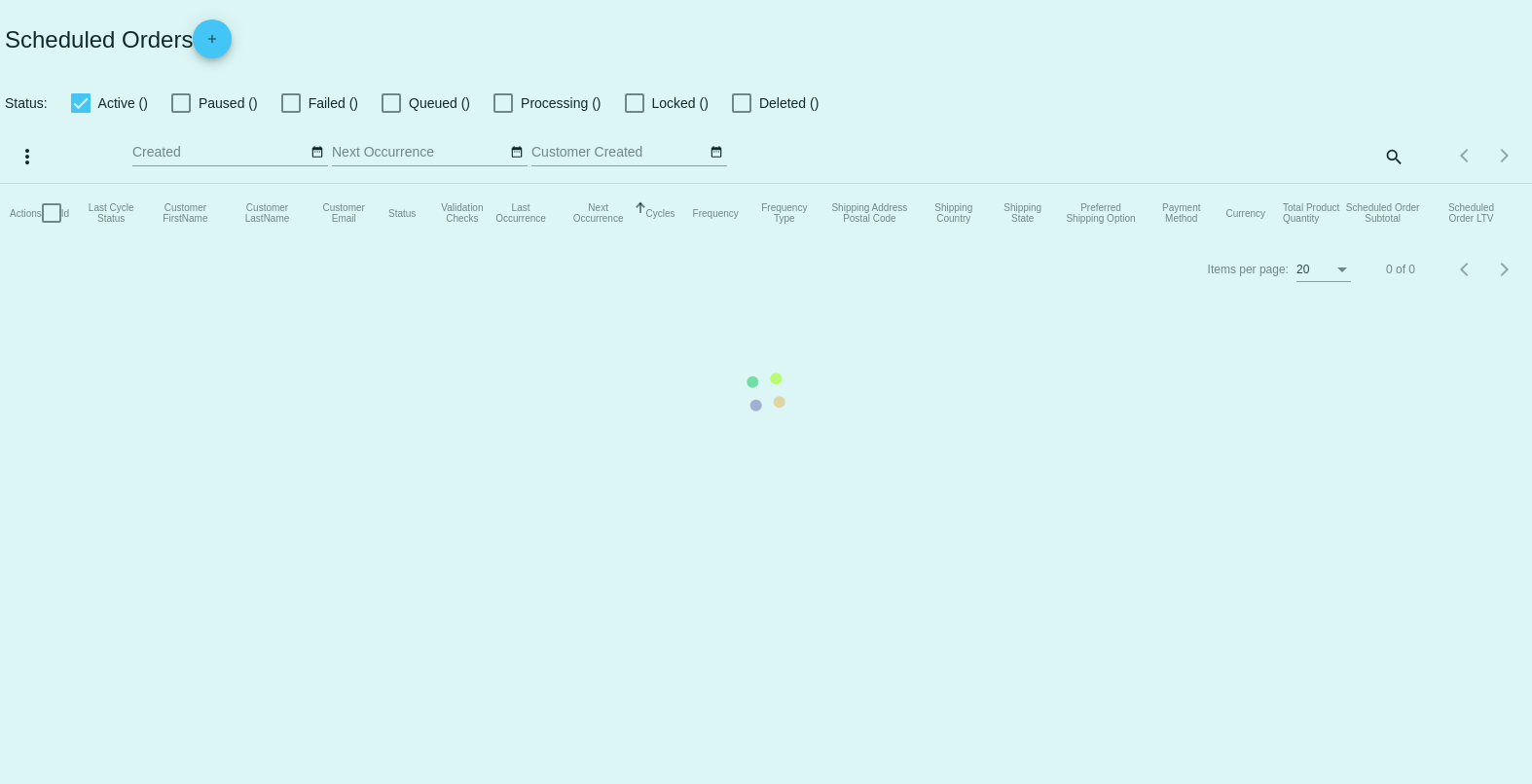 checkbox on "true" 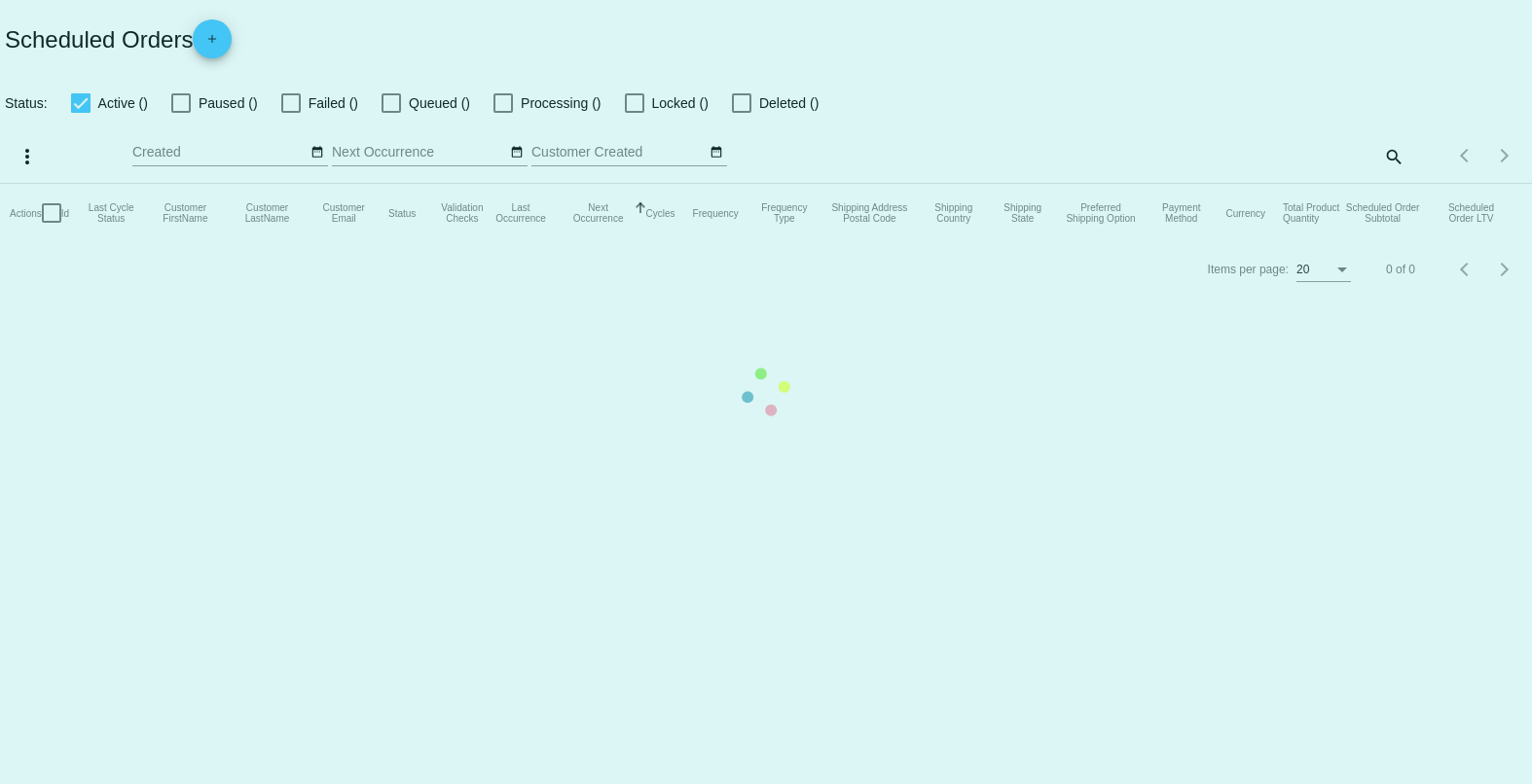 checkbox on "true" 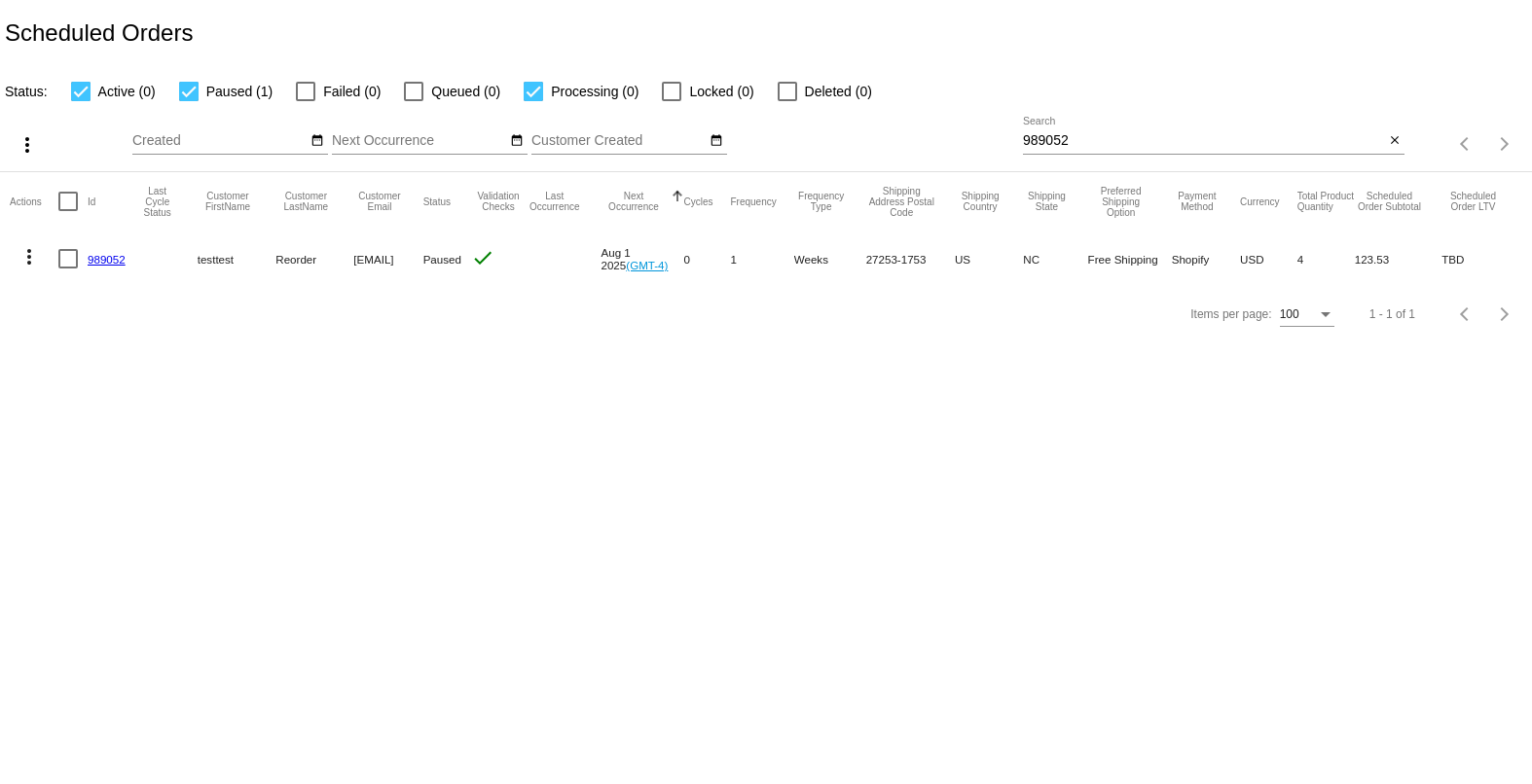 click on "989052" 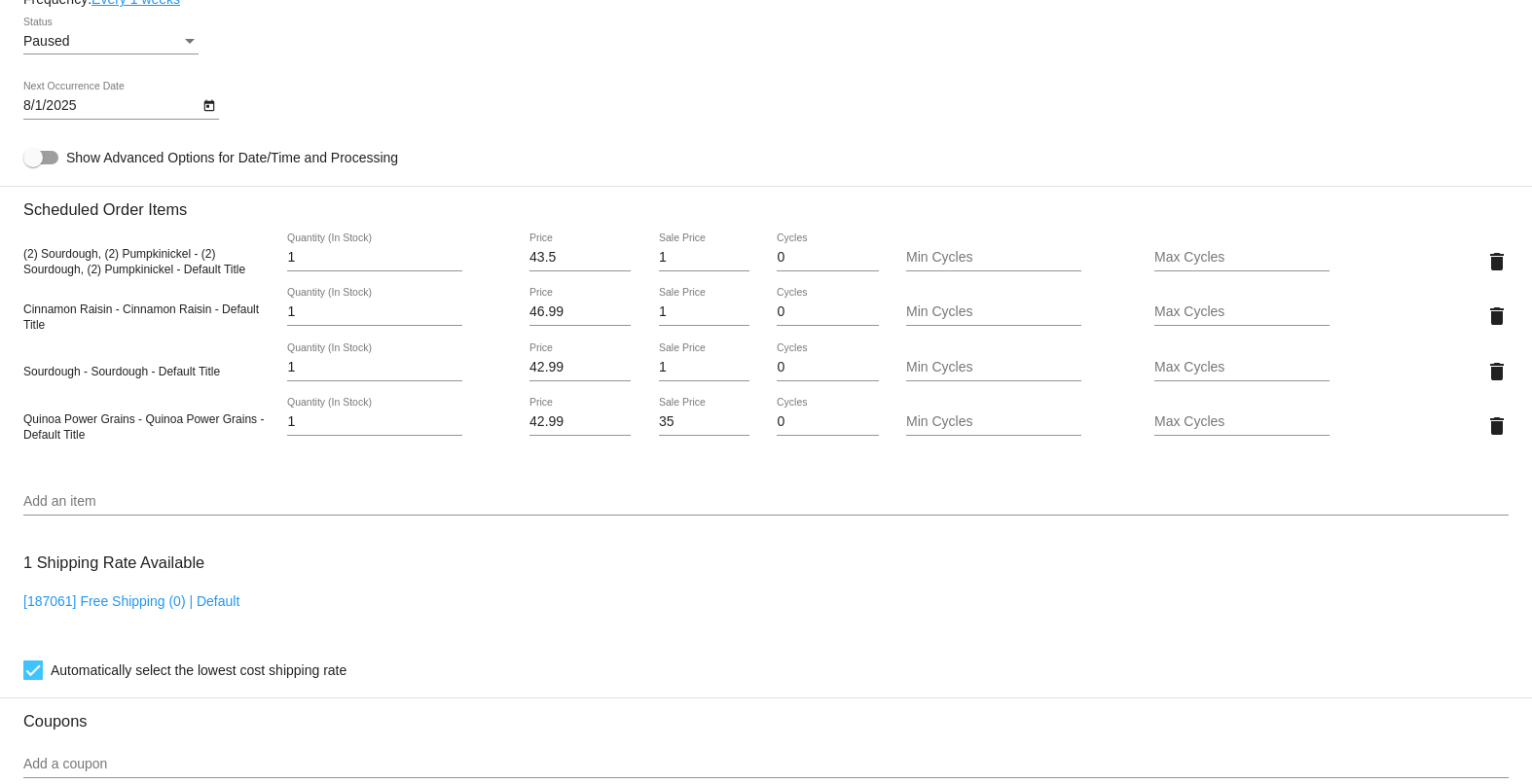 scroll, scrollTop: 1070, scrollLeft: 0, axis: vertical 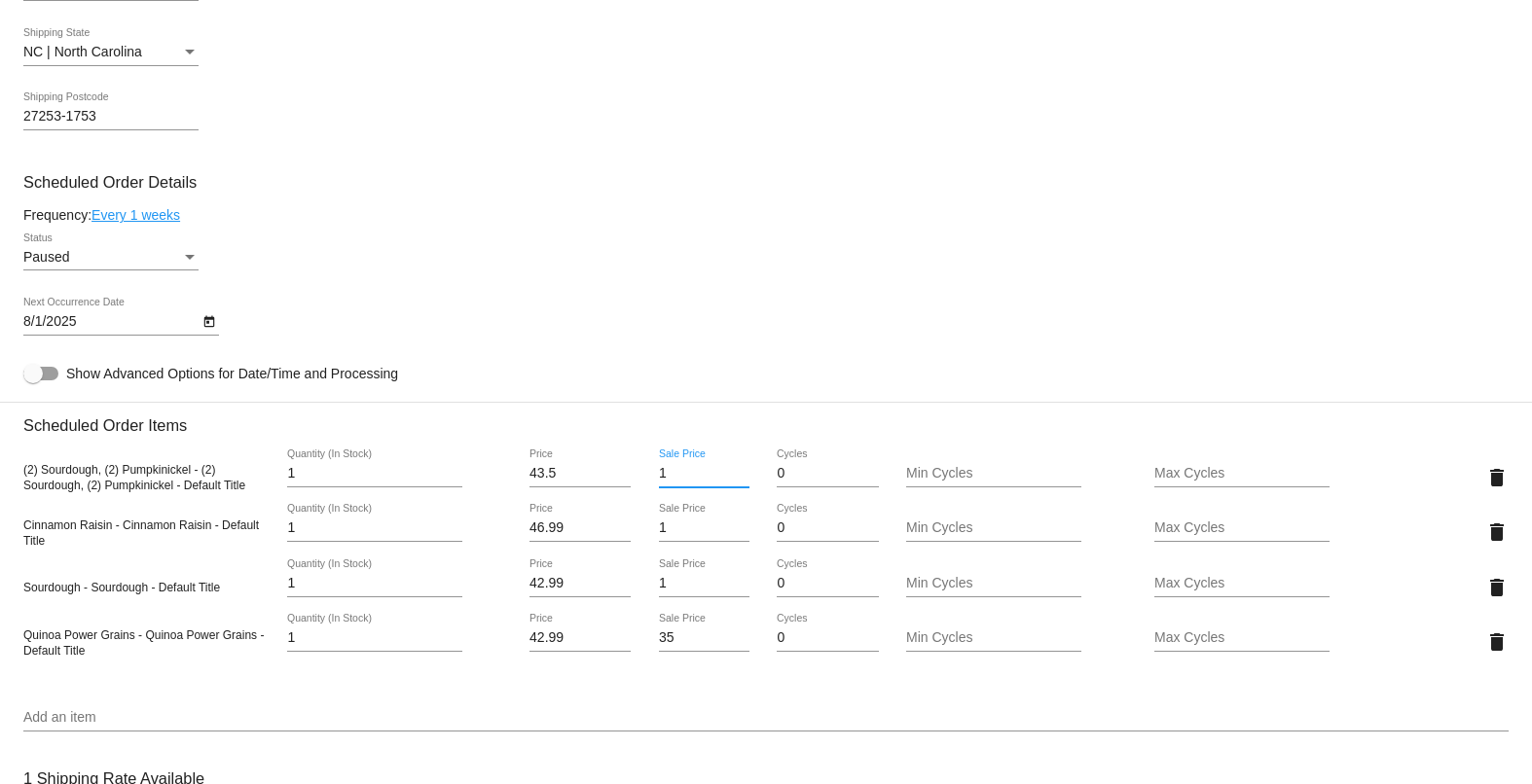 click on "1" at bounding box center (704, 474) 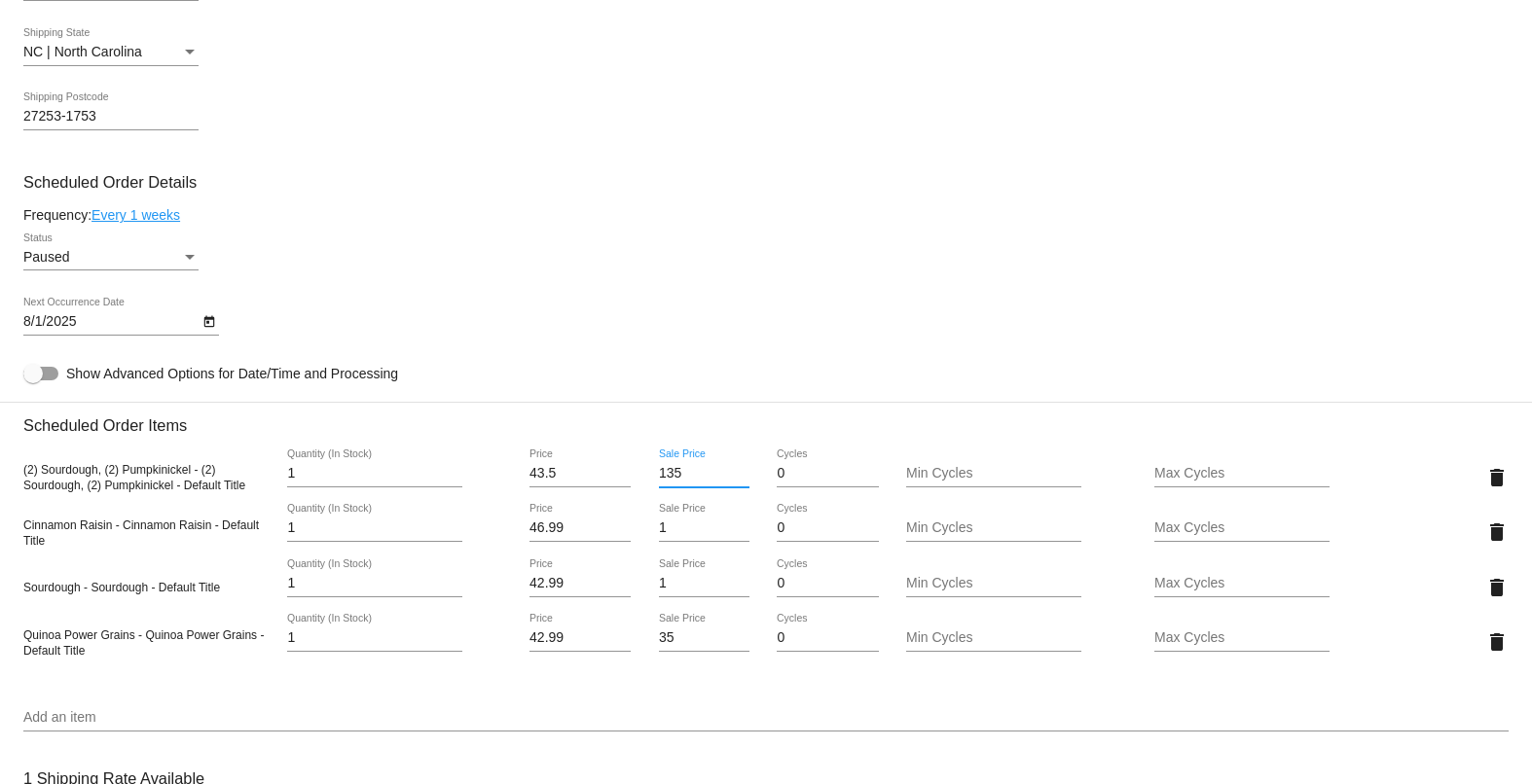 type on "135" 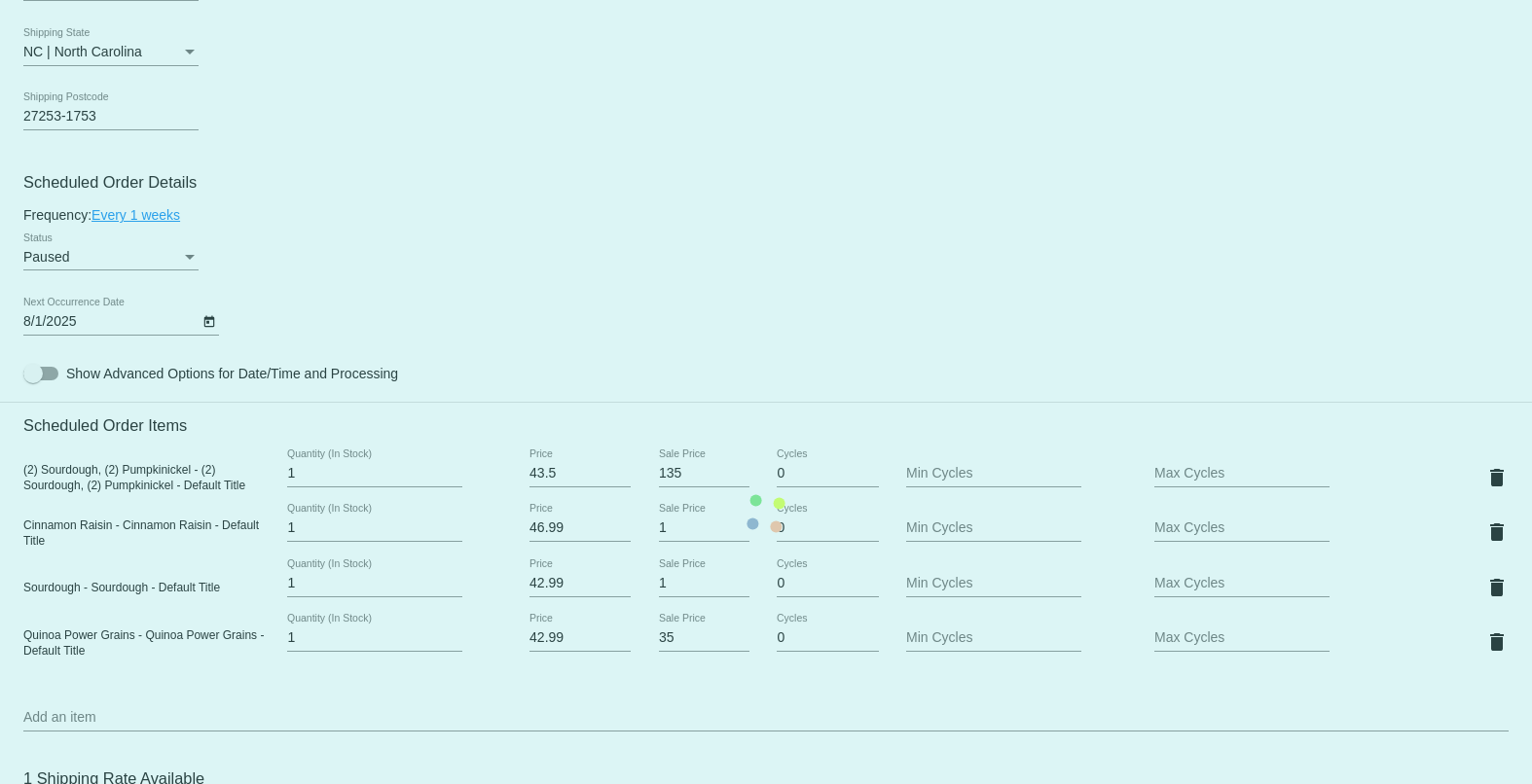 click on "Customer
6184402: testtest Reorder
[EMAIL]
Customer Shipping
Enter Shipping Address Select A Saved Address (0)
test test test test
Shipping First Name
test test test
Shipping Last Name
US | USA
Shipping Country
213 W River St
Shipping Street 1
Shipping Street 2
Graham
Shipping City
NC | North Carolina
Shipping State
27253-1753
Shipping Postcode
Scheduled Order Details
Frequency:
Every 1 weeks
Paused" 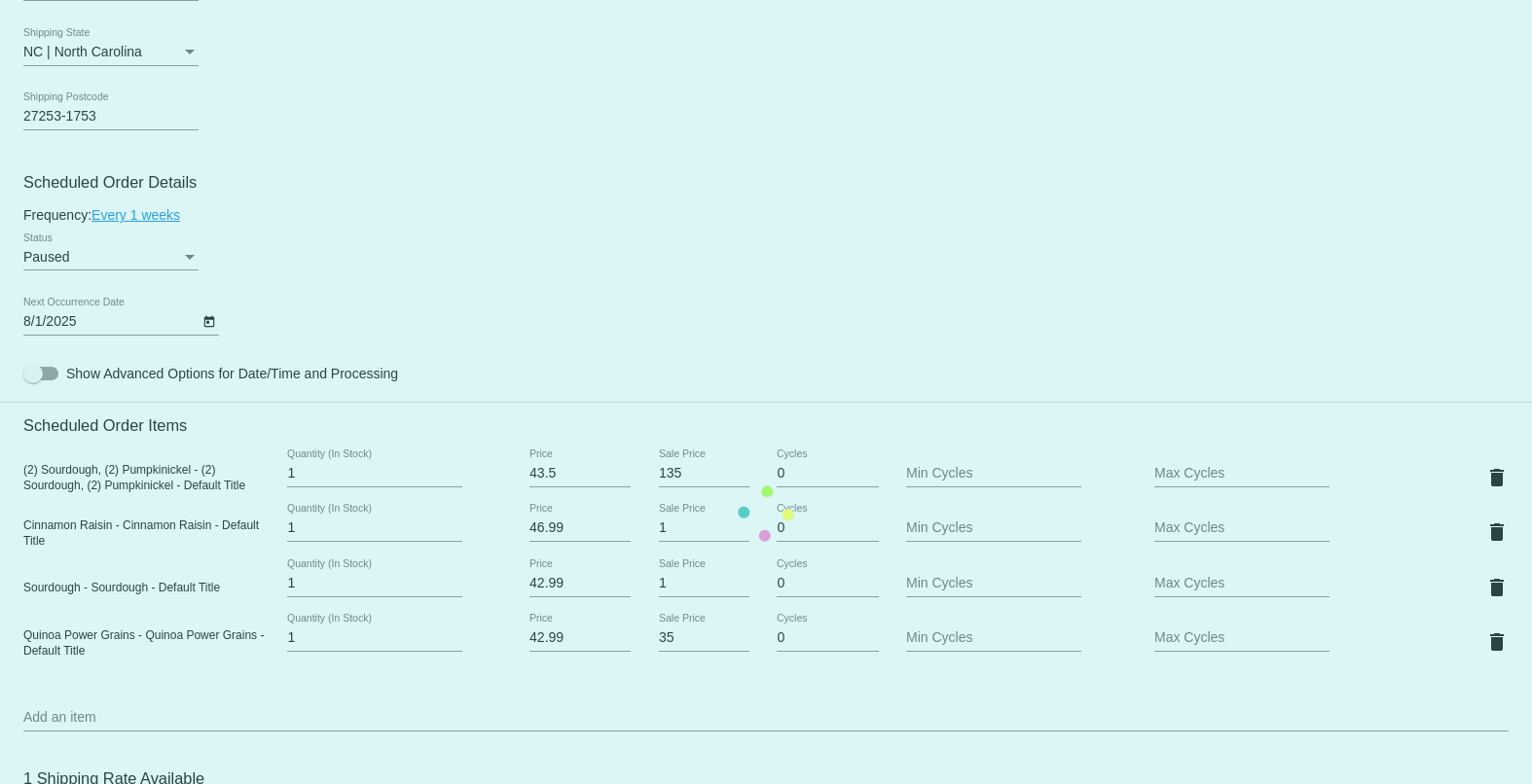 click on "Customer
6184402: testtest Reorder
[EMAIL]
Customer Shipping
Enter Shipping Address Select A Saved Address (0)
test test test test
Shipping First Name
test test test
Shipping Last Name
US | USA
Shipping Country
213 W River St
Shipping Street 1
Shipping Street 2
Graham
Shipping City
NC | North Carolina
Shipping State
27253-1753
Shipping Postcode
Scheduled Order Details
Frequency:
Every 1 weeks
Paused" 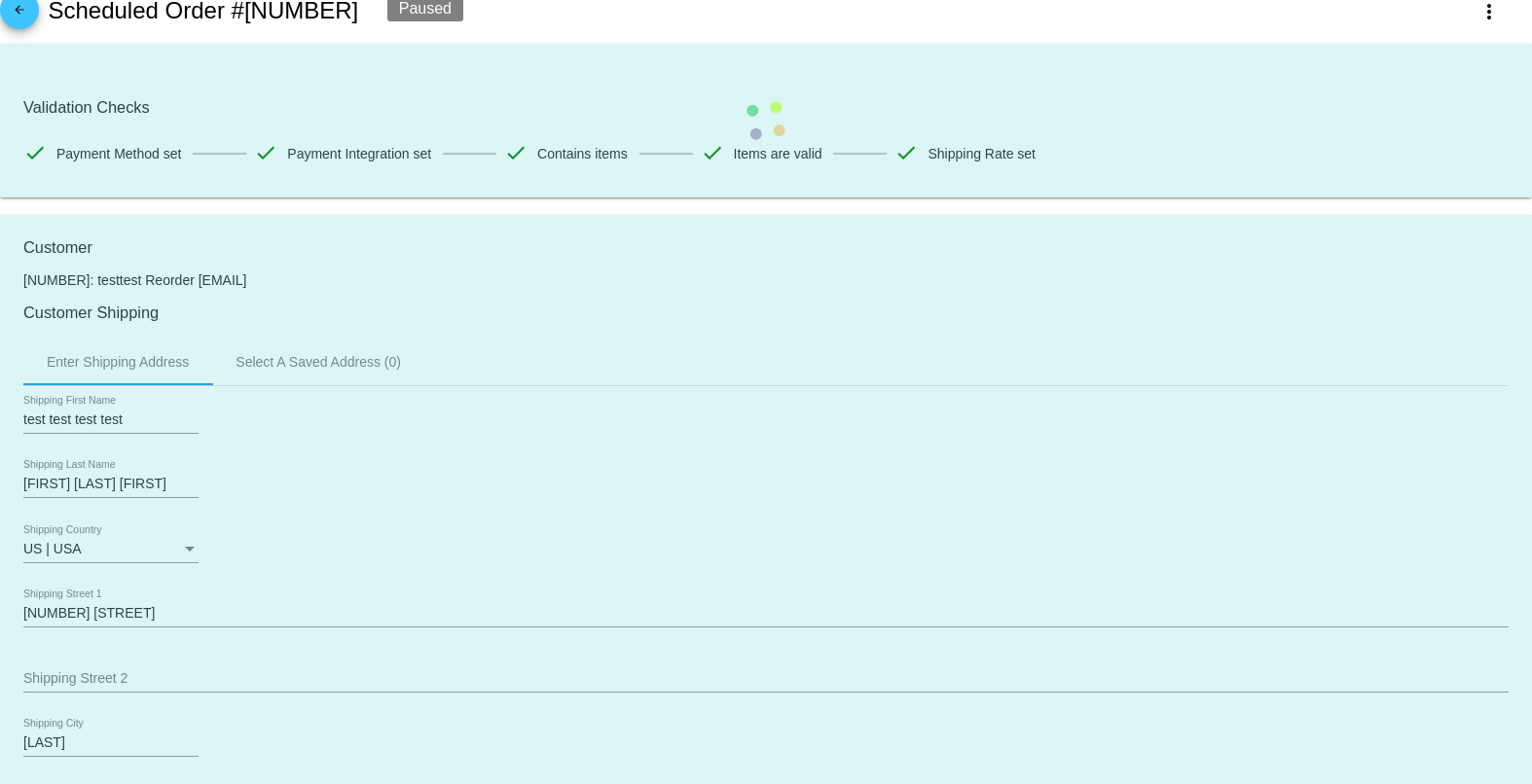 scroll, scrollTop: 0, scrollLeft: 0, axis: both 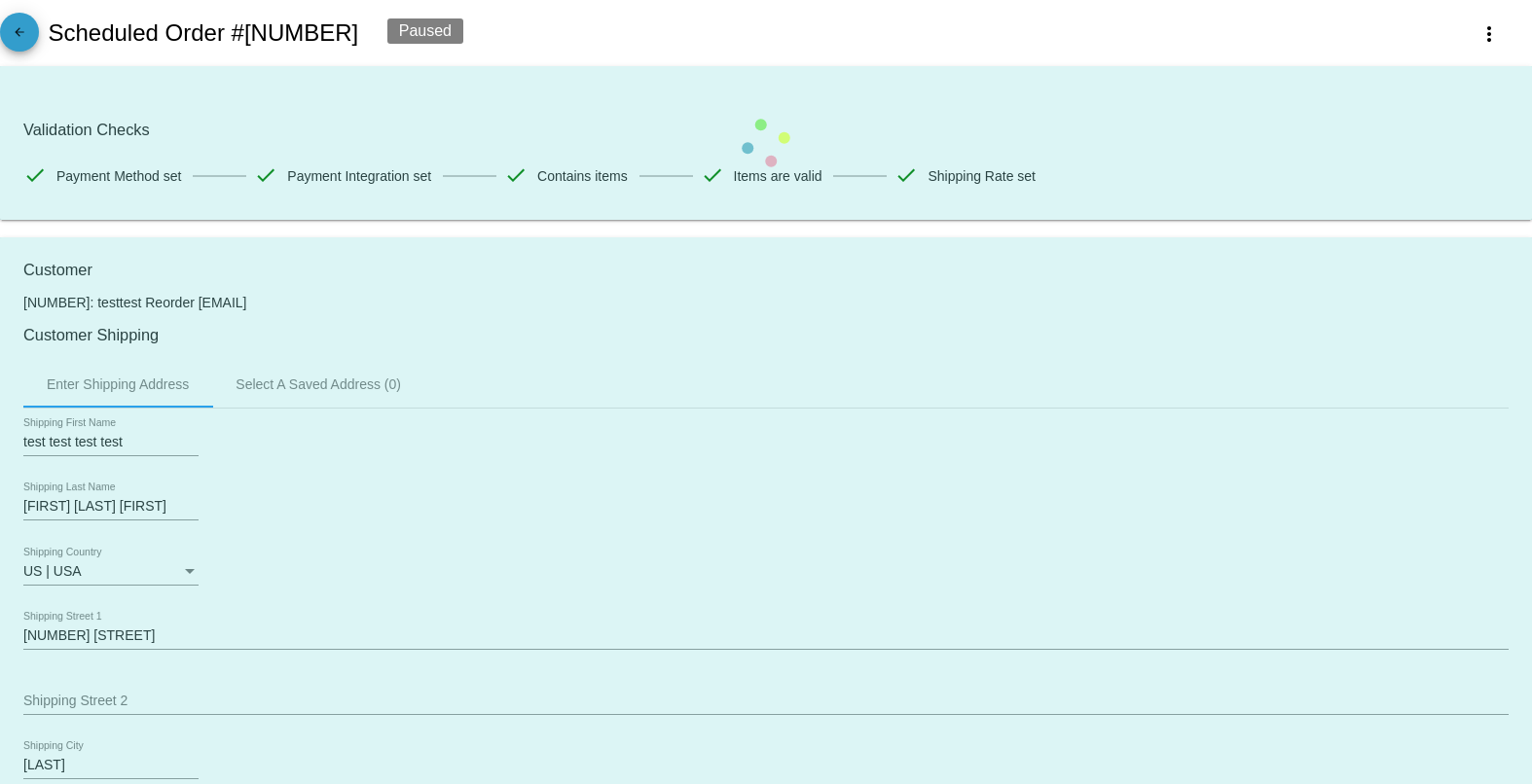 click on "arrow_back" 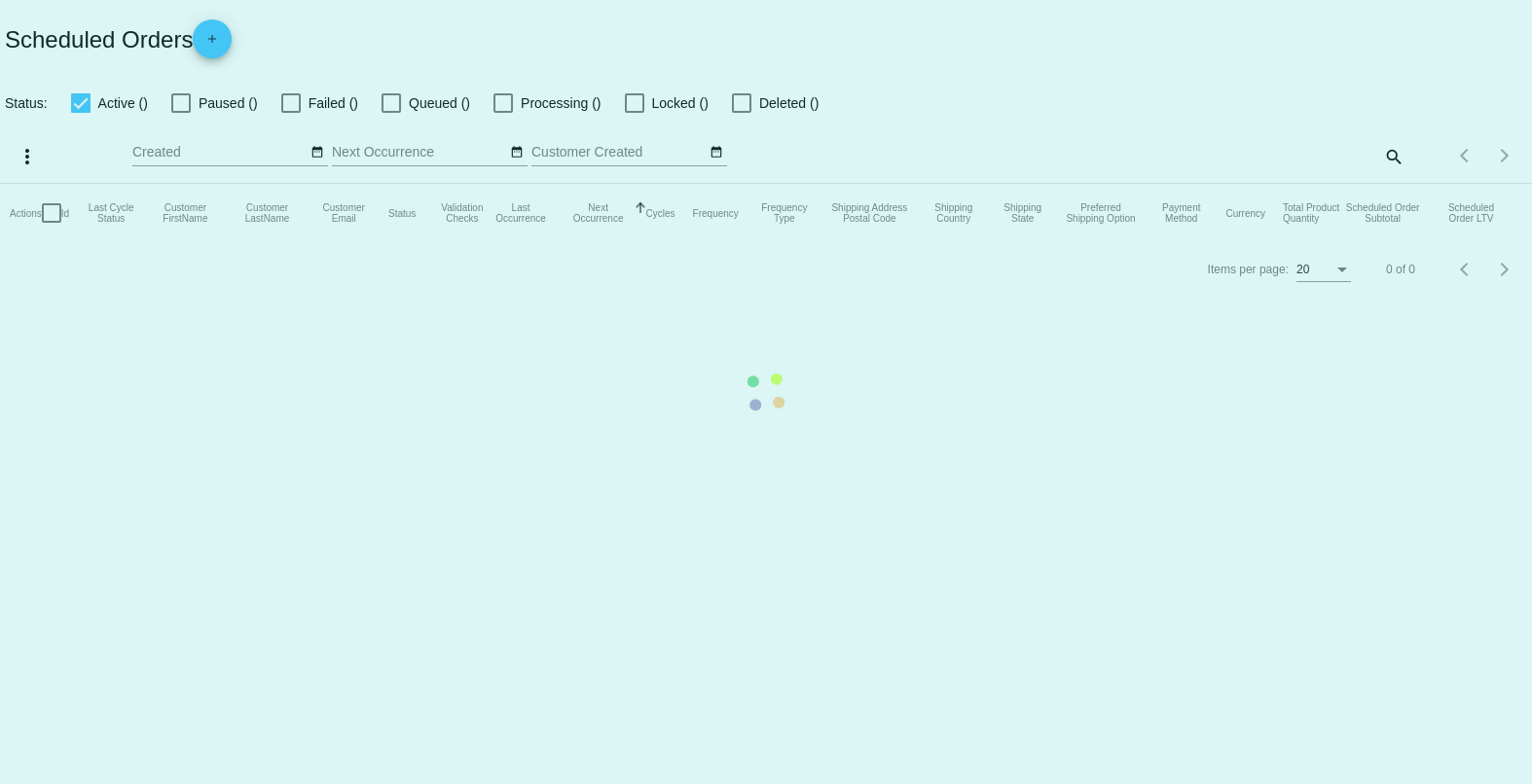 checkbox on "true" 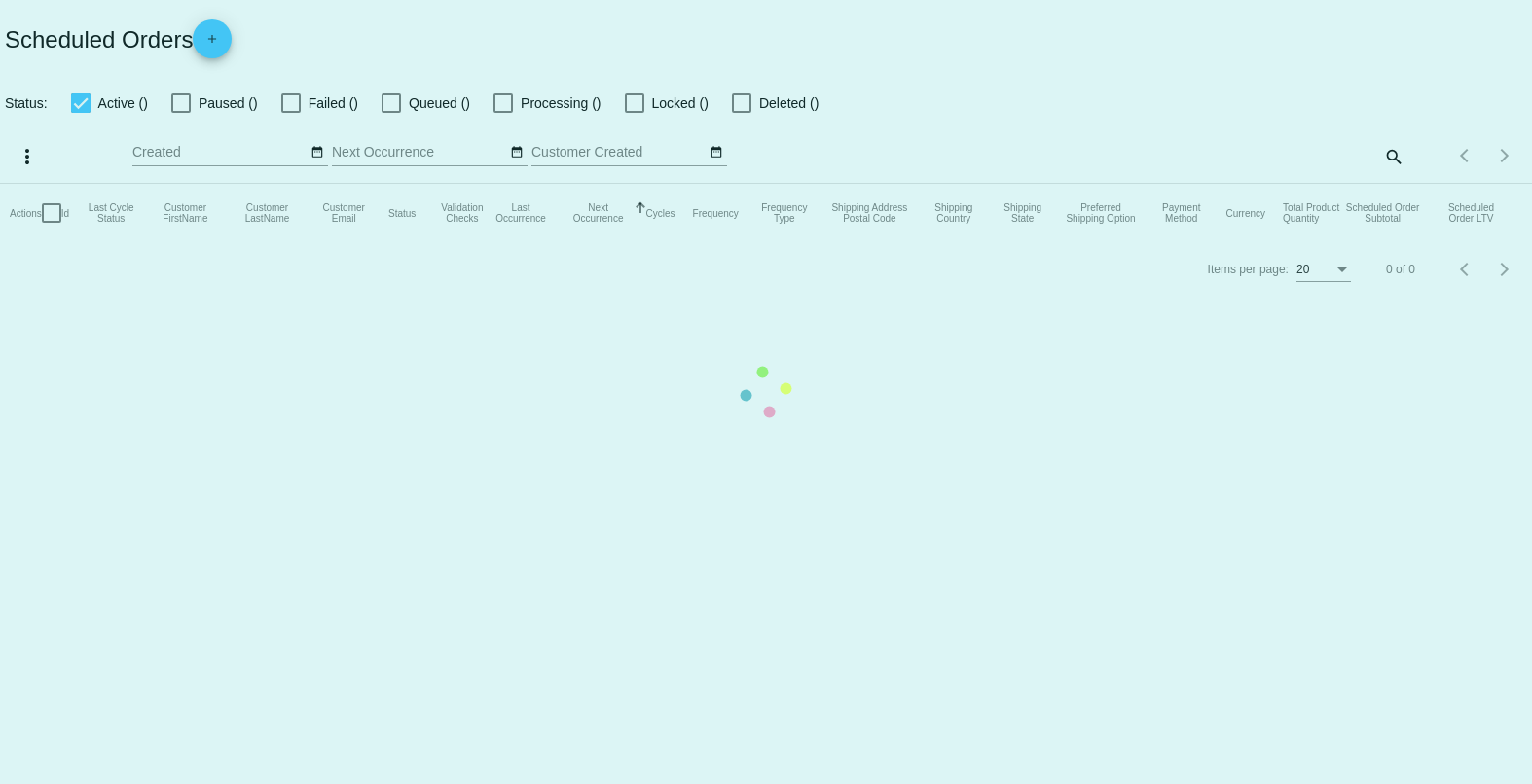 checkbox on "true" 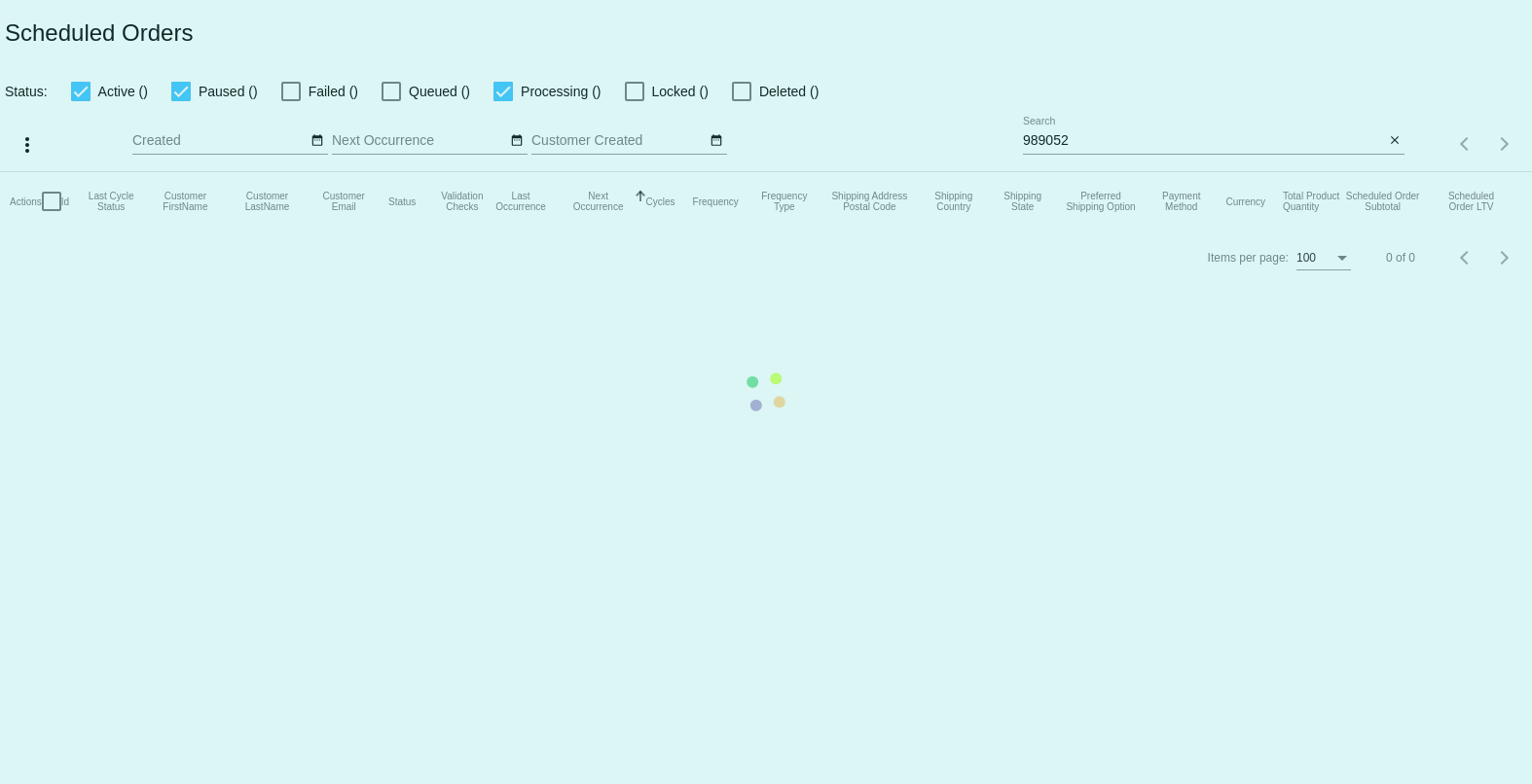 click on "Actions
Id   Last Cycle Status   Customer FirstName   Customer LastName   Customer Email   Status   Validation Checks   Last Occurrence   Next Occurrence   Sorted by NextOccurrenceUtc ascending  Cycles   Frequency   Frequency Type   Shipping Address Postal Code
Shipping Country
Shipping State
Preferred Shipping Option
Payment Method   Currency   Total Product Quantity   Scheduled Order Subtotal
Scheduled Order LTV" 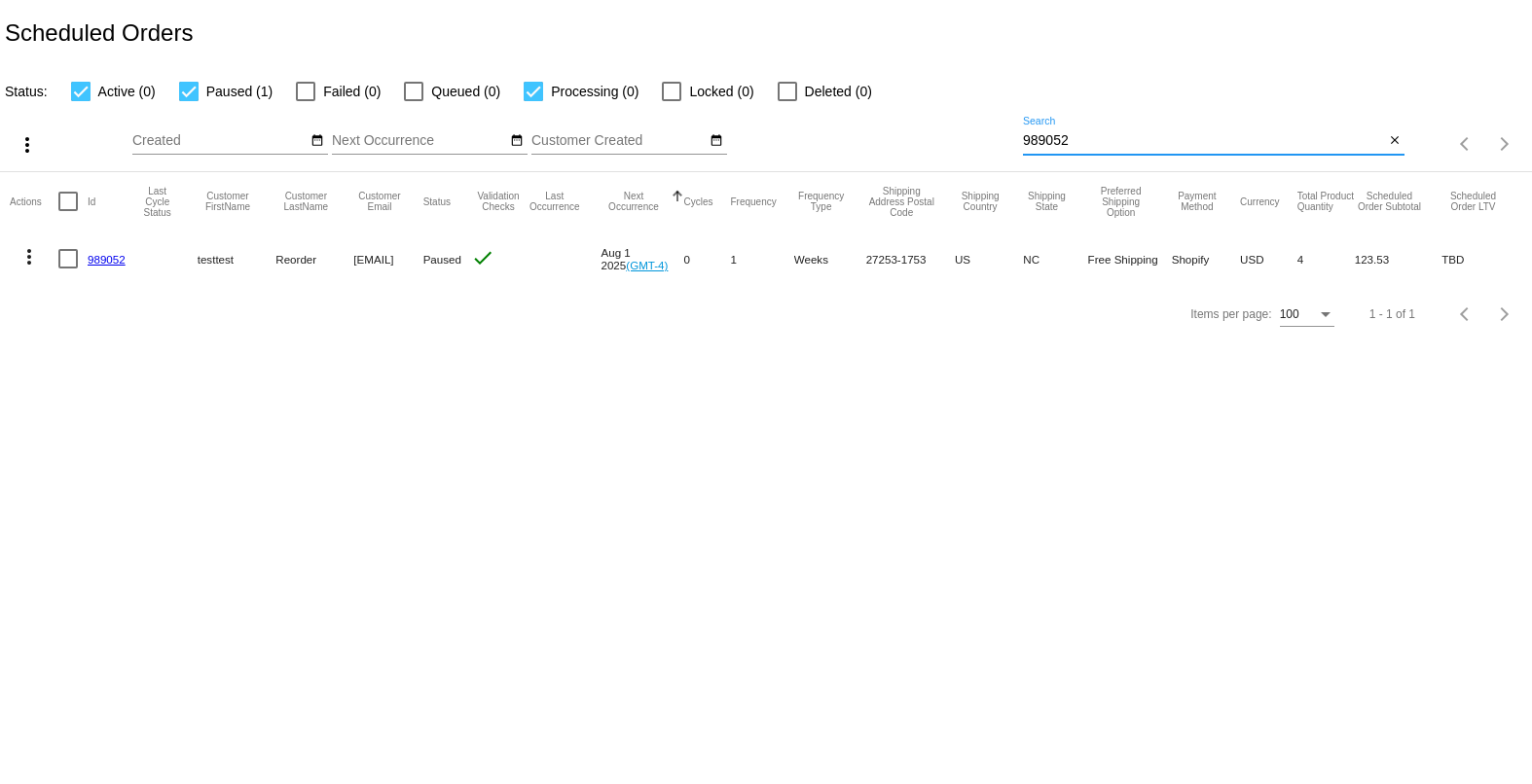 click on "989052" at bounding box center (1203, 141) 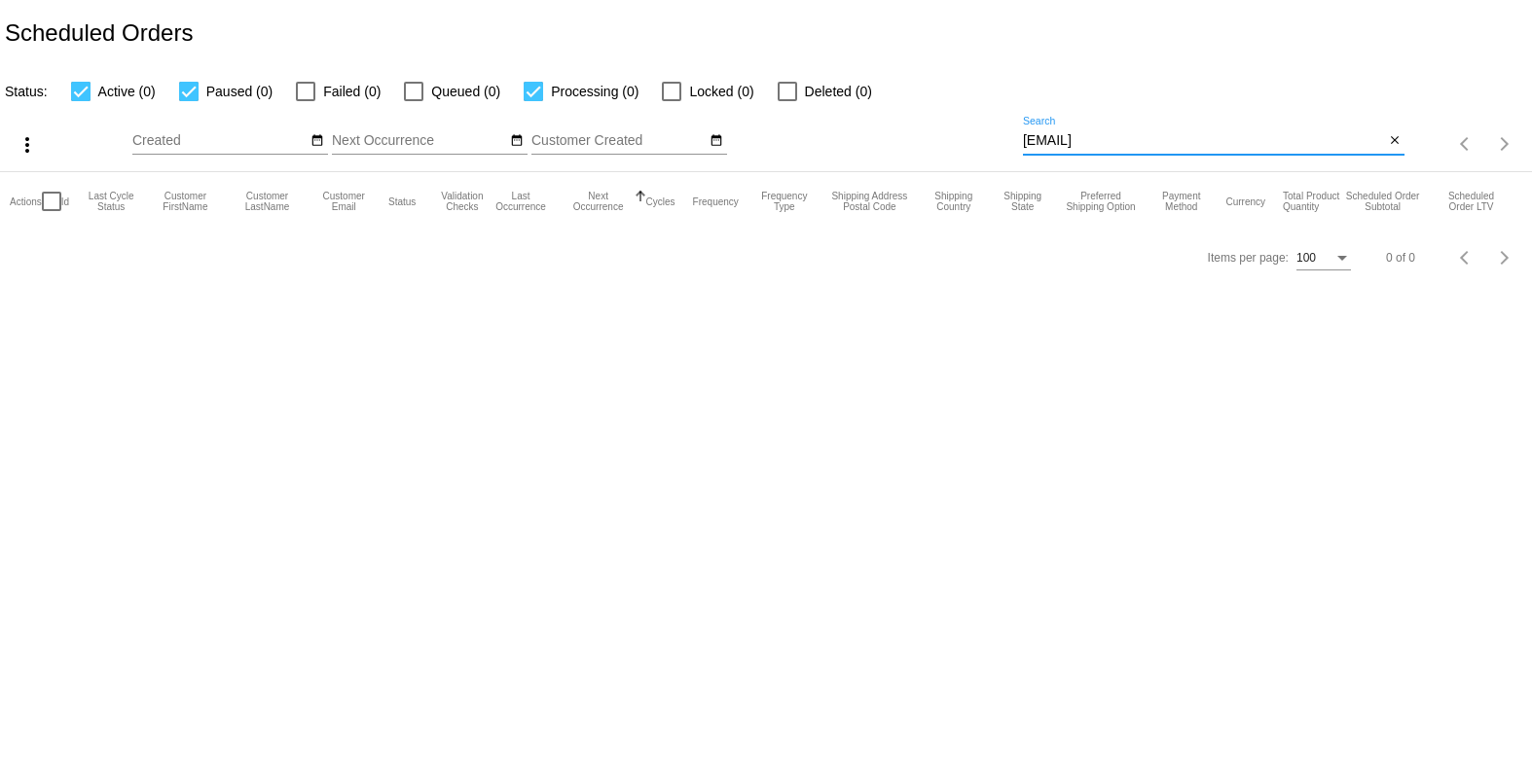 drag, startPoint x: 1020, startPoint y: 143, endPoint x: 987, endPoint y: 142, distance: 33.0151 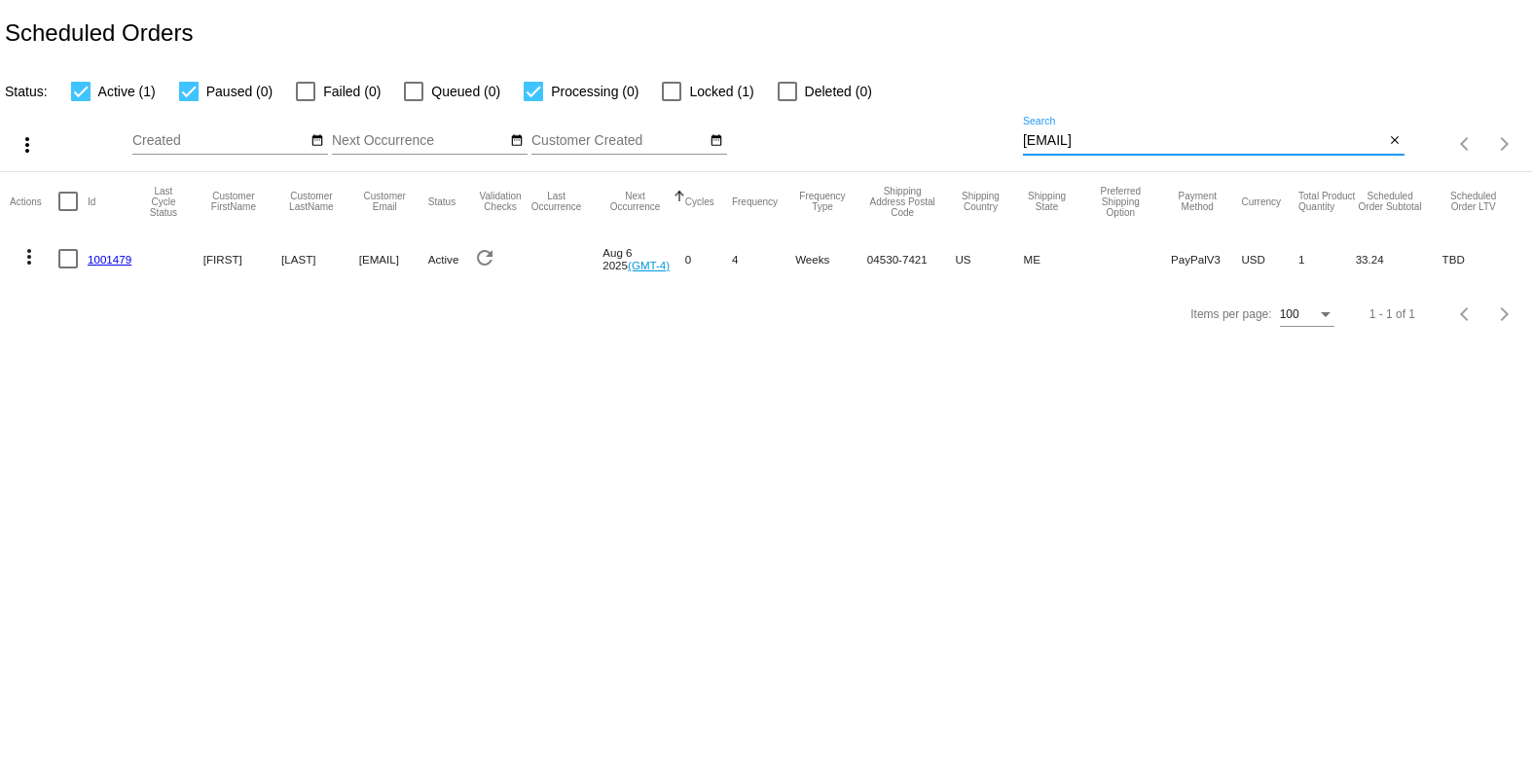 scroll, scrollTop: 1, scrollLeft: 0, axis: vertical 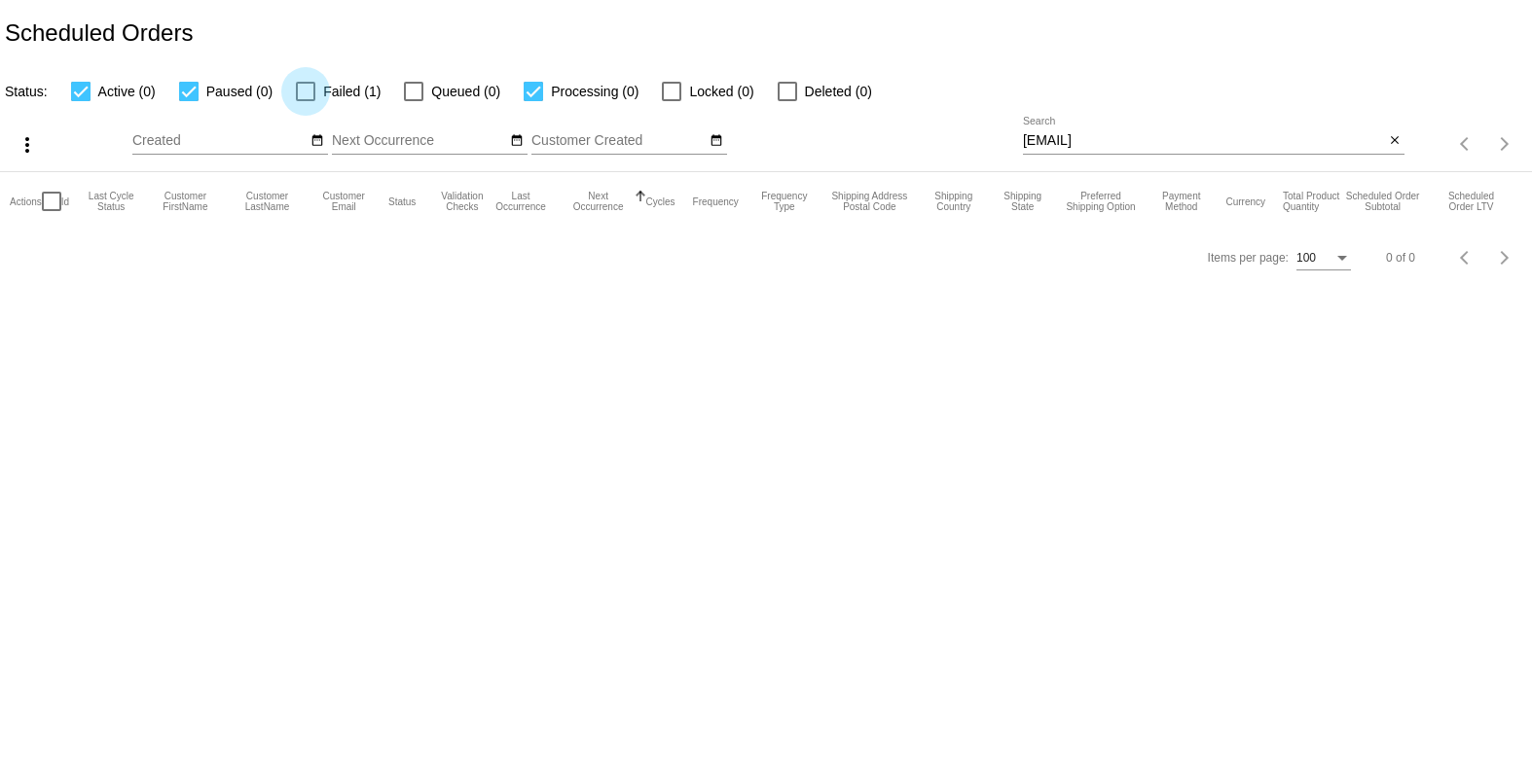 click at bounding box center [306, 91] 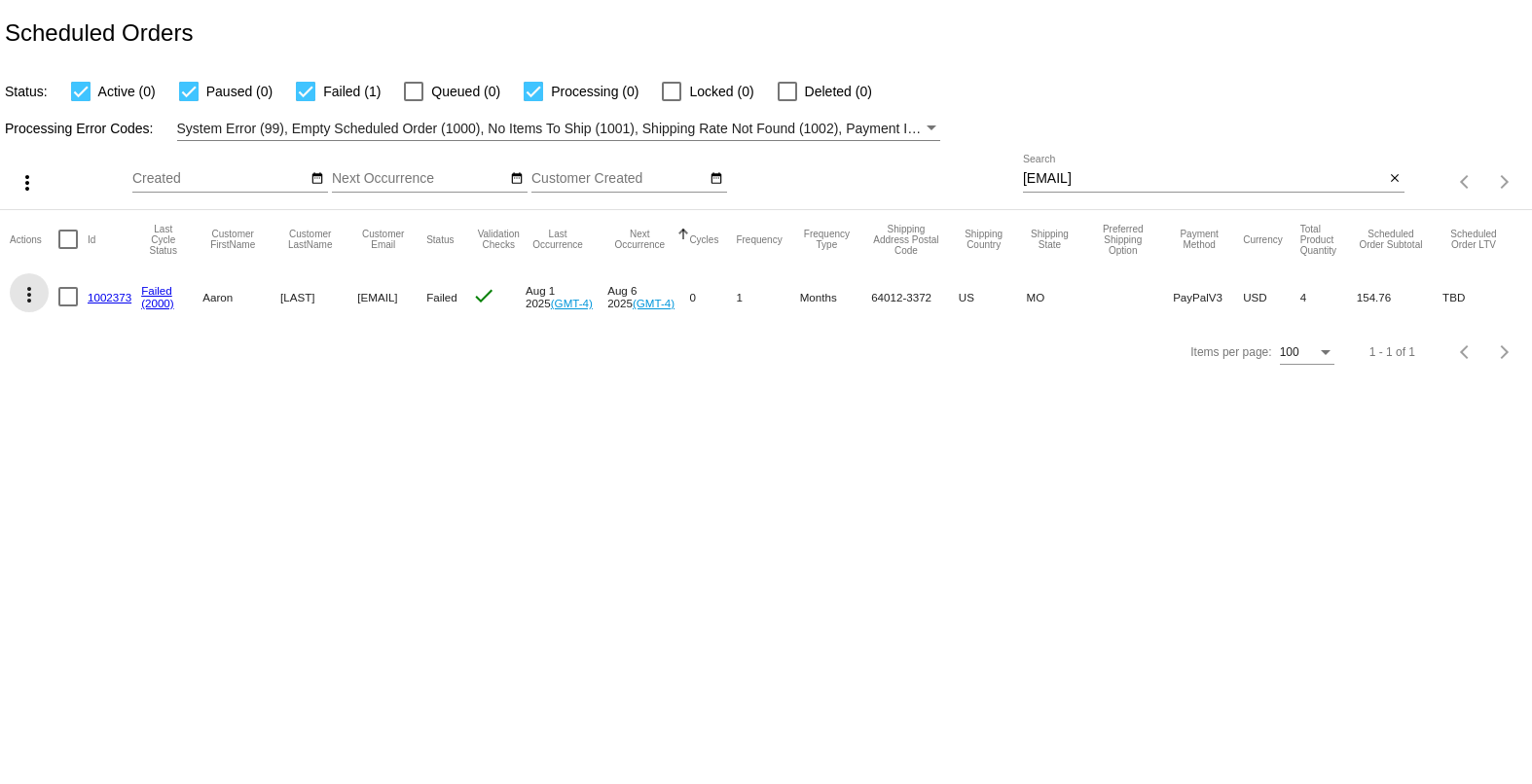 click on "more_vert" 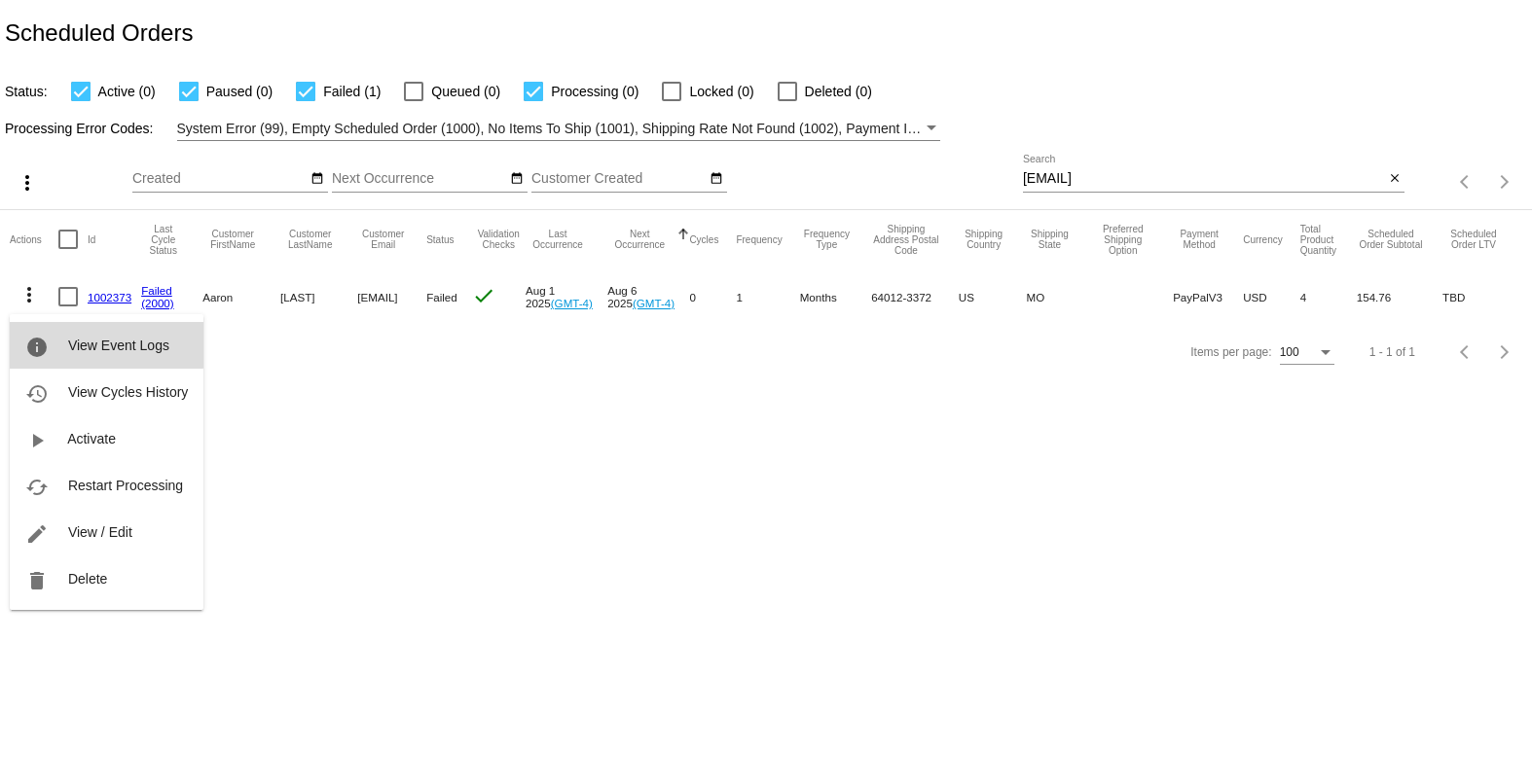 click on "info
View Event Logs" at bounding box center [106, 345] 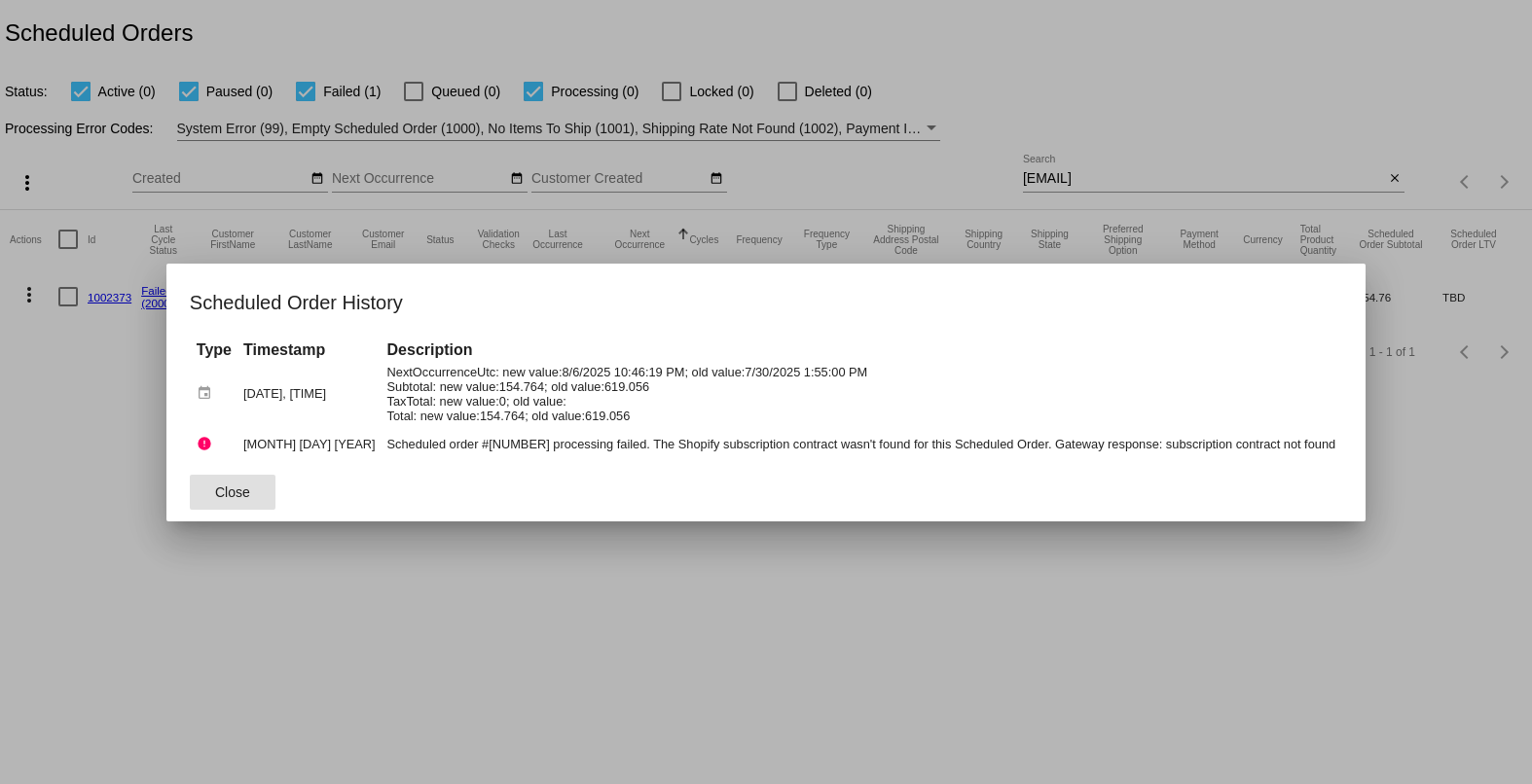 click on "Close" 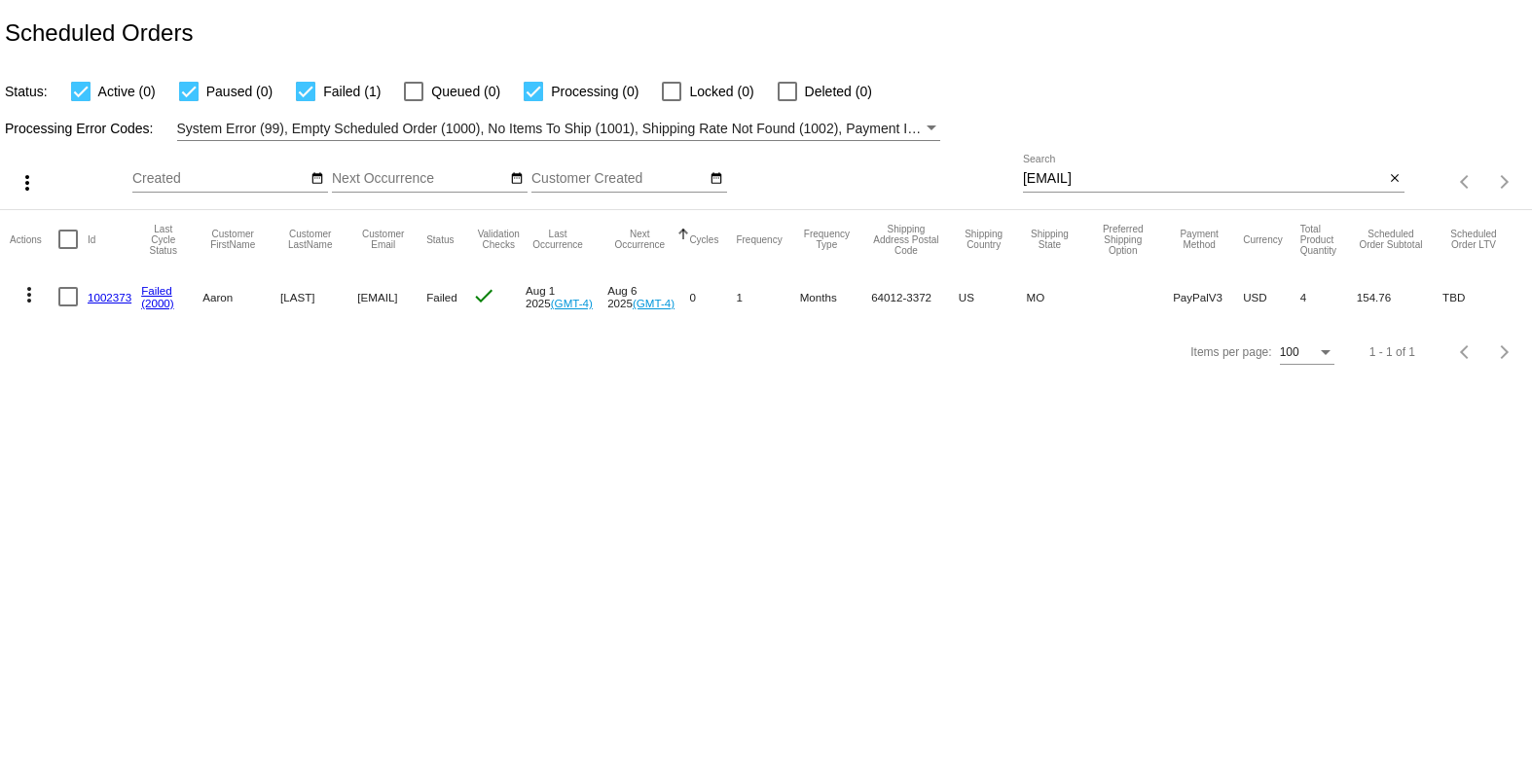 click on "more_vert" 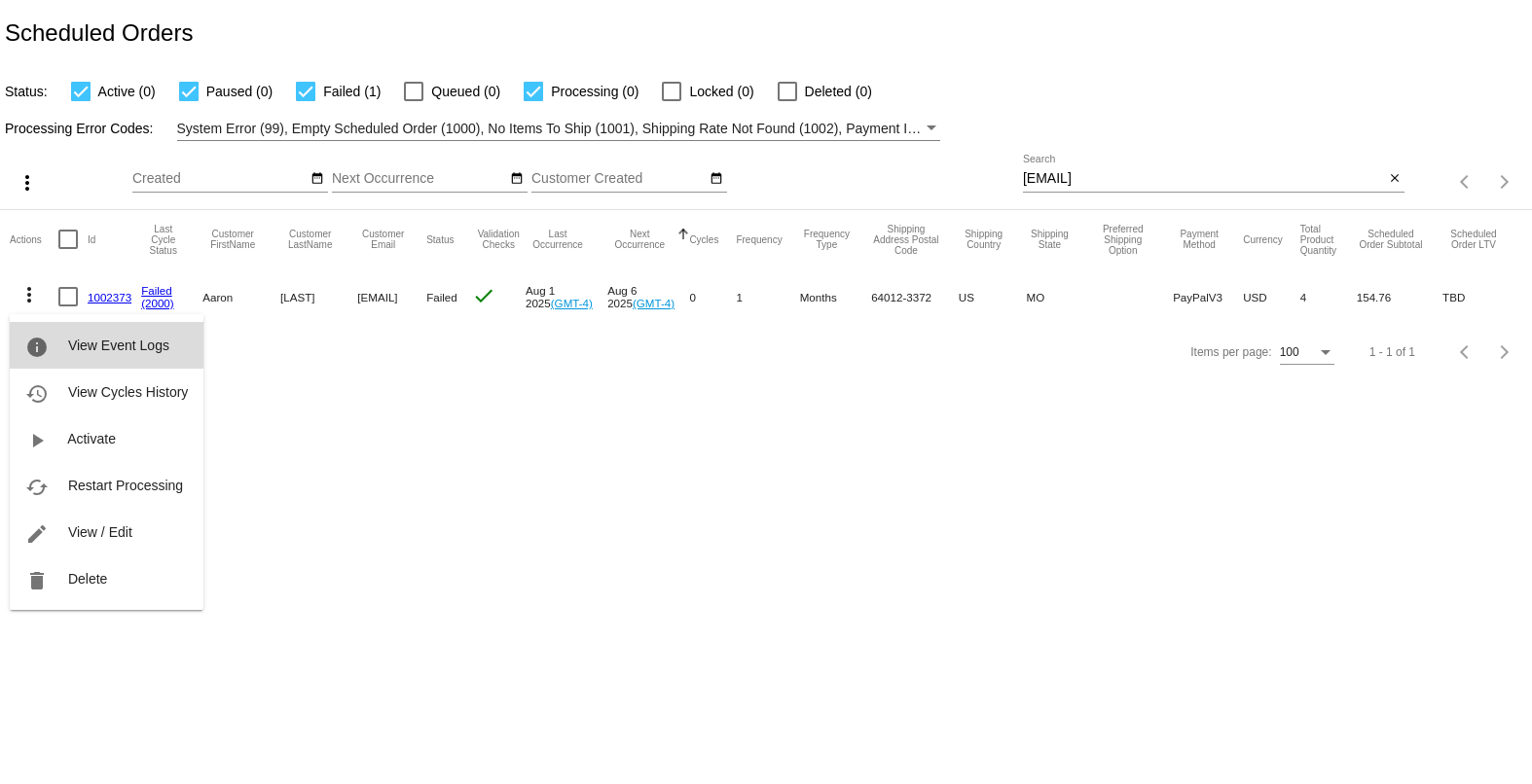 click on "info
View Event Logs" at bounding box center [106, 345] 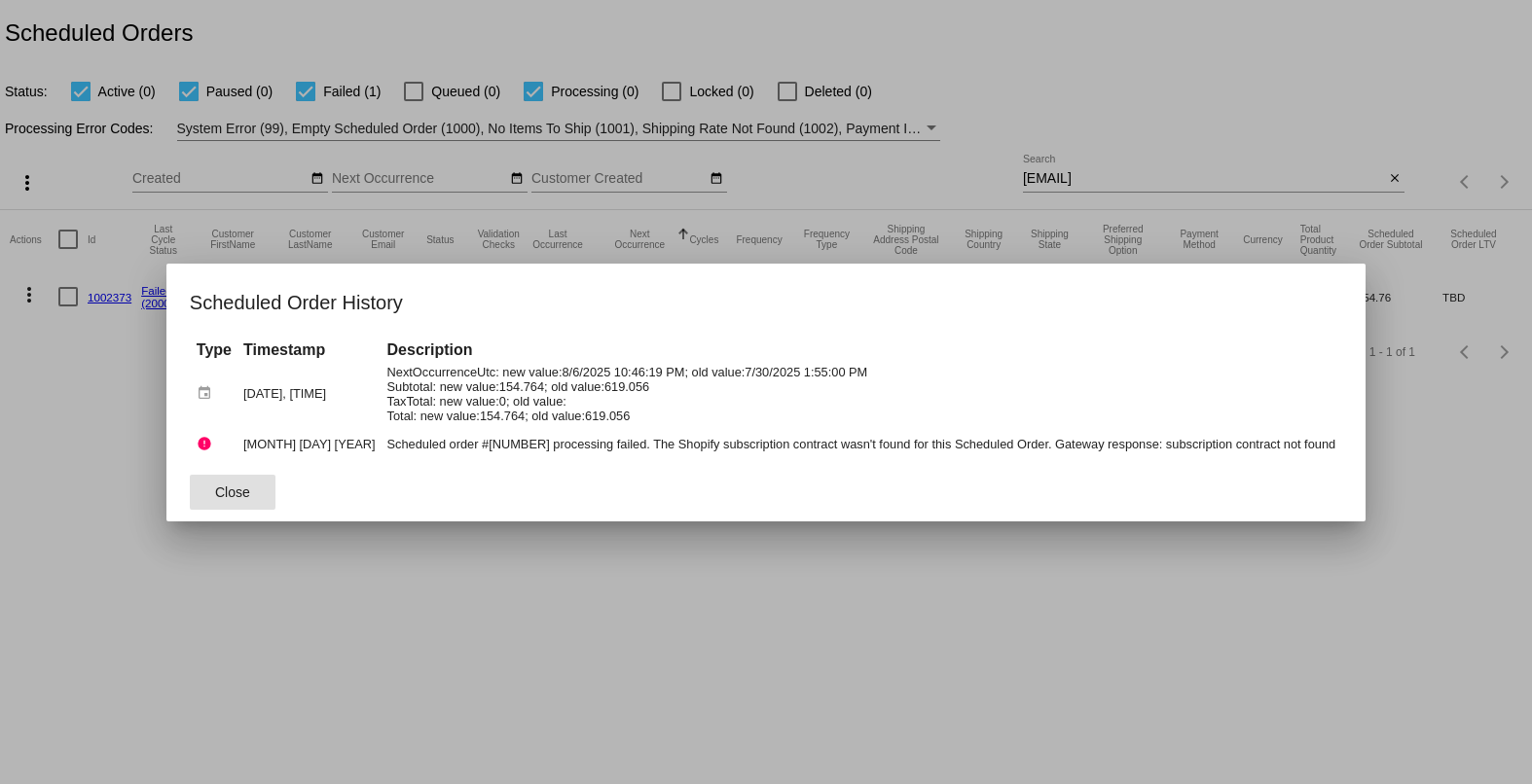 click at bounding box center (766, 392) 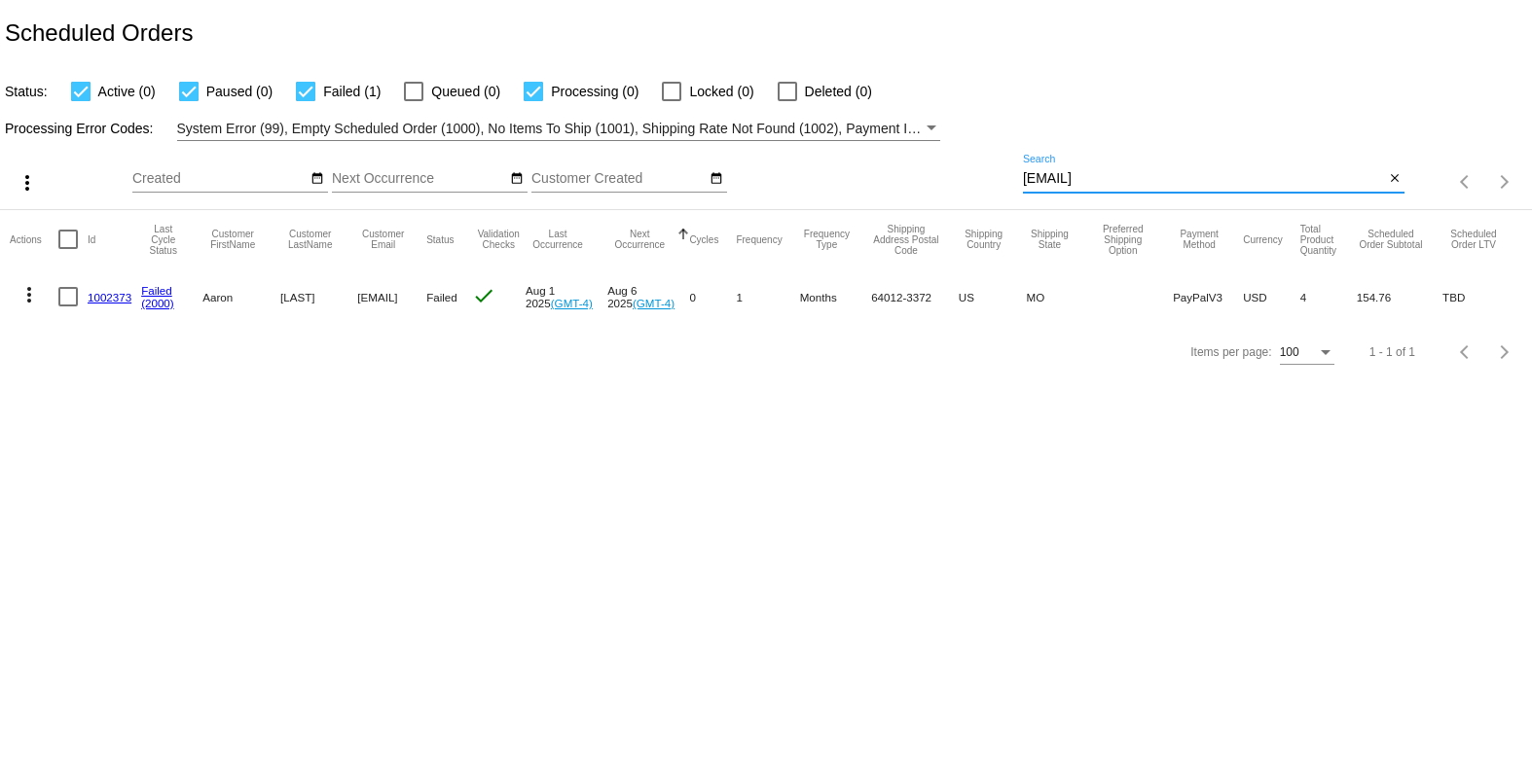drag, startPoint x: 1169, startPoint y: 174, endPoint x: 979, endPoint y: 189, distance: 190.59119 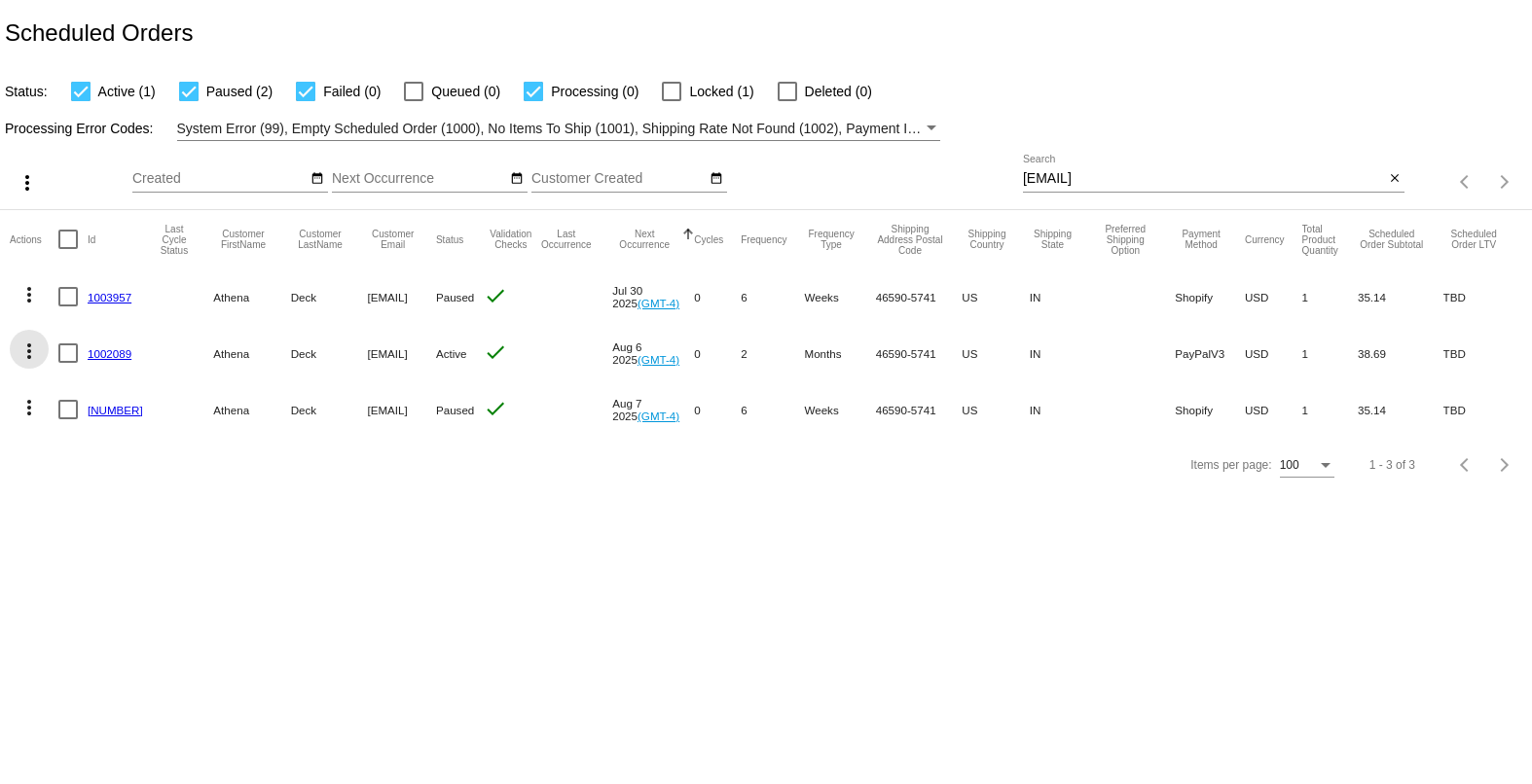 click on "more_vert" 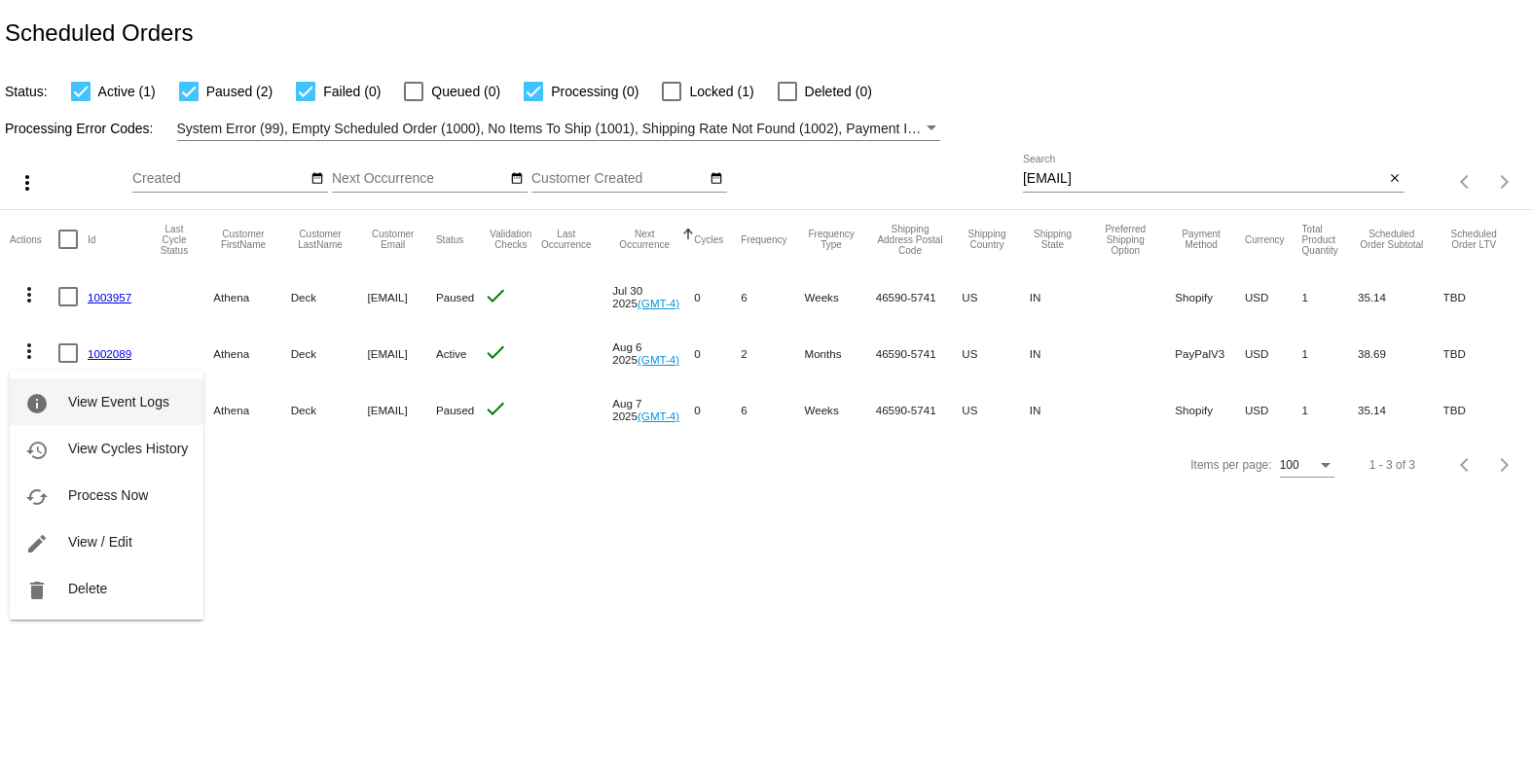 click on "info
View Event Logs" at bounding box center [106, 402] 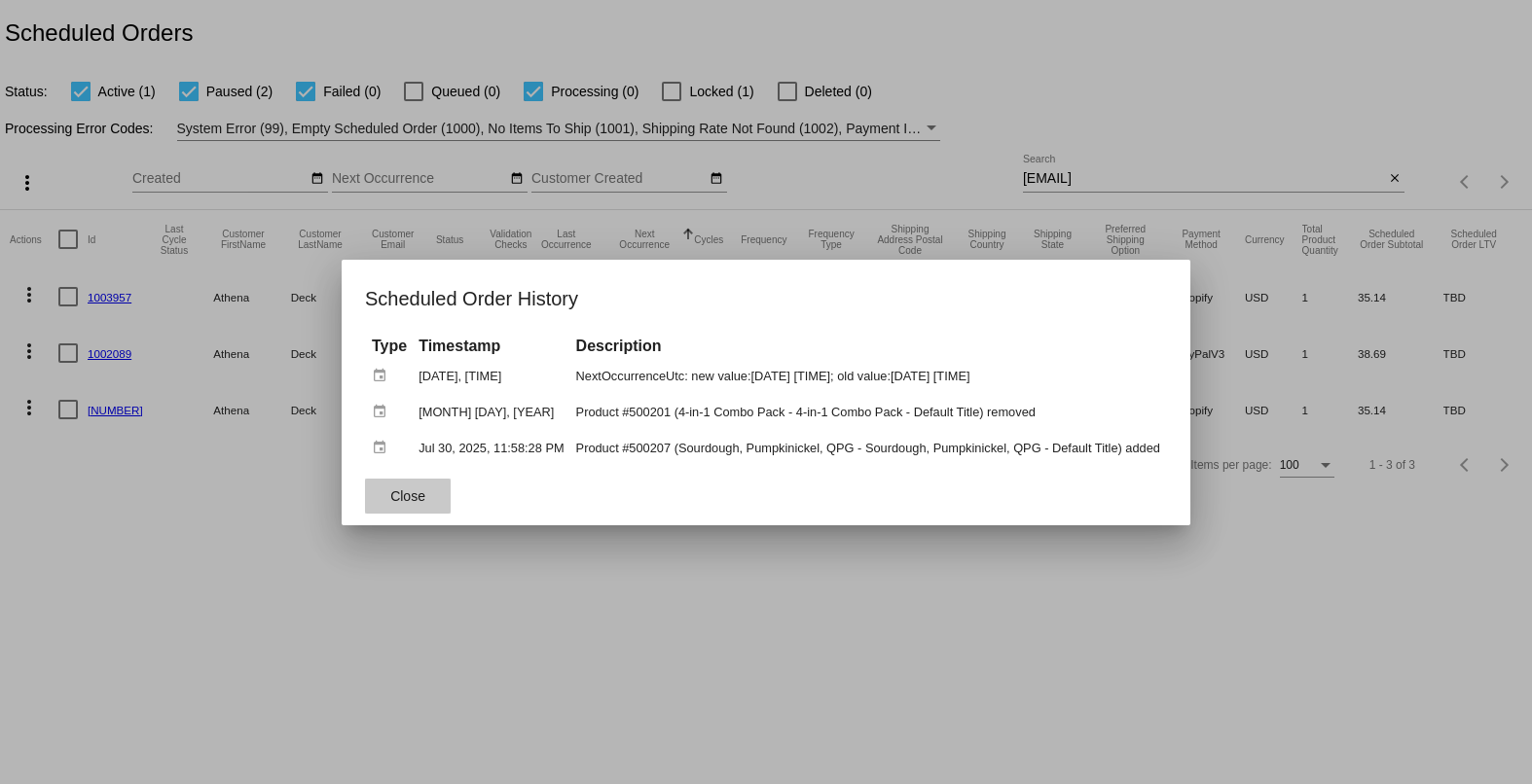 click on "Close" 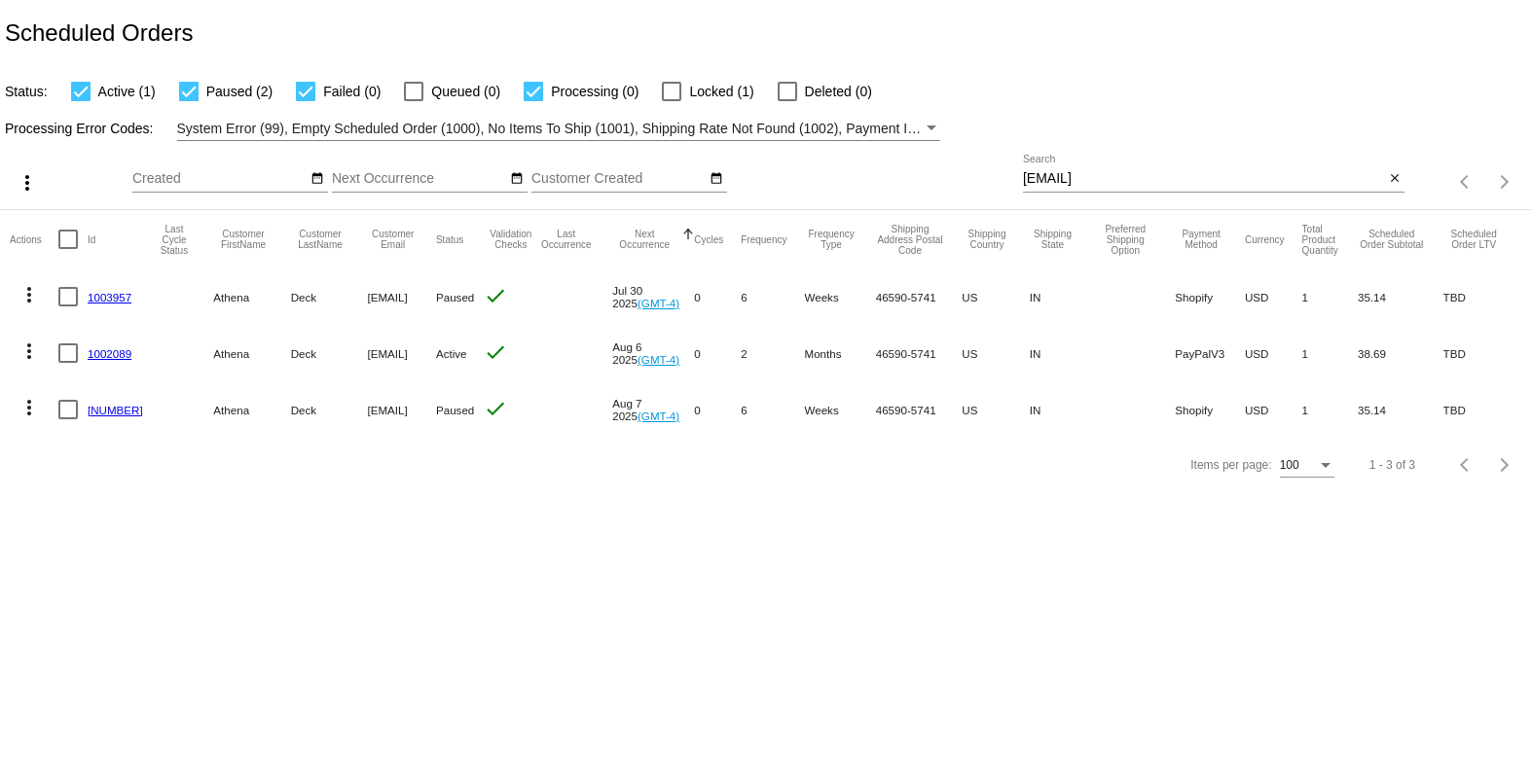 click on "more_vert" 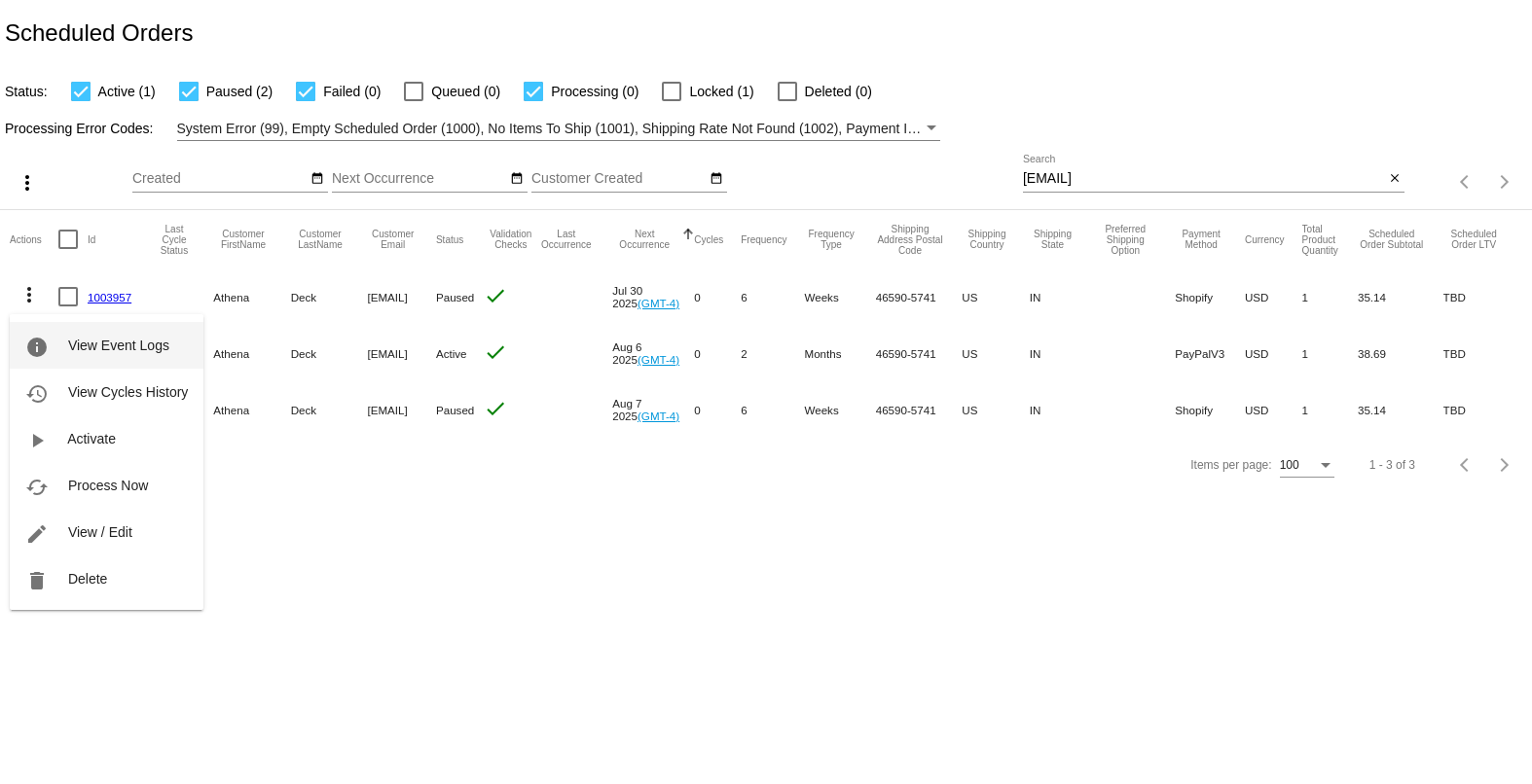 click on "View Event Logs" at bounding box center (119, 345) 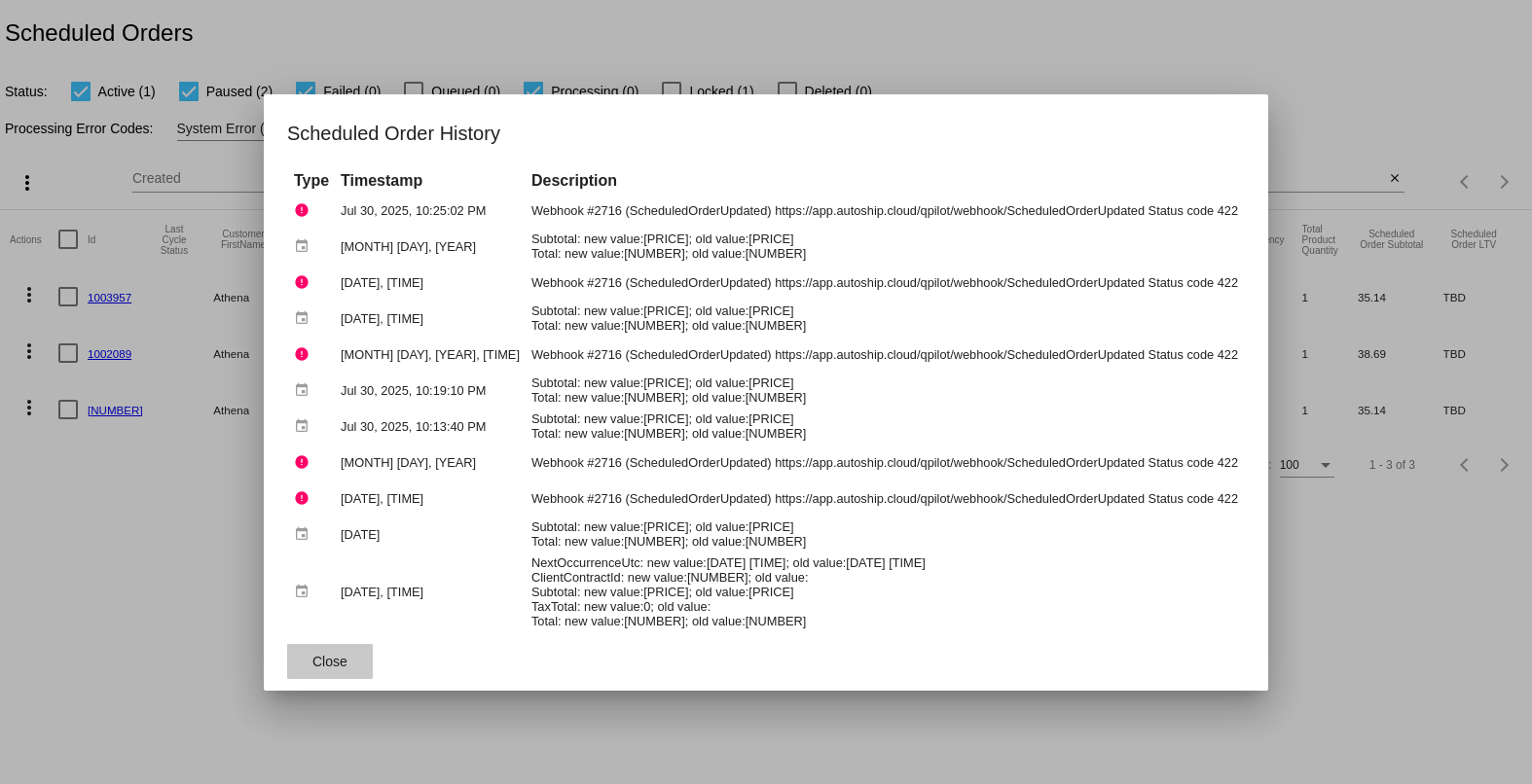 click on "Close" 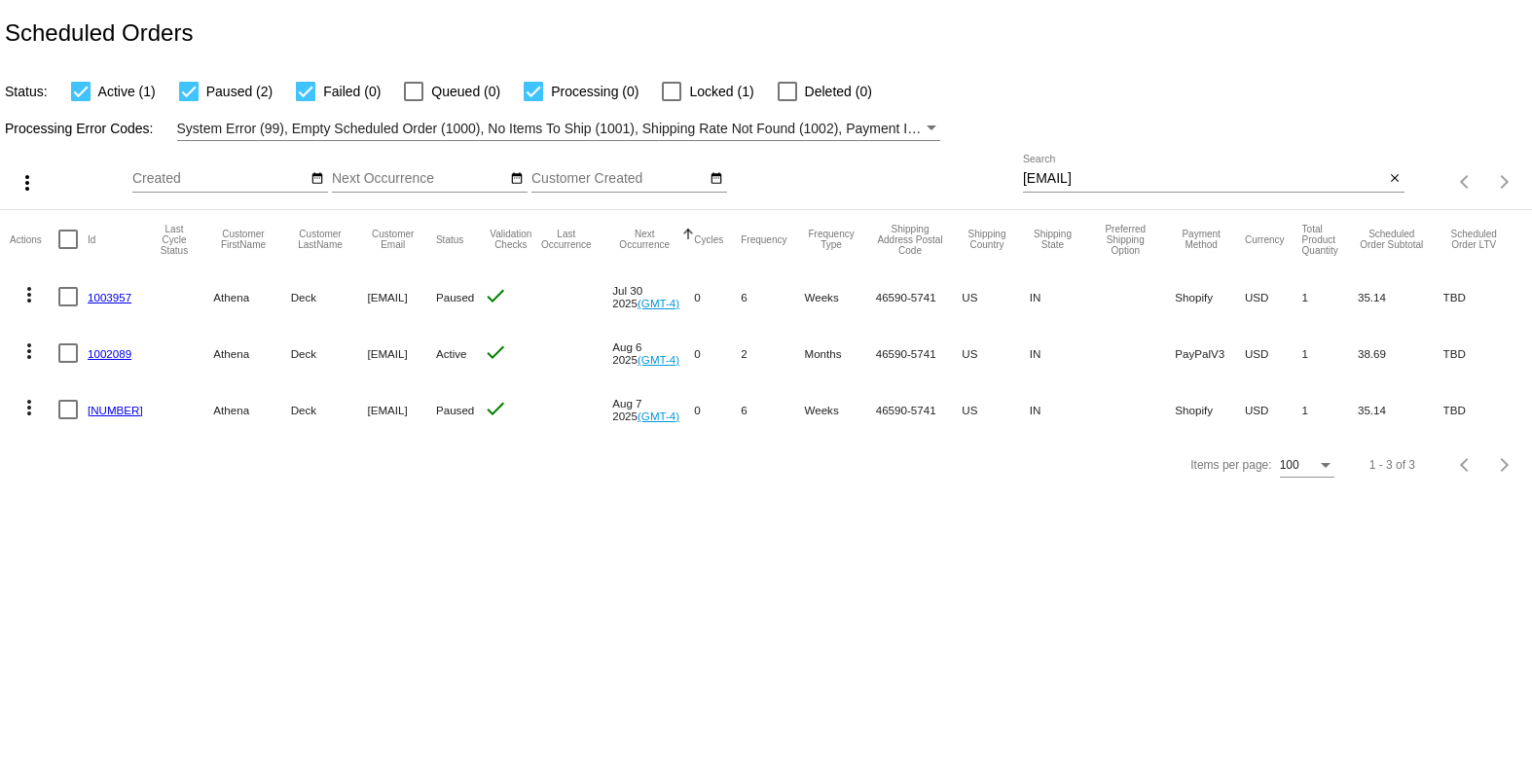 click on "more_vert" 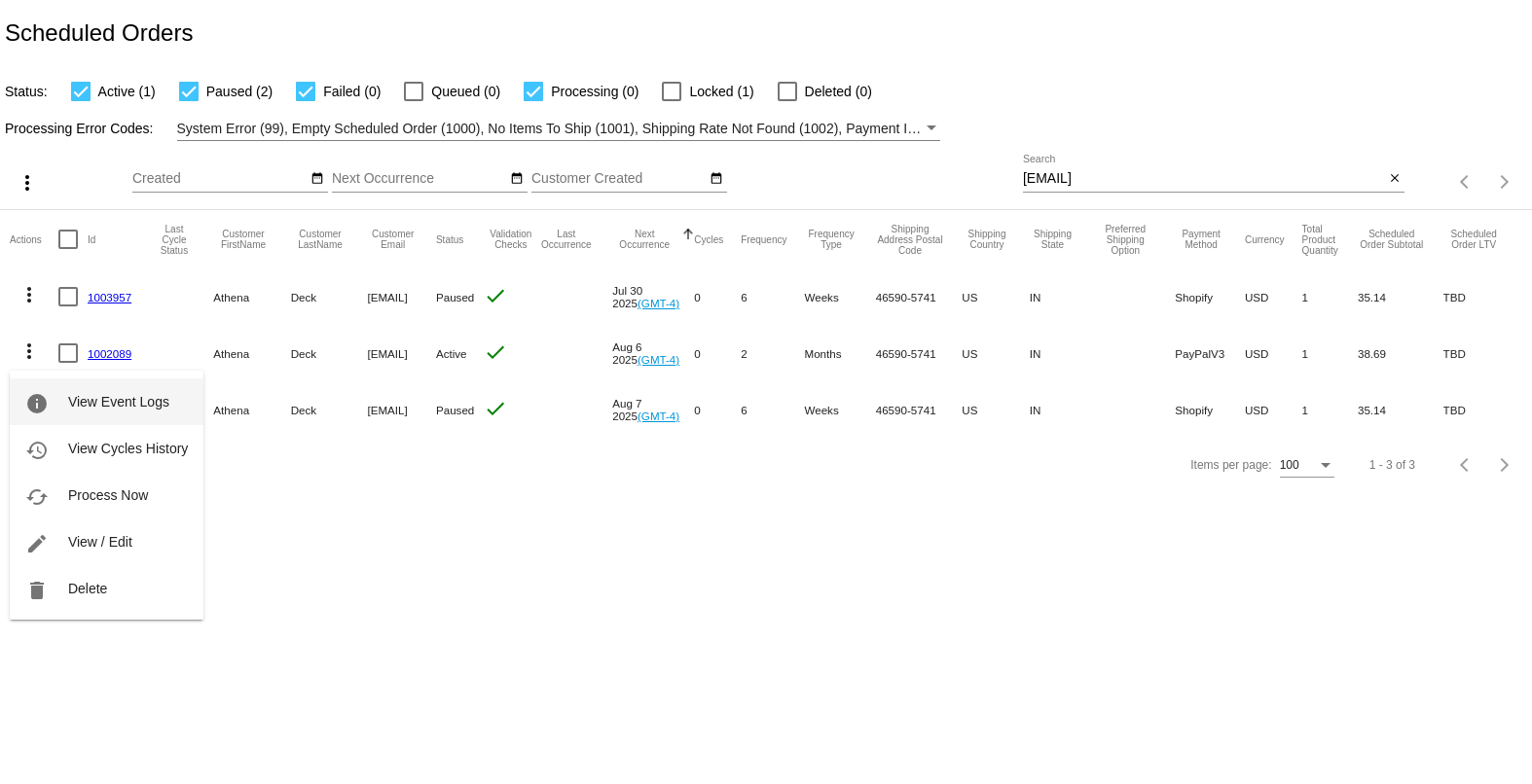 click on "View Event Logs" at bounding box center (119, 402) 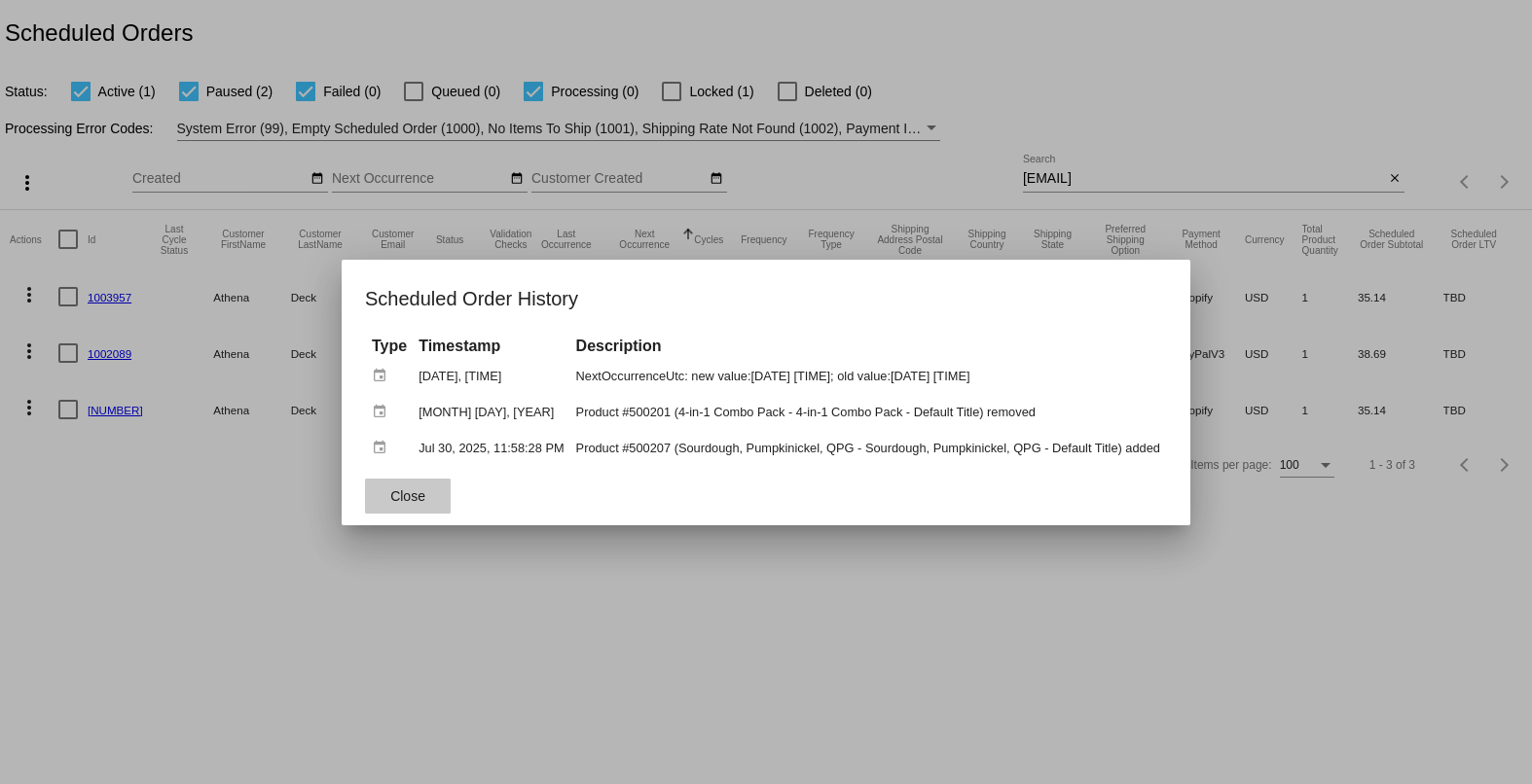 click on "Close" 